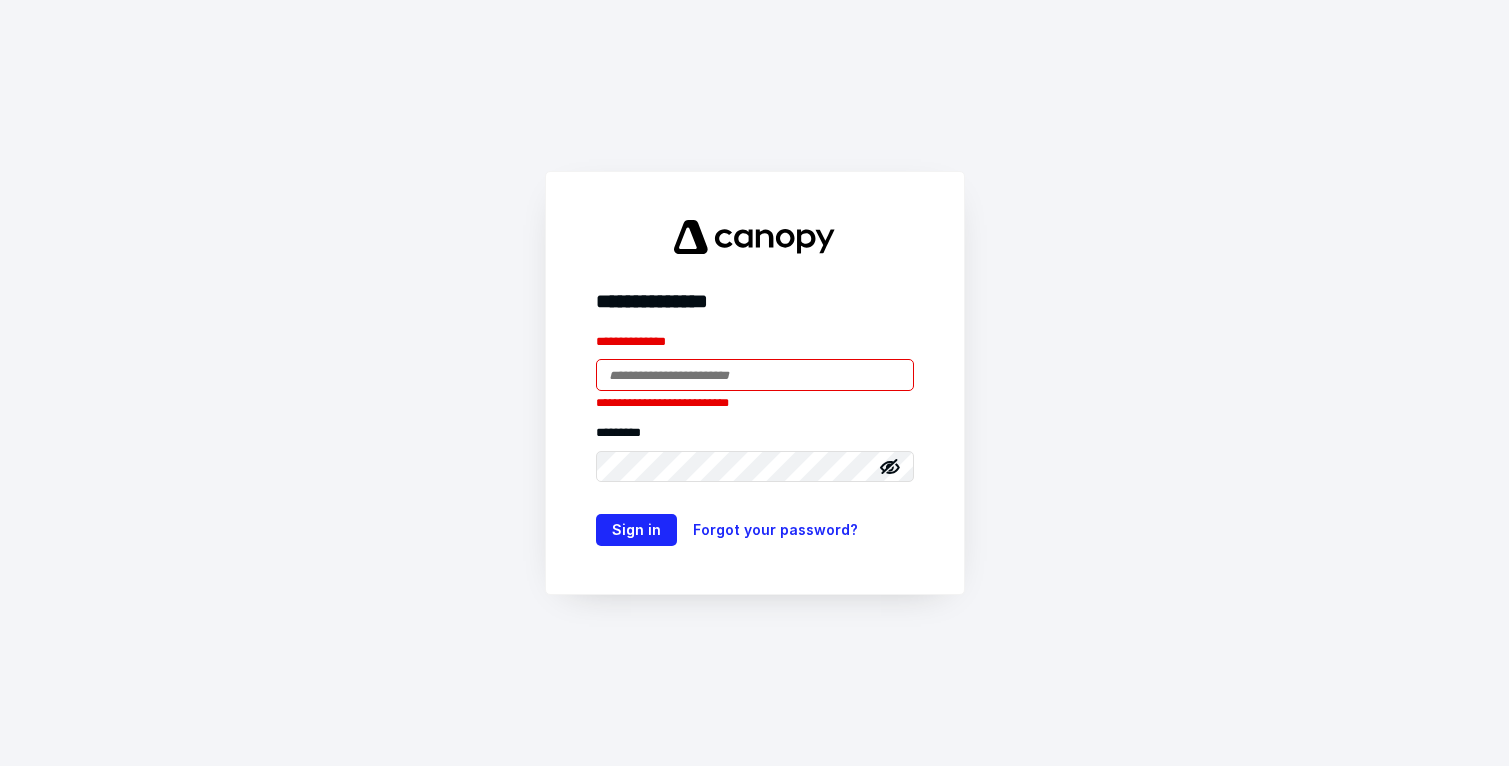 scroll, scrollTop: 0, scrollLeft: 0, axis: both 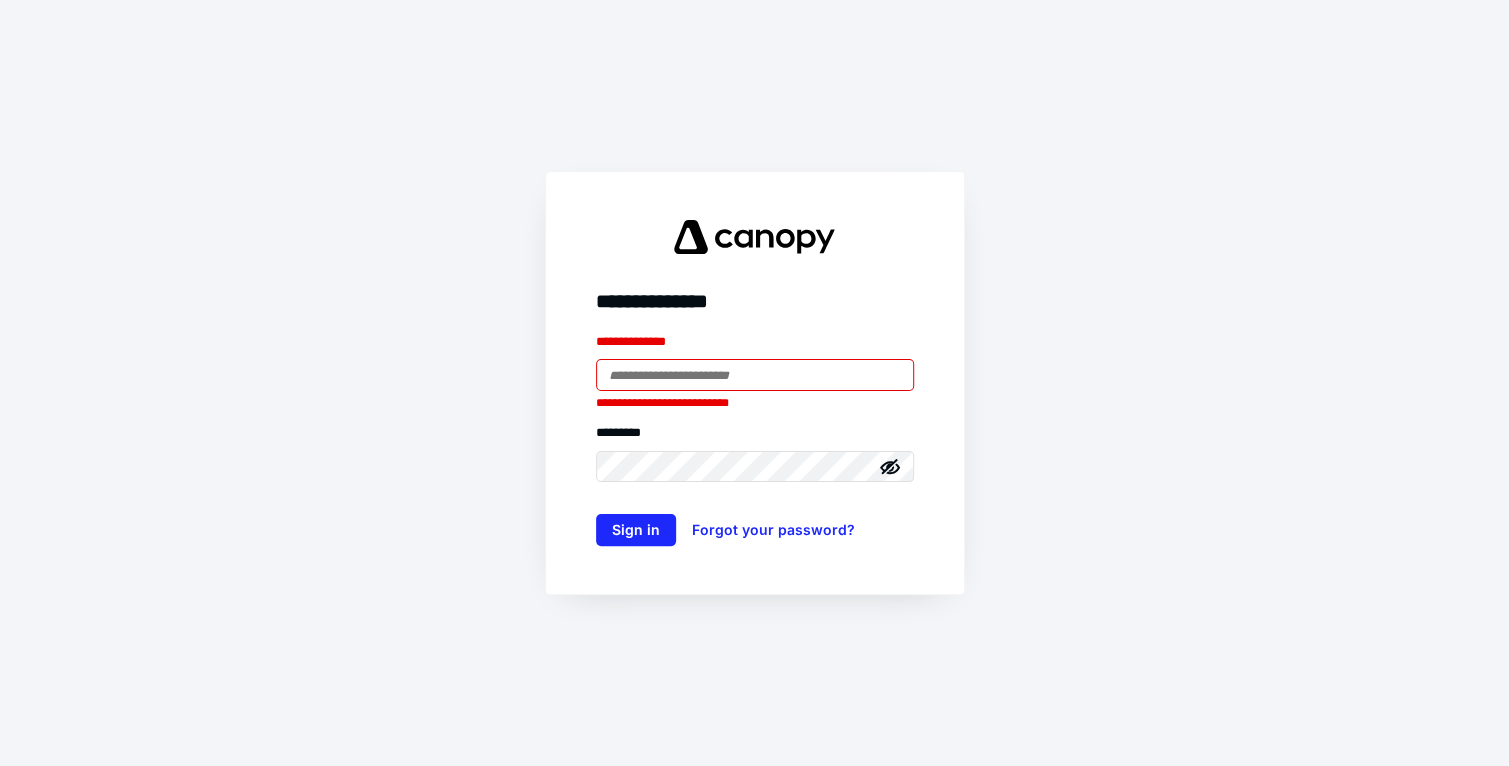 click at bounding box center [755, 375] 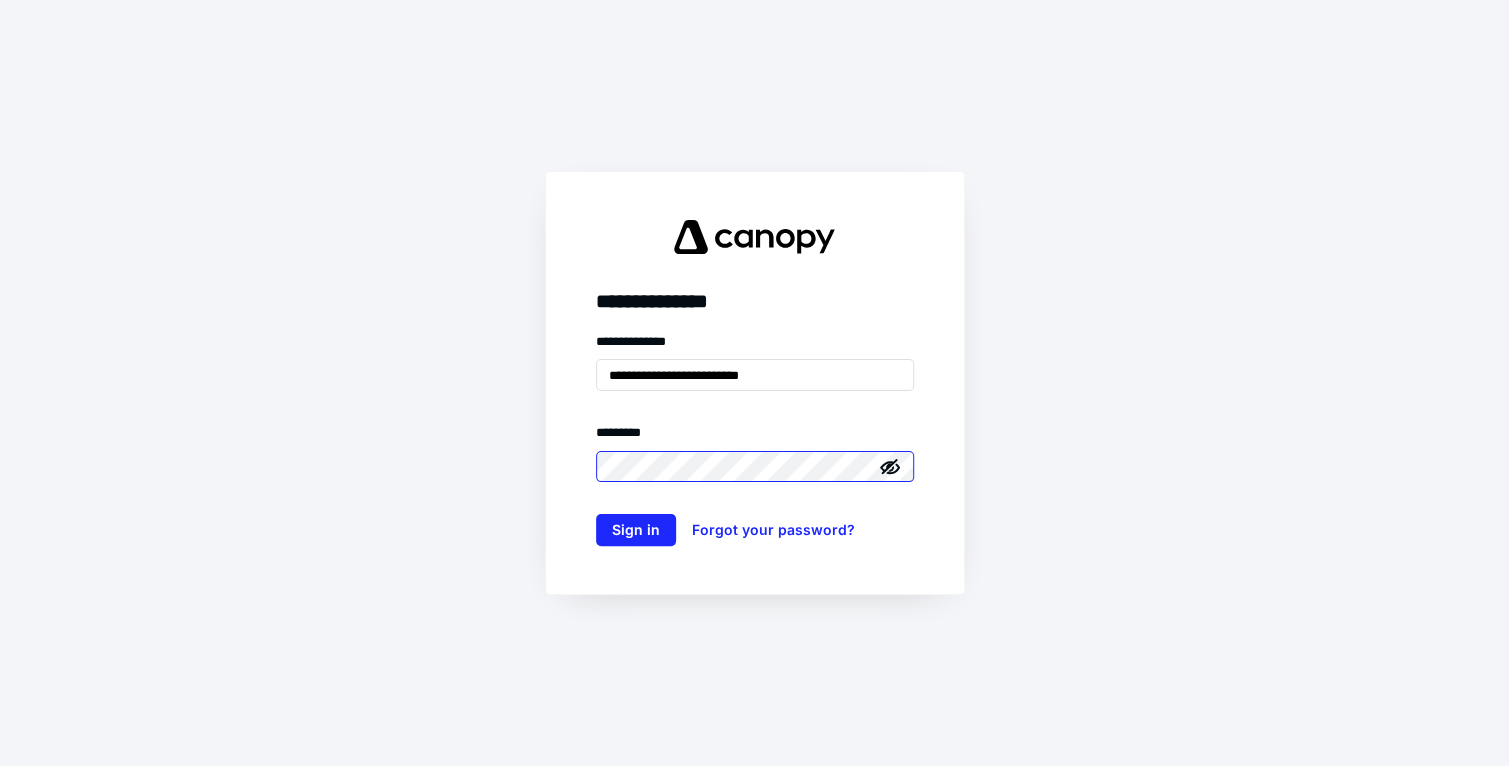 click on "Sign in" at bounding box center [636, 530] 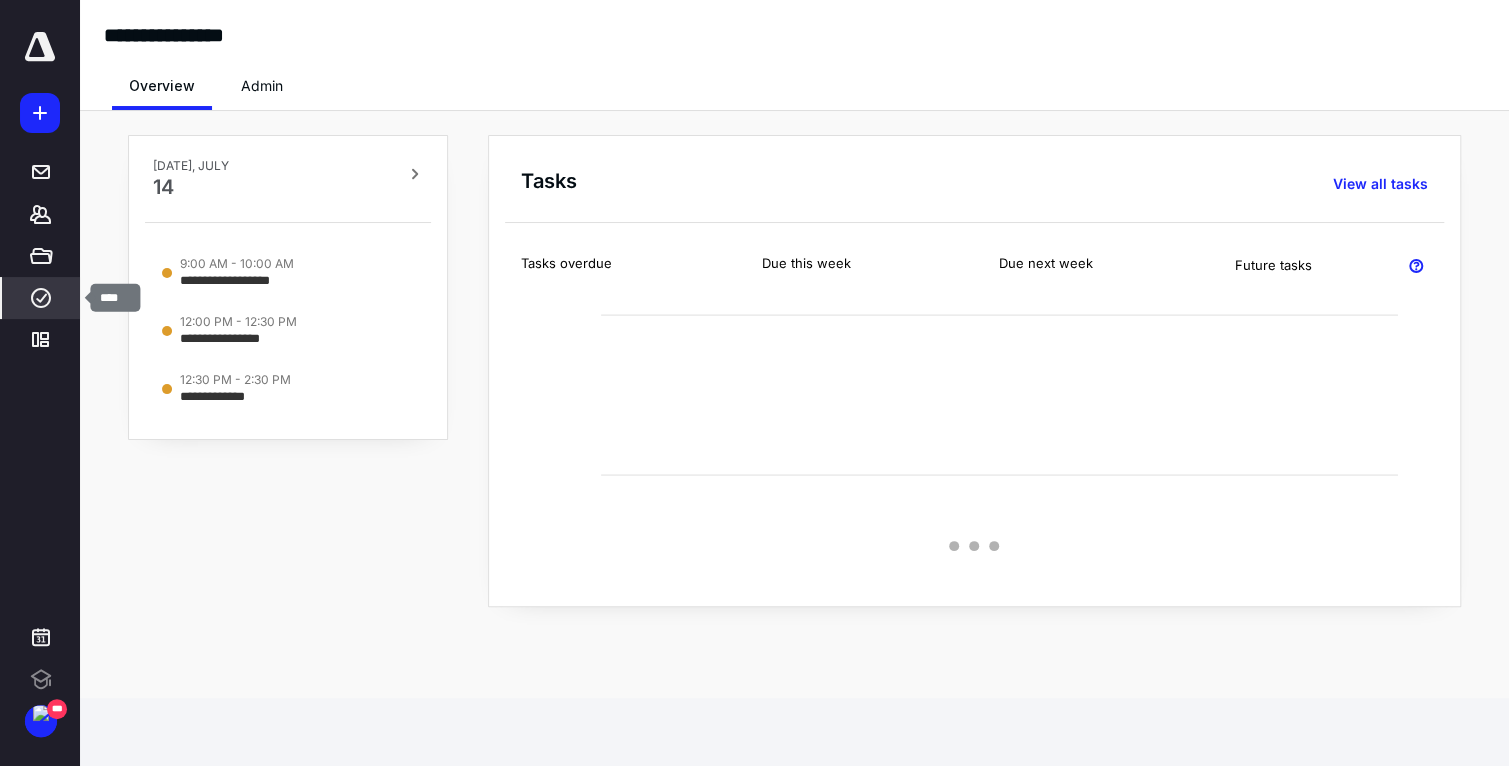 click on "****" at bounding box center (41, 298) 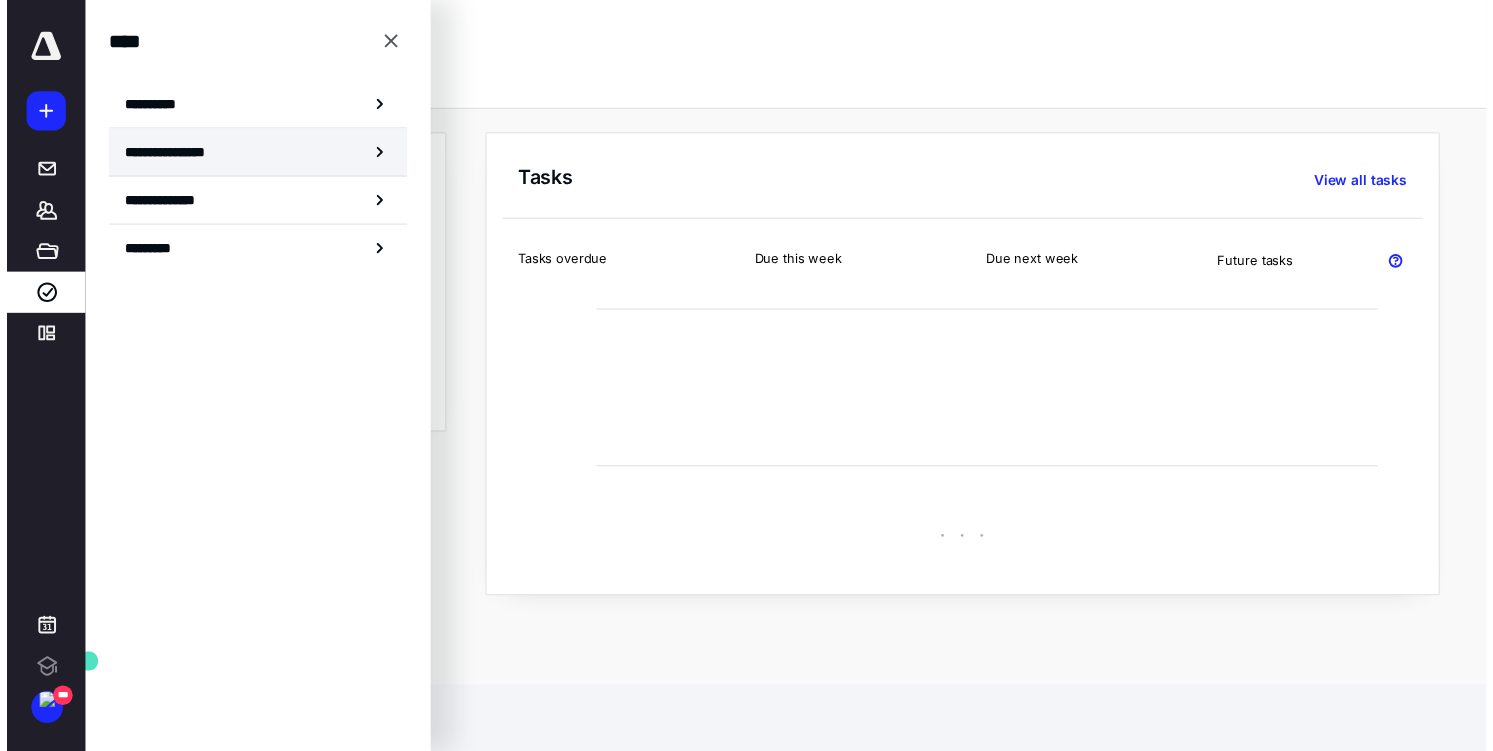 scroll, scrollTop: 0, scrollLeft: 0, axis: both 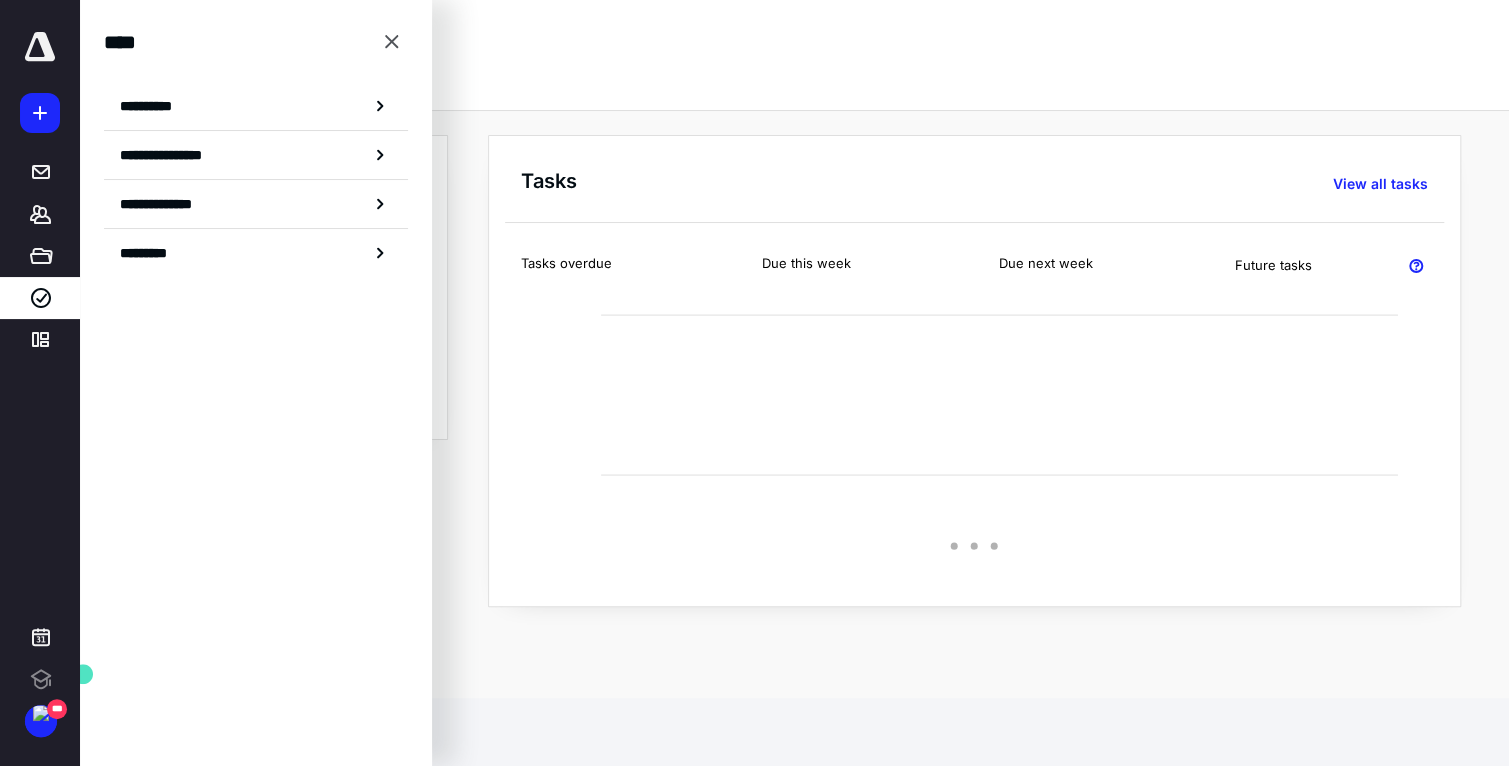 click on "**********" at bounding box center [153, 106] 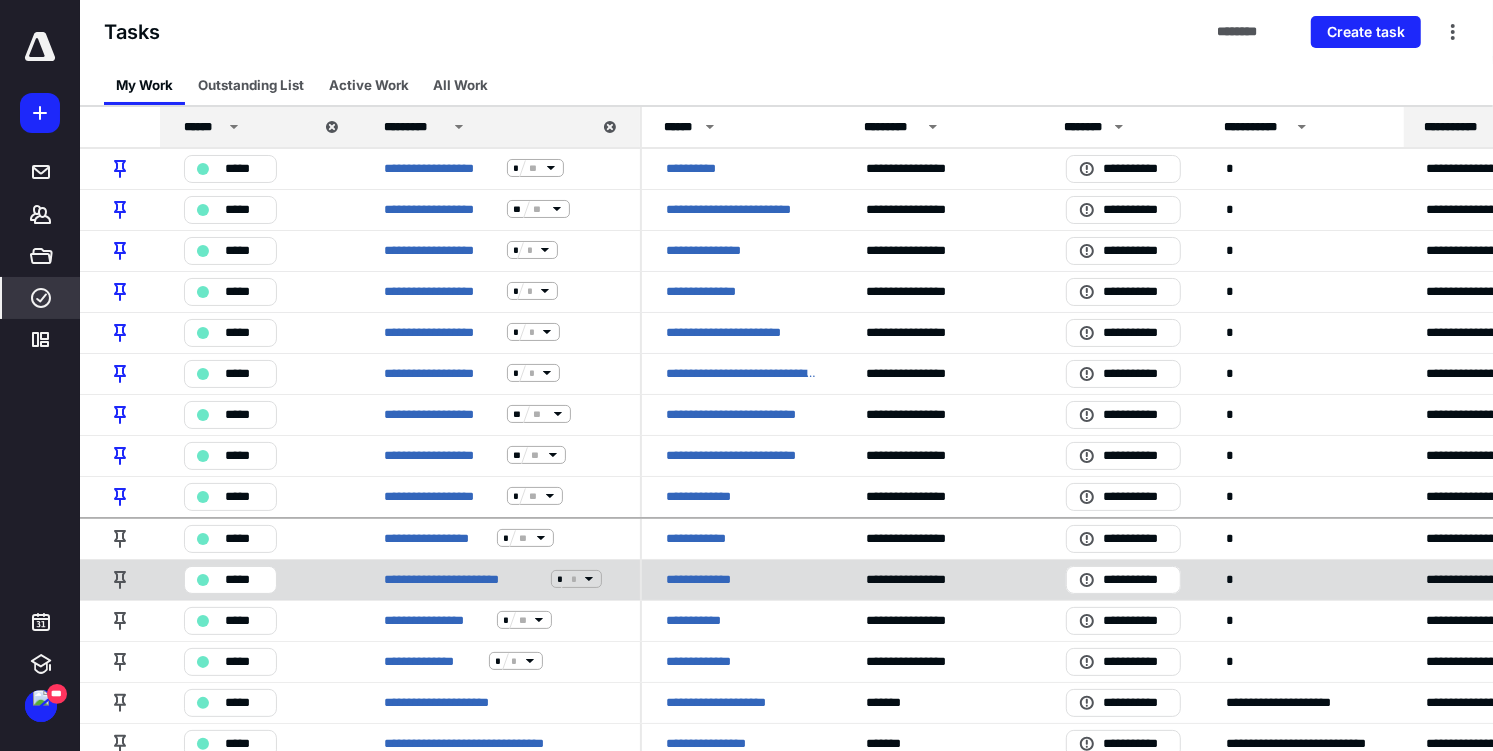 scroll, scrollTop: 242, scrollLeft: 0, axis: vertical 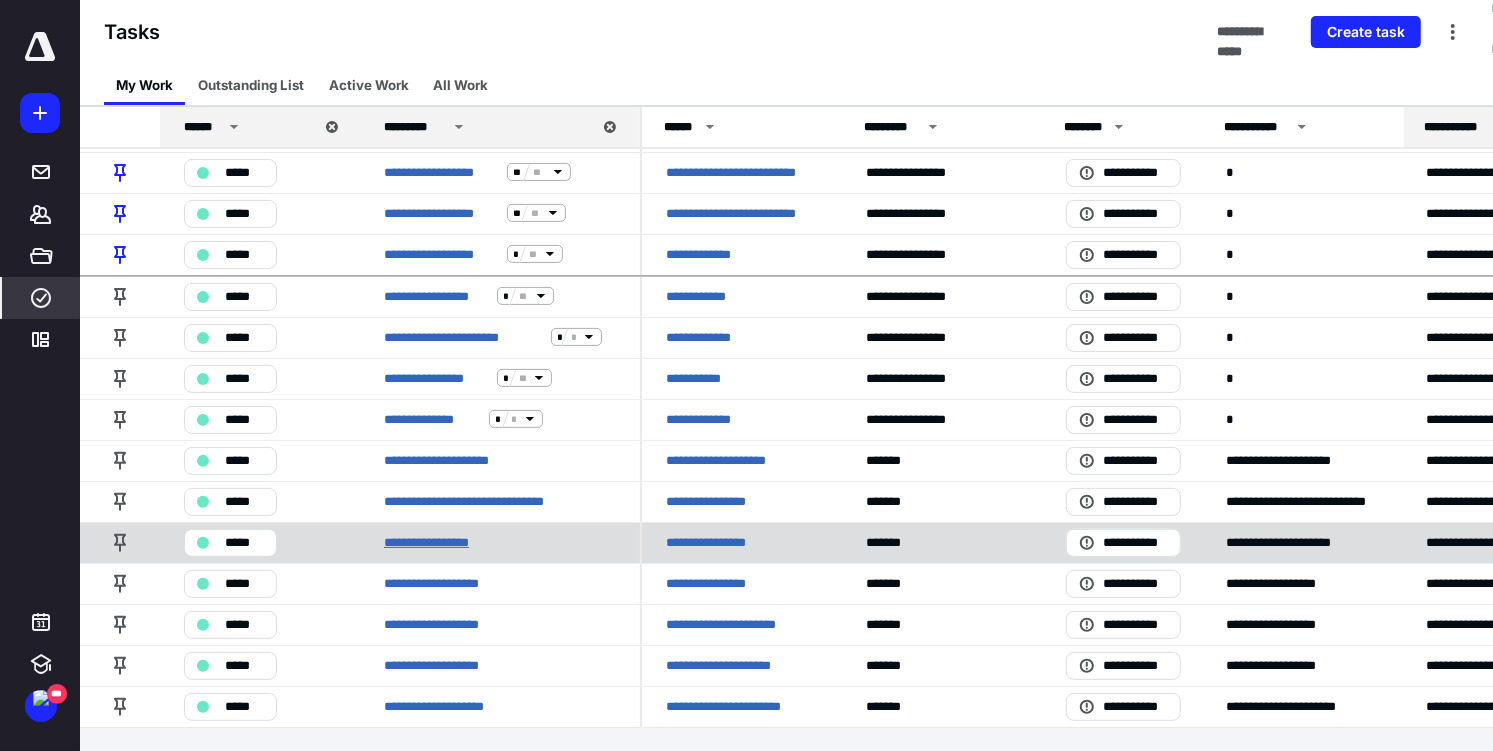 click on "**********" at bounding box center [432, 542] 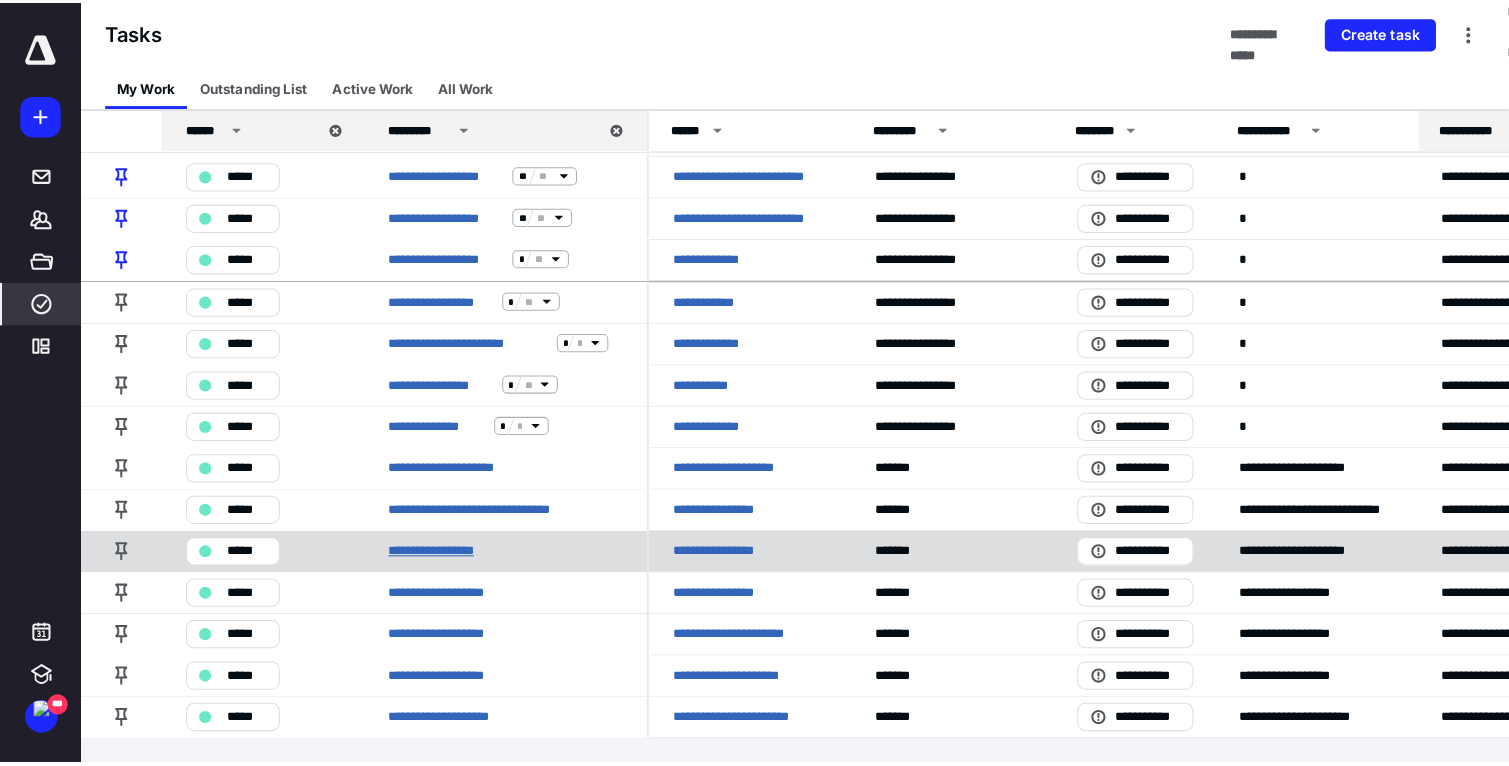 scroll, scrollTop: 0, scrollLeft: 0, axis: both 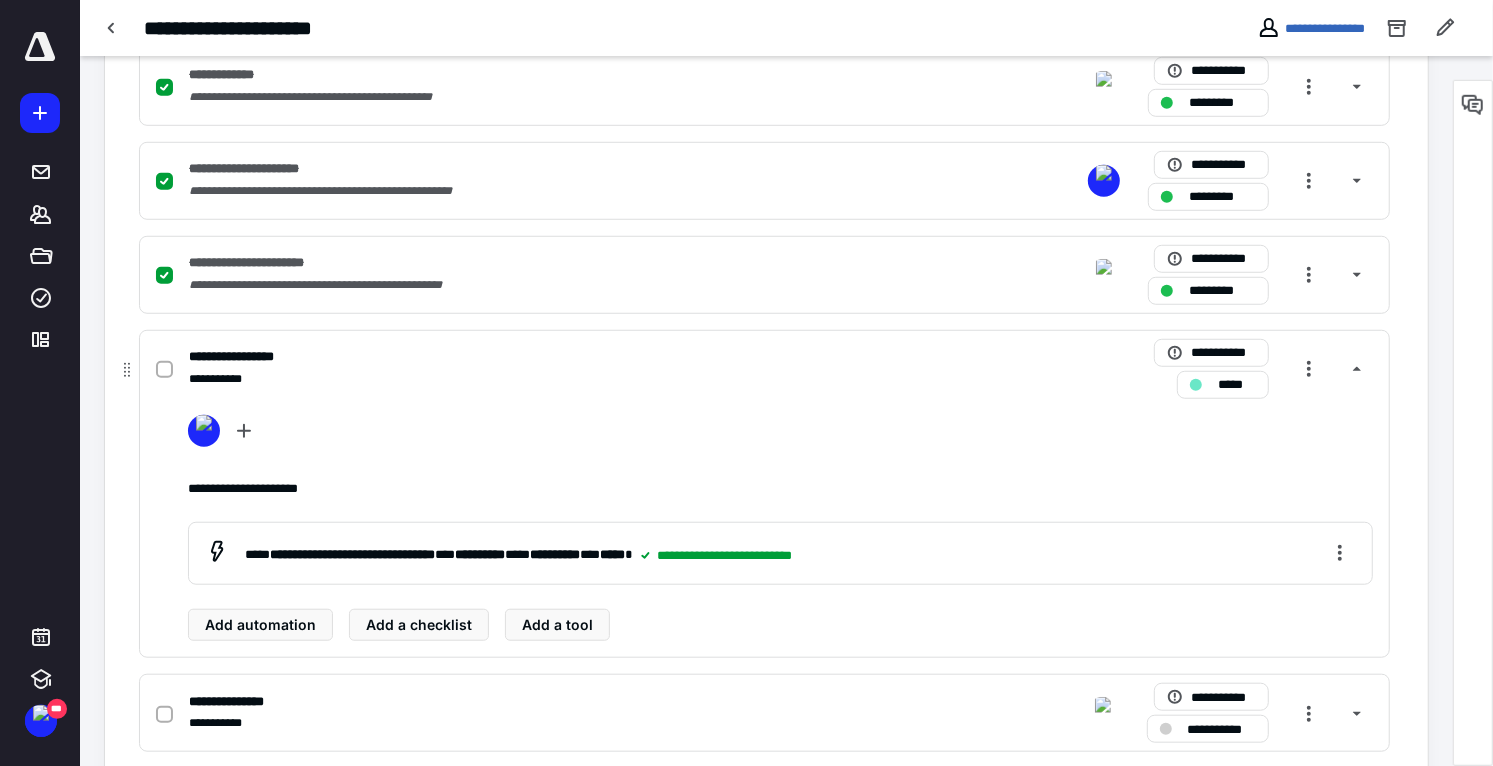 click 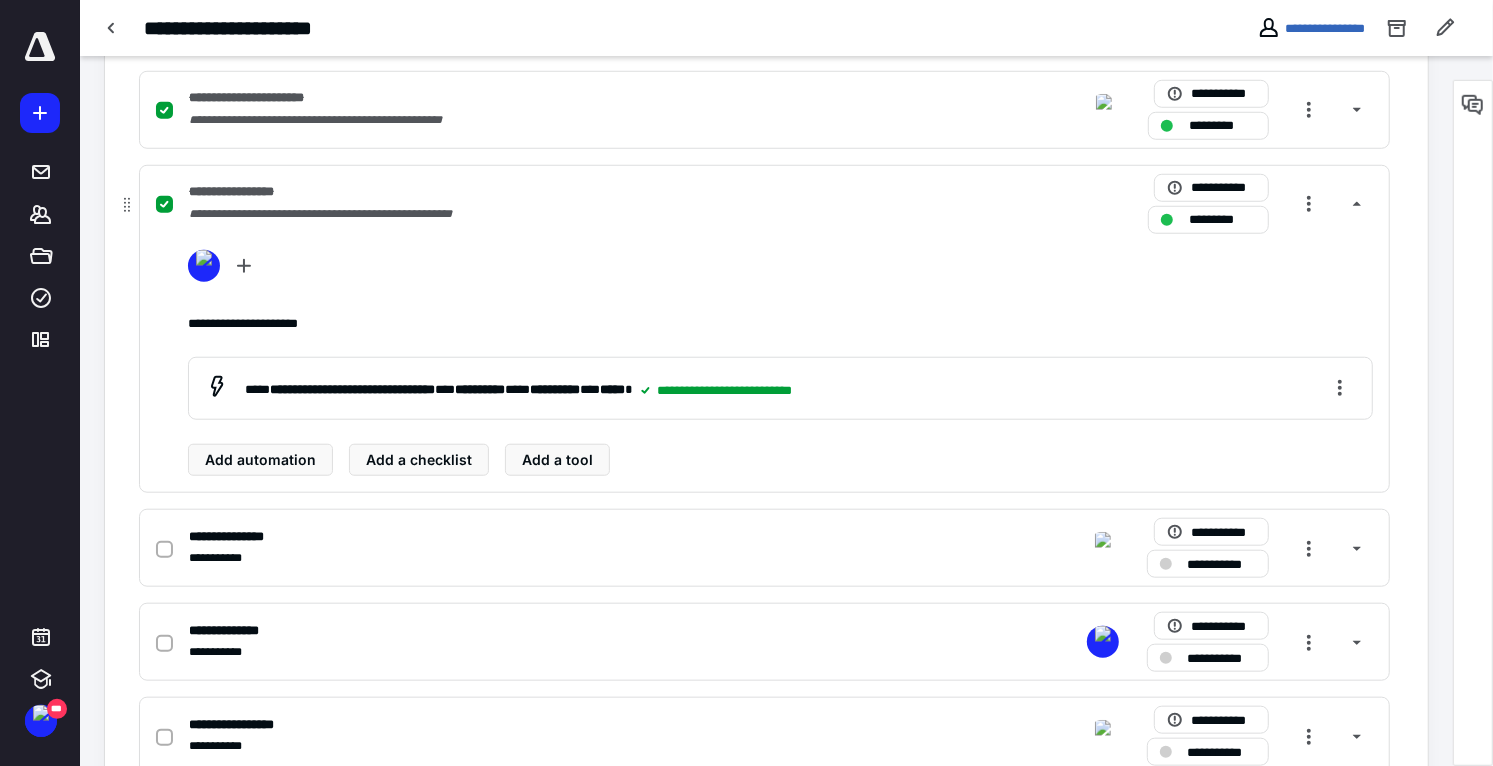scroll, scrollTop: 1166, scrollLeft: 0, axis: vertical 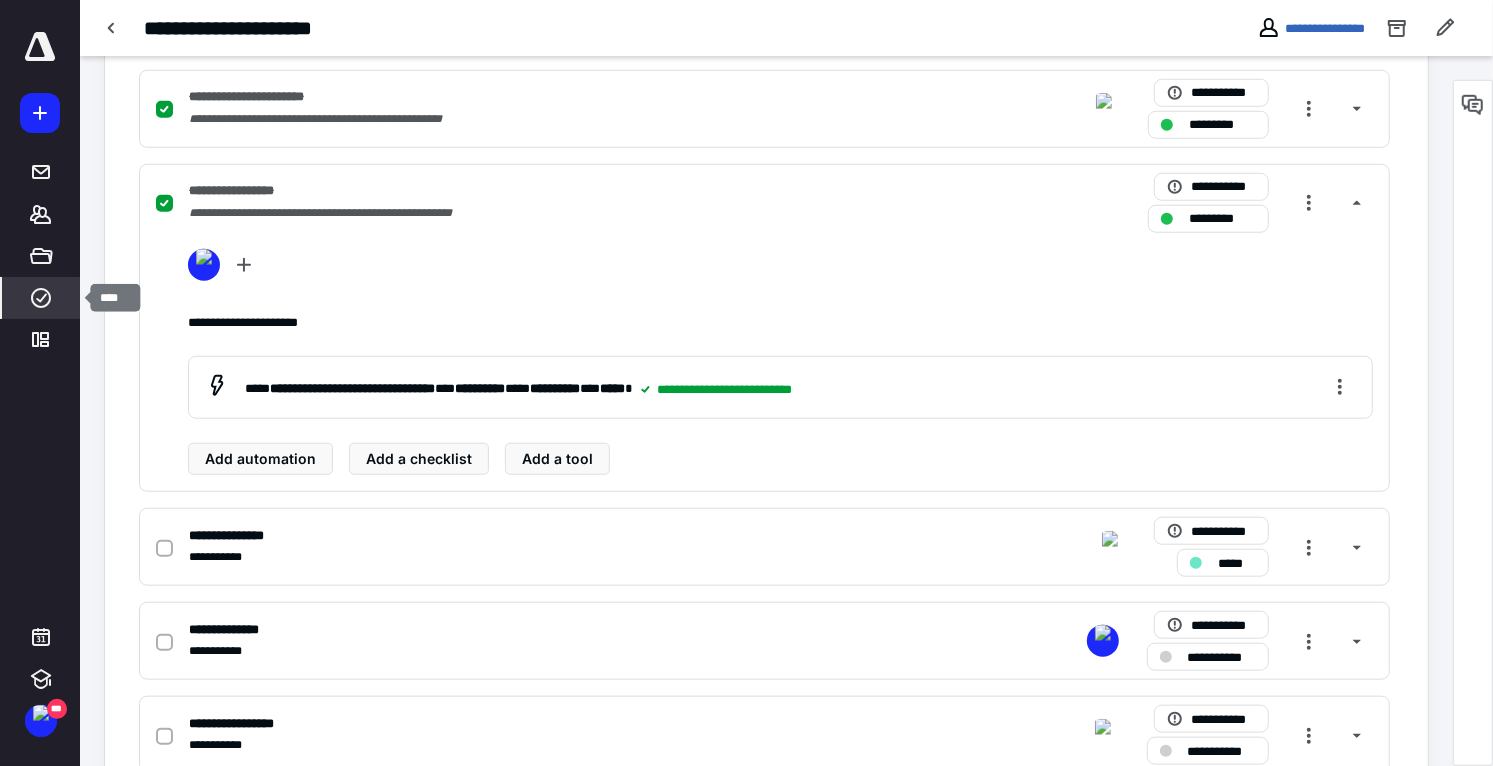 click 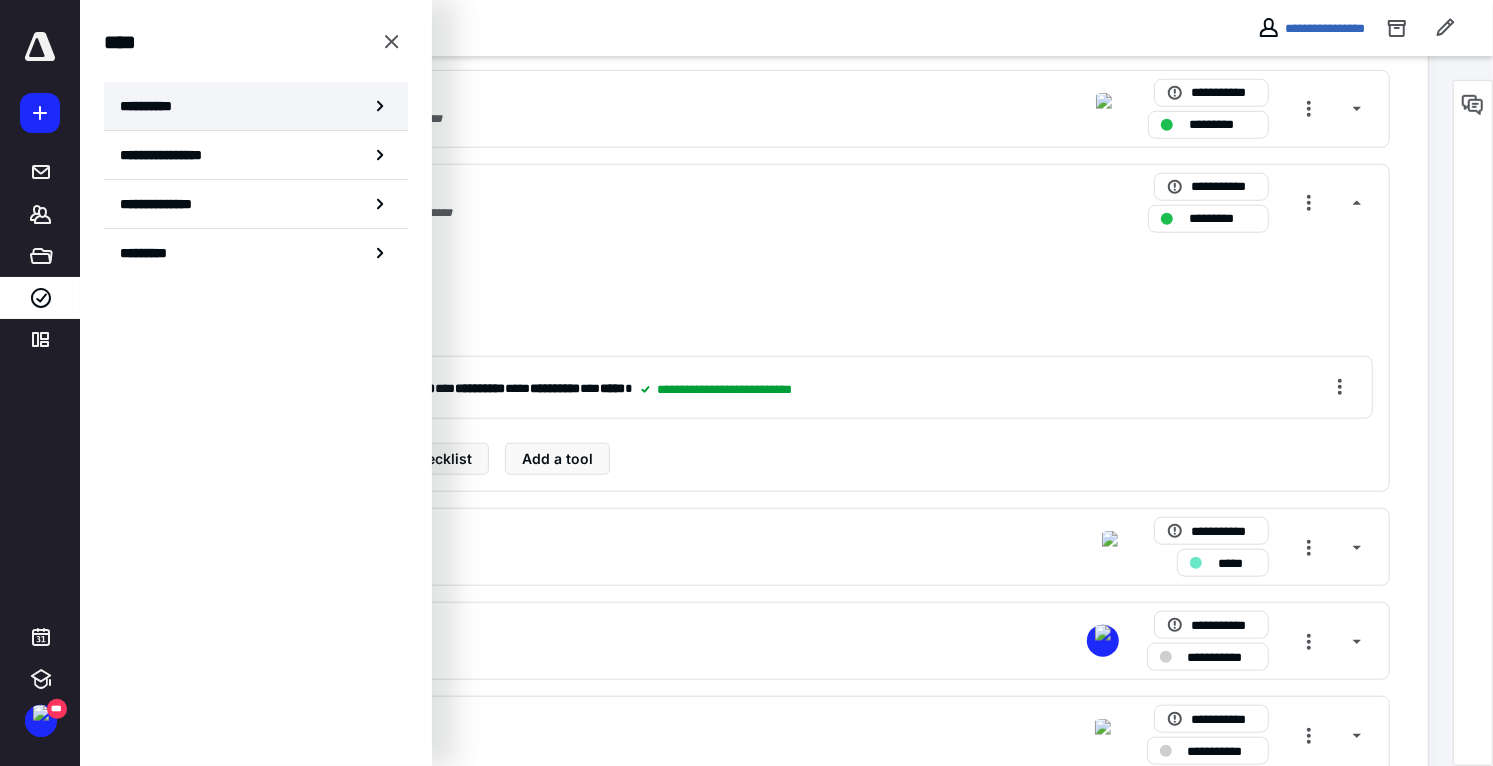 click on "**********" at bounding box center [256, 106] 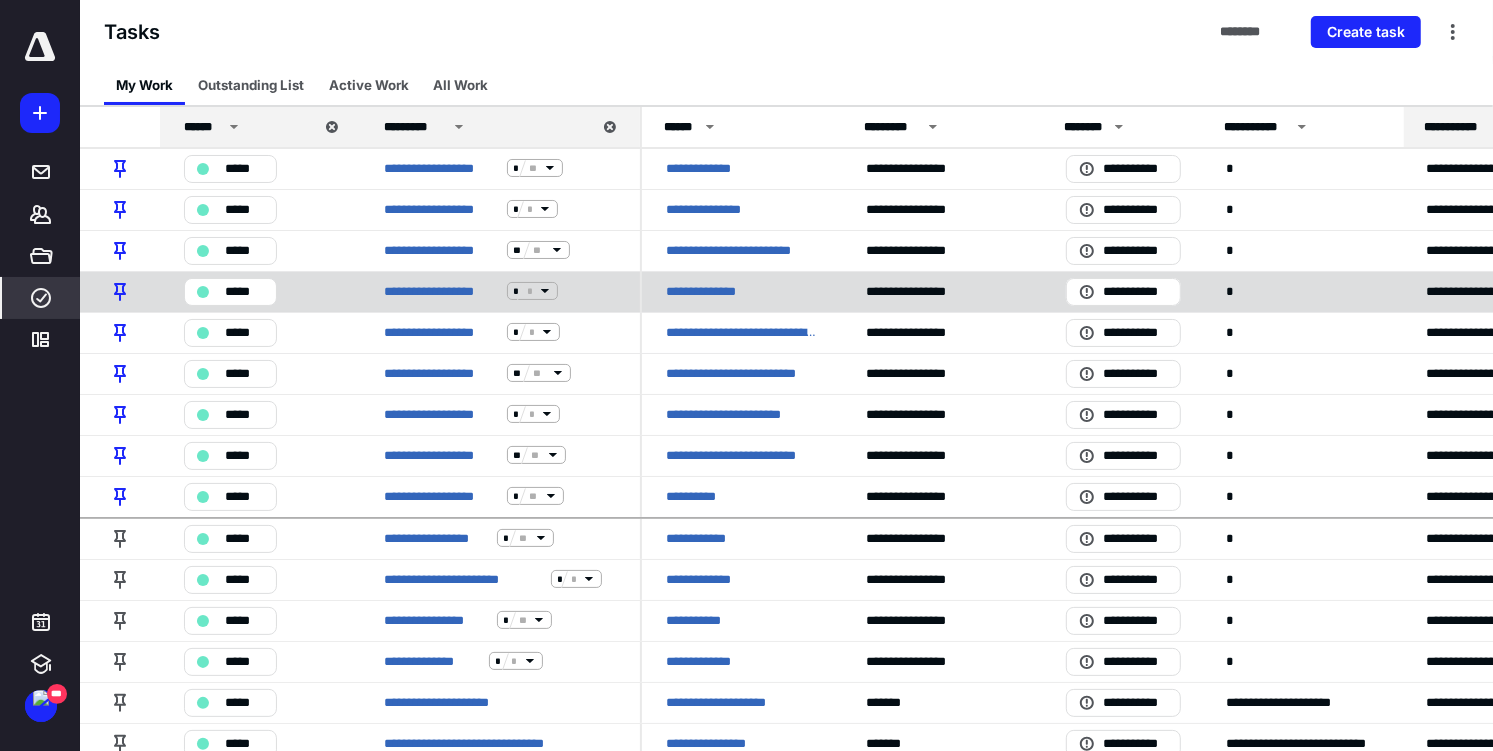 scroll, scrollTop: 166, scrollLeft: 0, axis: vertical 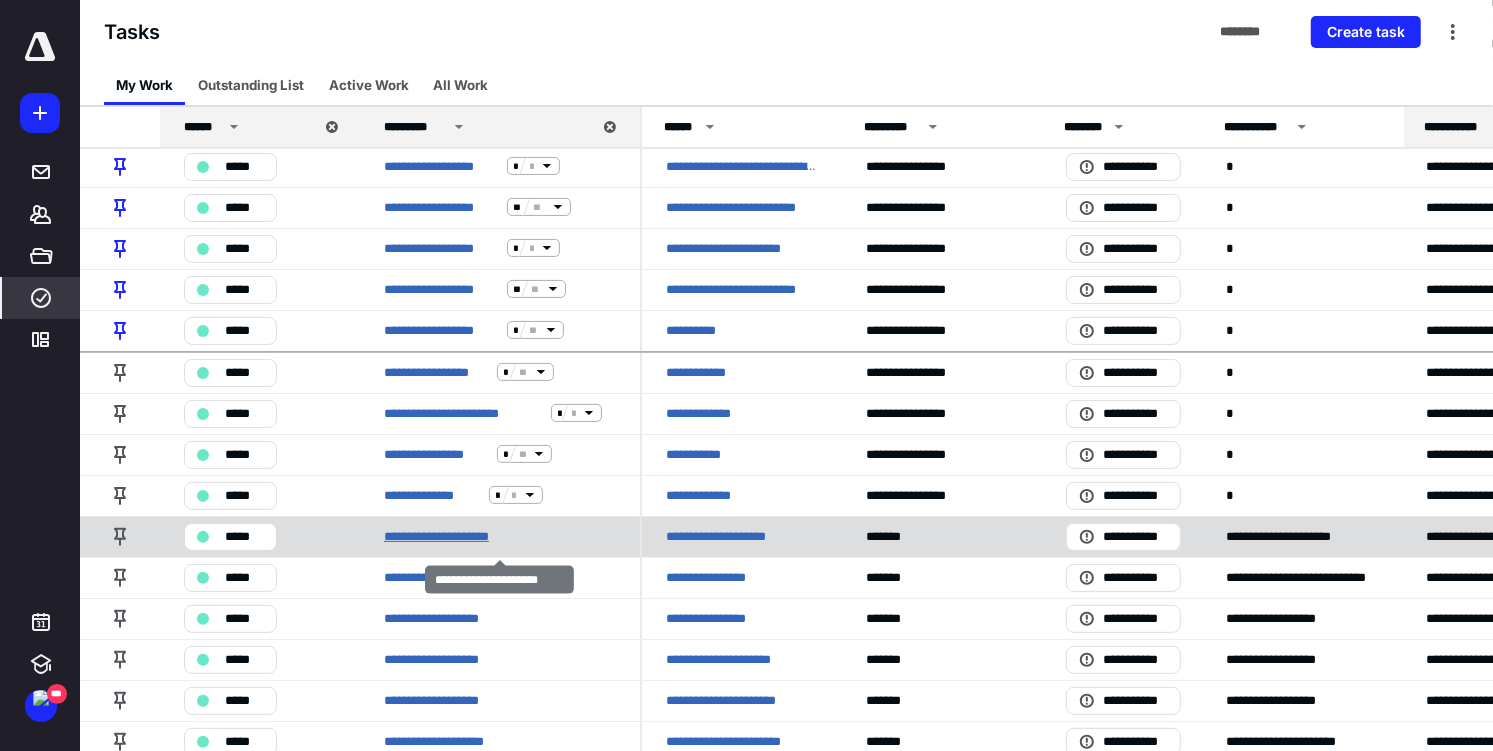click on "**********" at bounding box center (453, 536) 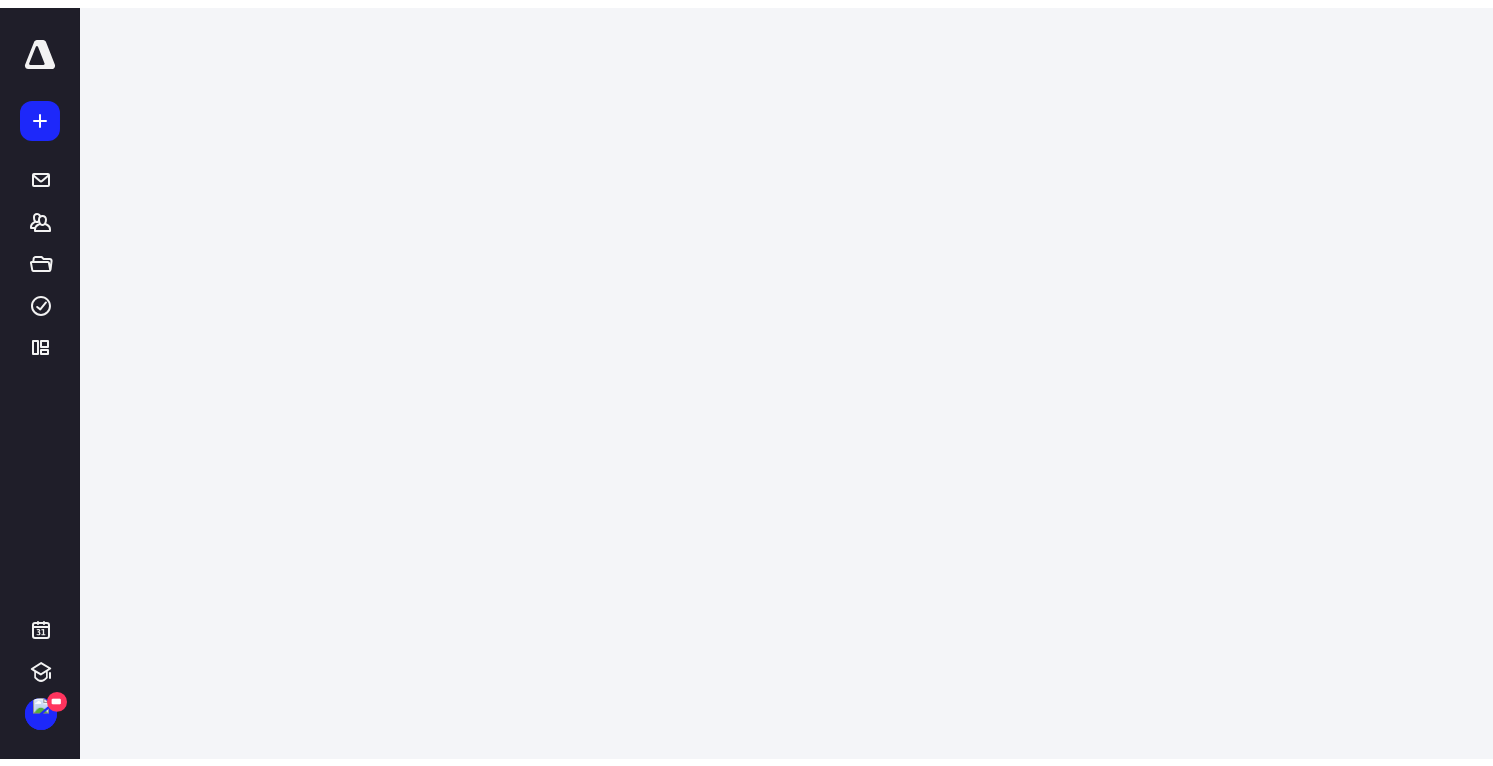 scroll, scrollTop: 0, scrollLeft: 0, axis: both 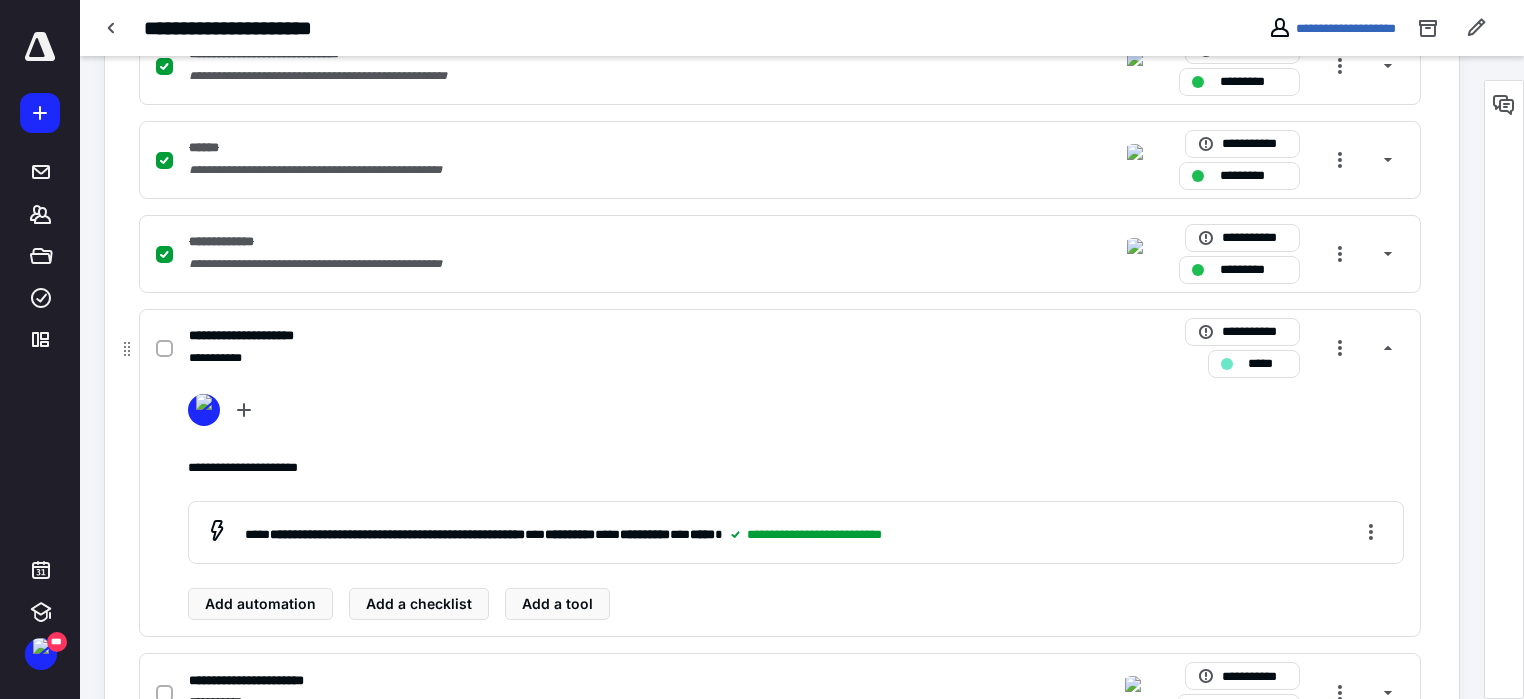 click 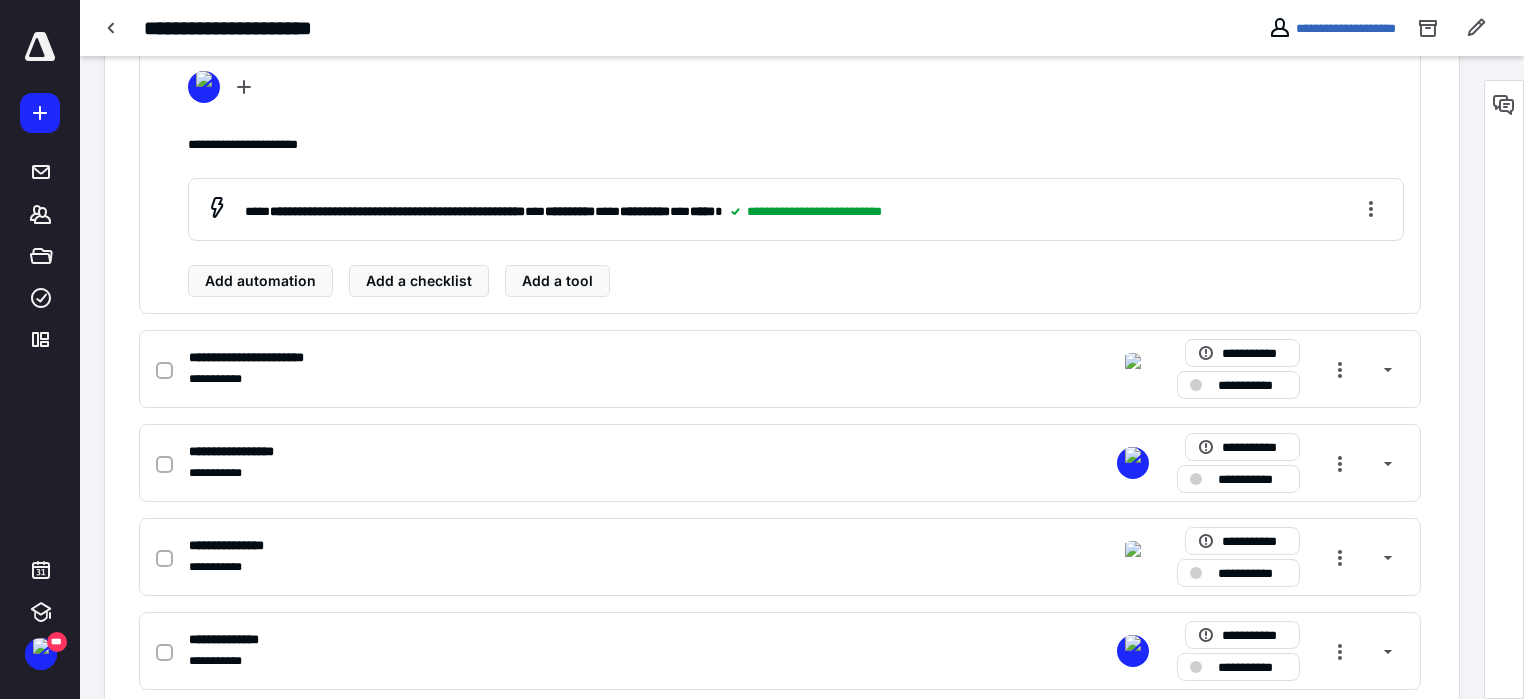 scroll, scrollTop: 1166, scrollLeft: 0, axis: vertical 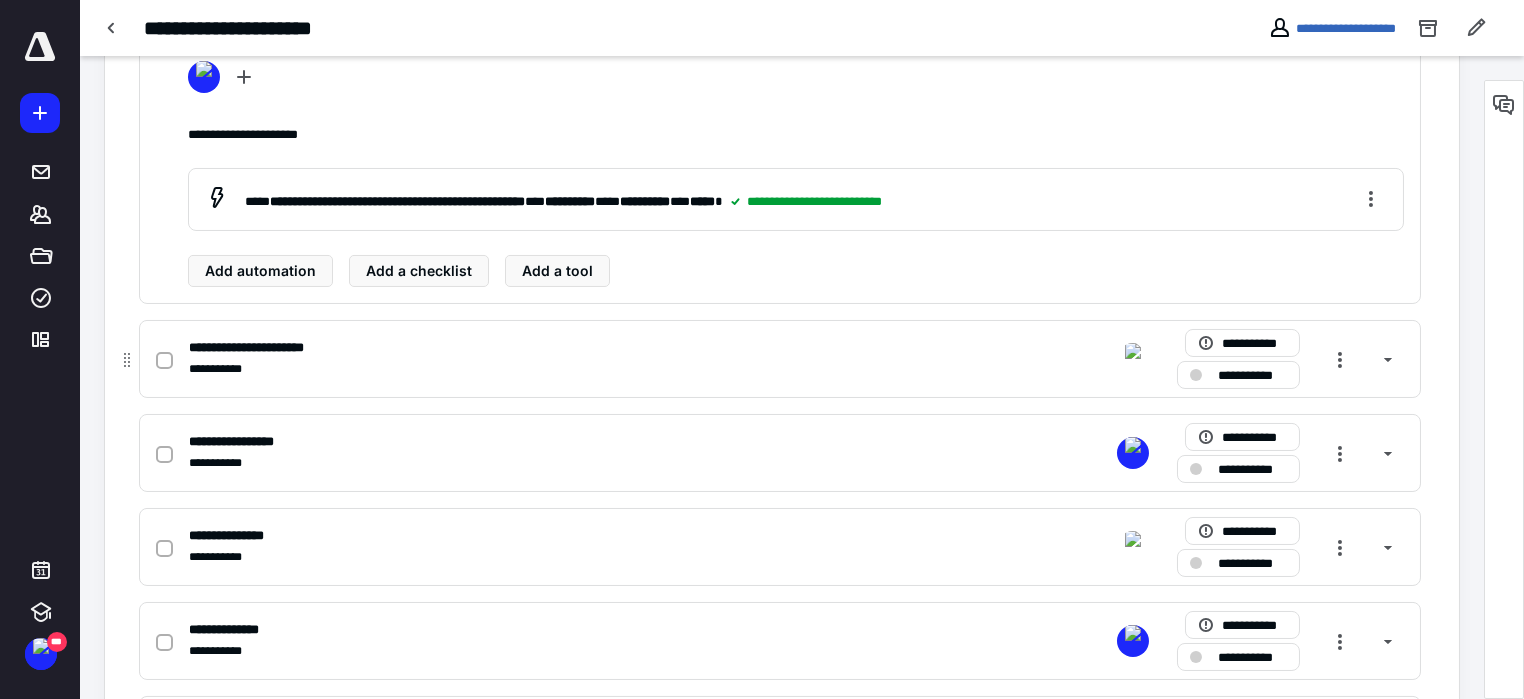 click 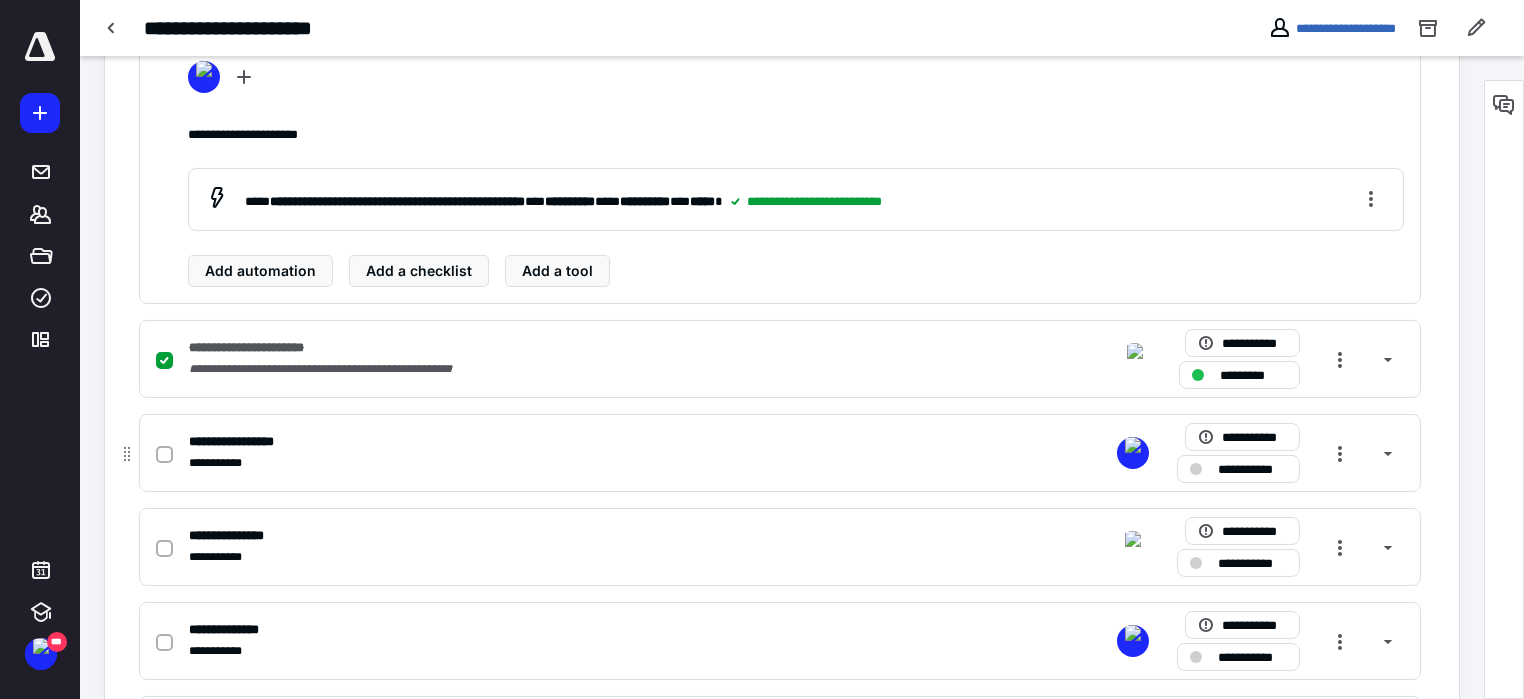 click 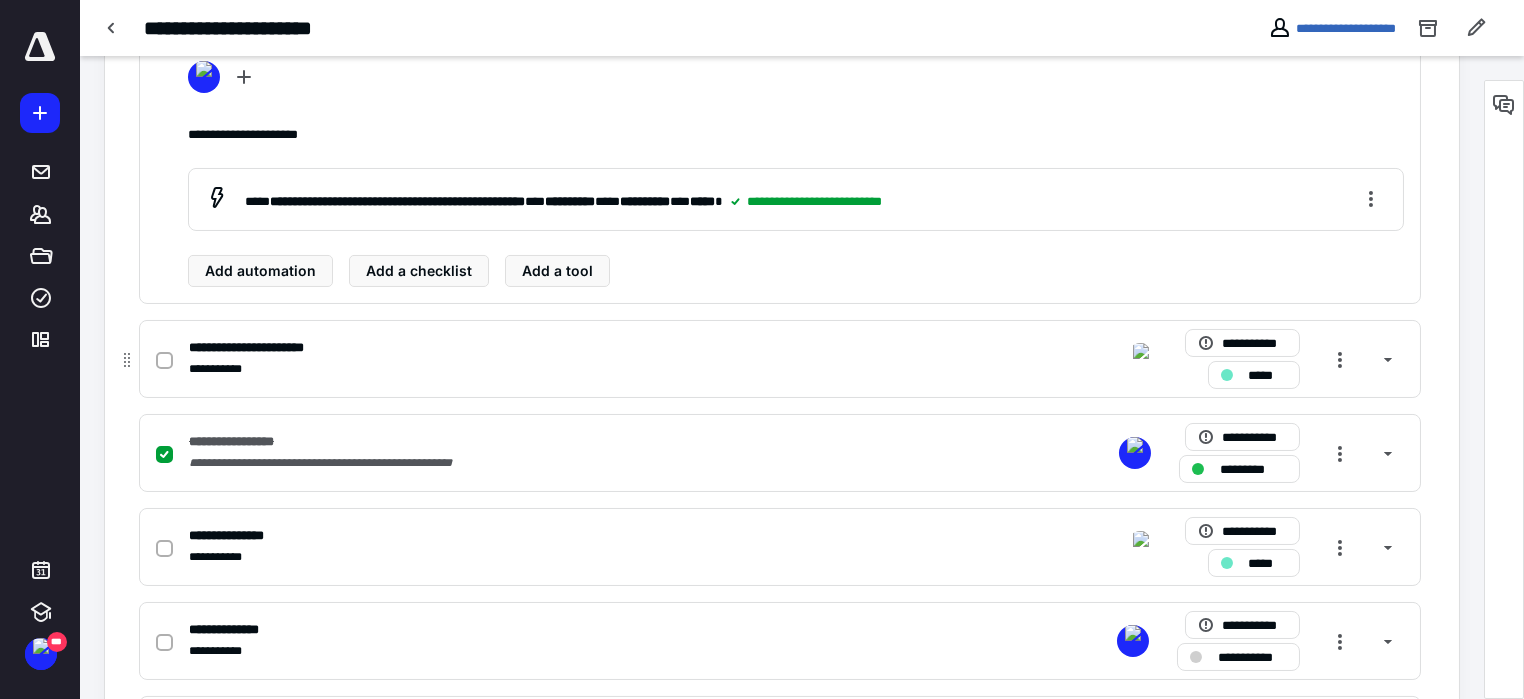 drag, startPoint x: 169, startPoint y: 353, endPoint x: 191, endPoint y: 346, distance: 23.086792 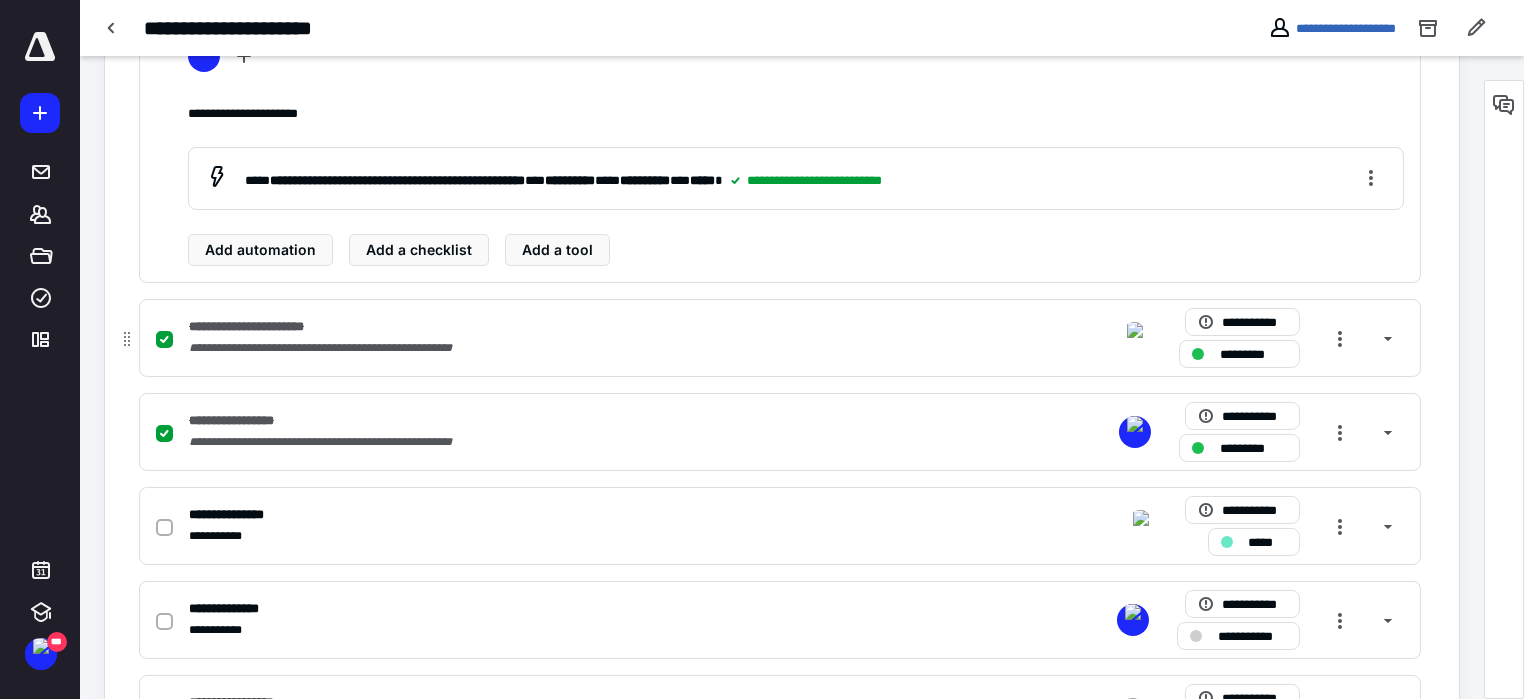 scroll, scrollTop: 1333, scrollLeft: 0, axis: vertical 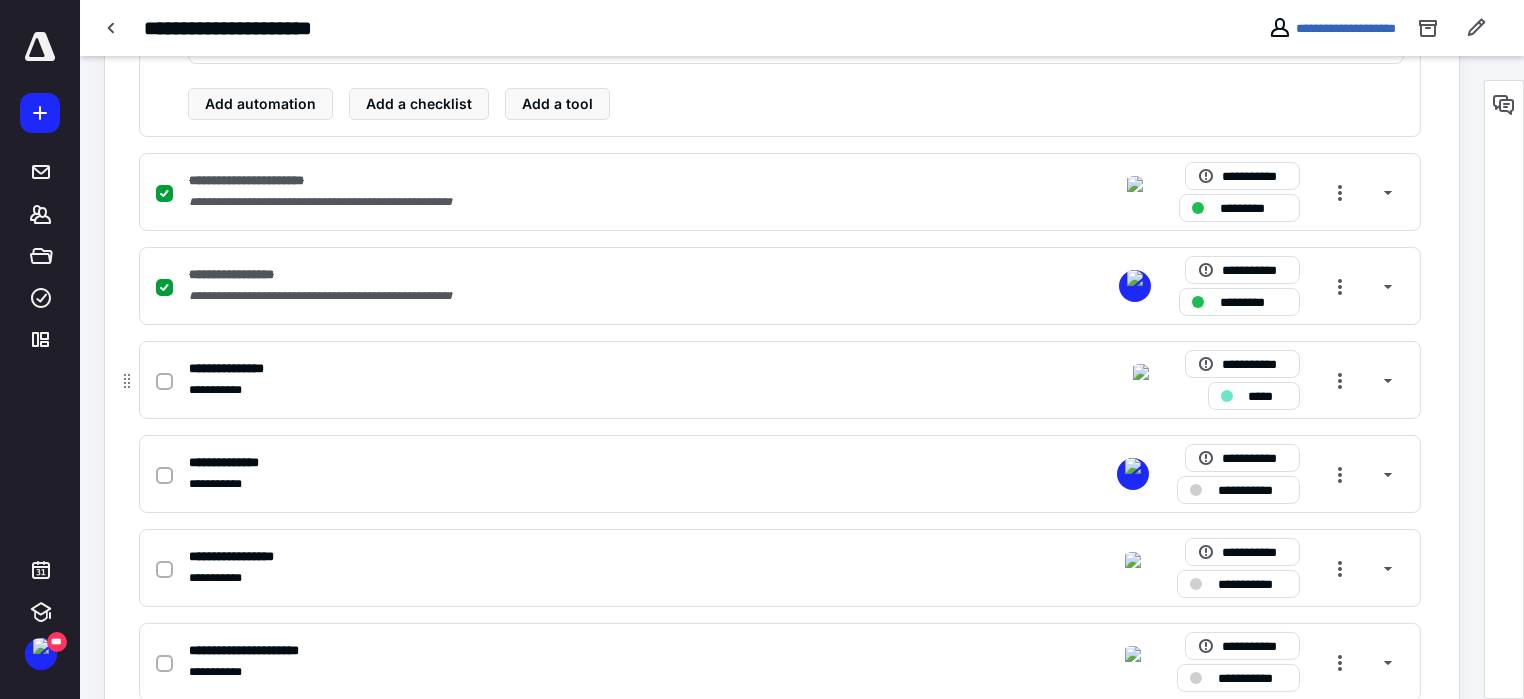click on "**********" at bounding box center [235, 368] 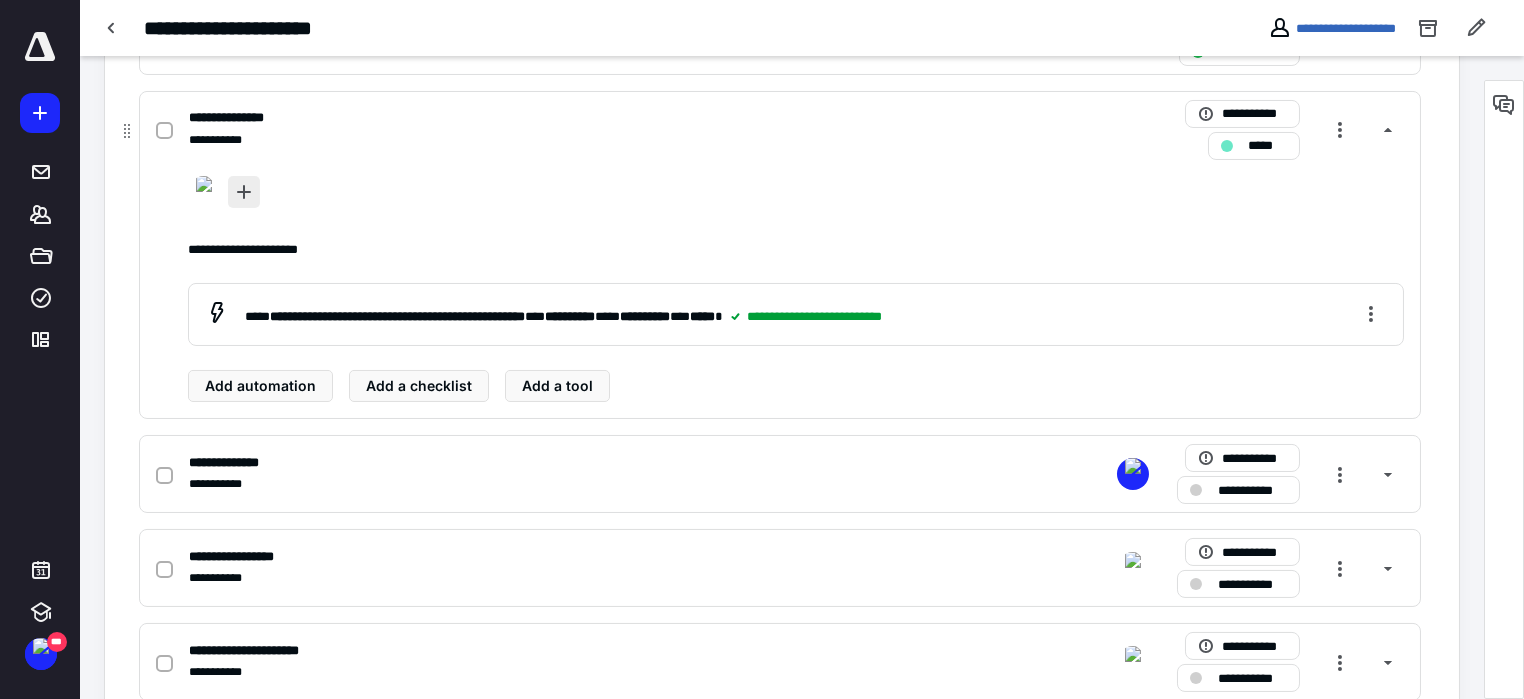 click at bounding box center [244, 192] 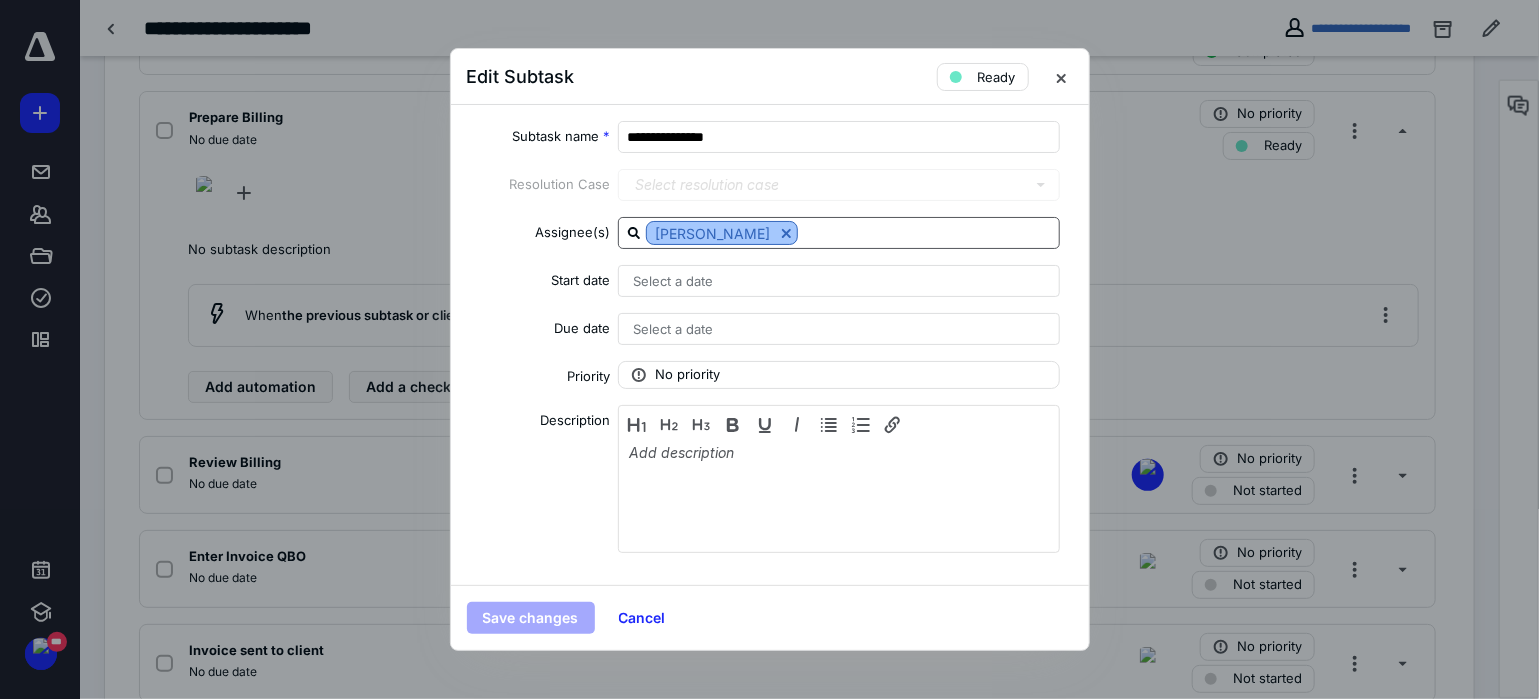 click at bounding box center (786, 233) 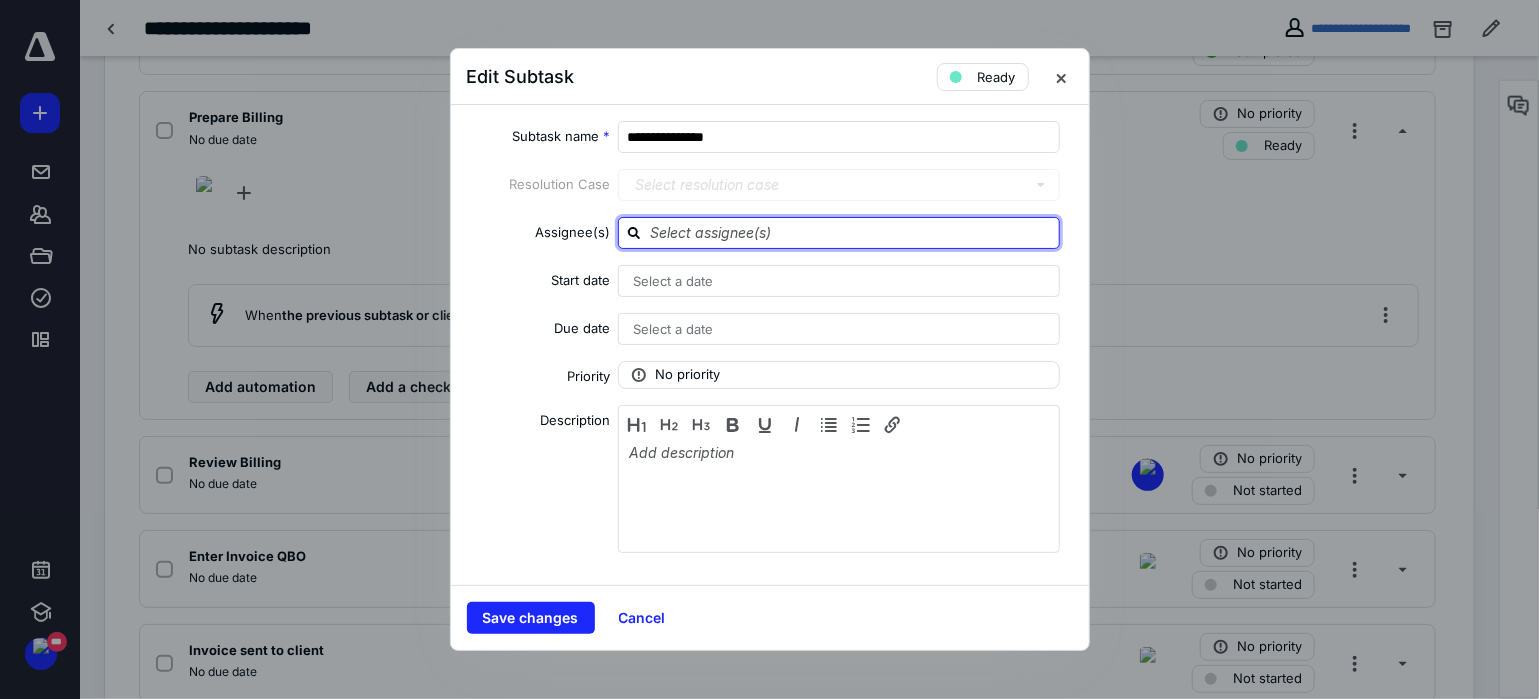 click at bounding box center [851, 232] 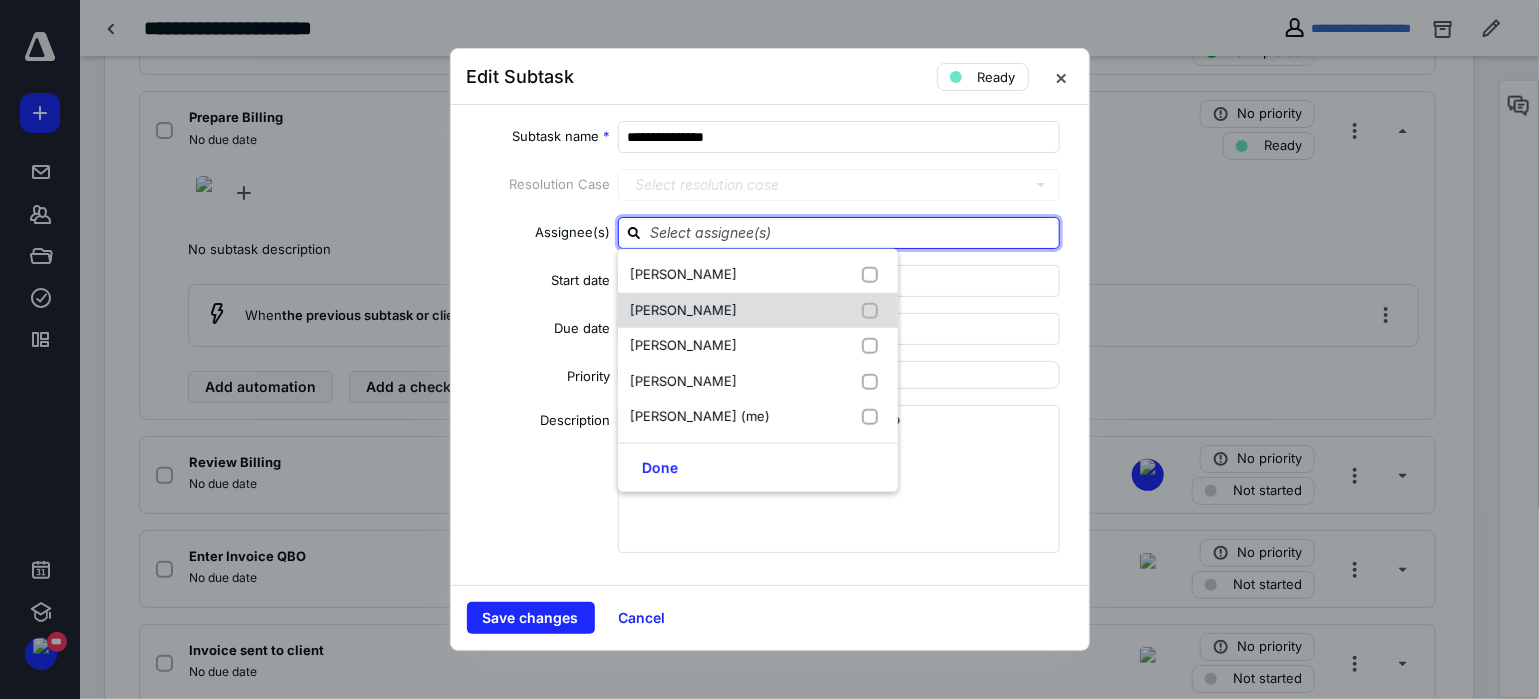 click on "[PERSON_NAME]" at bounding box center (683, 309) 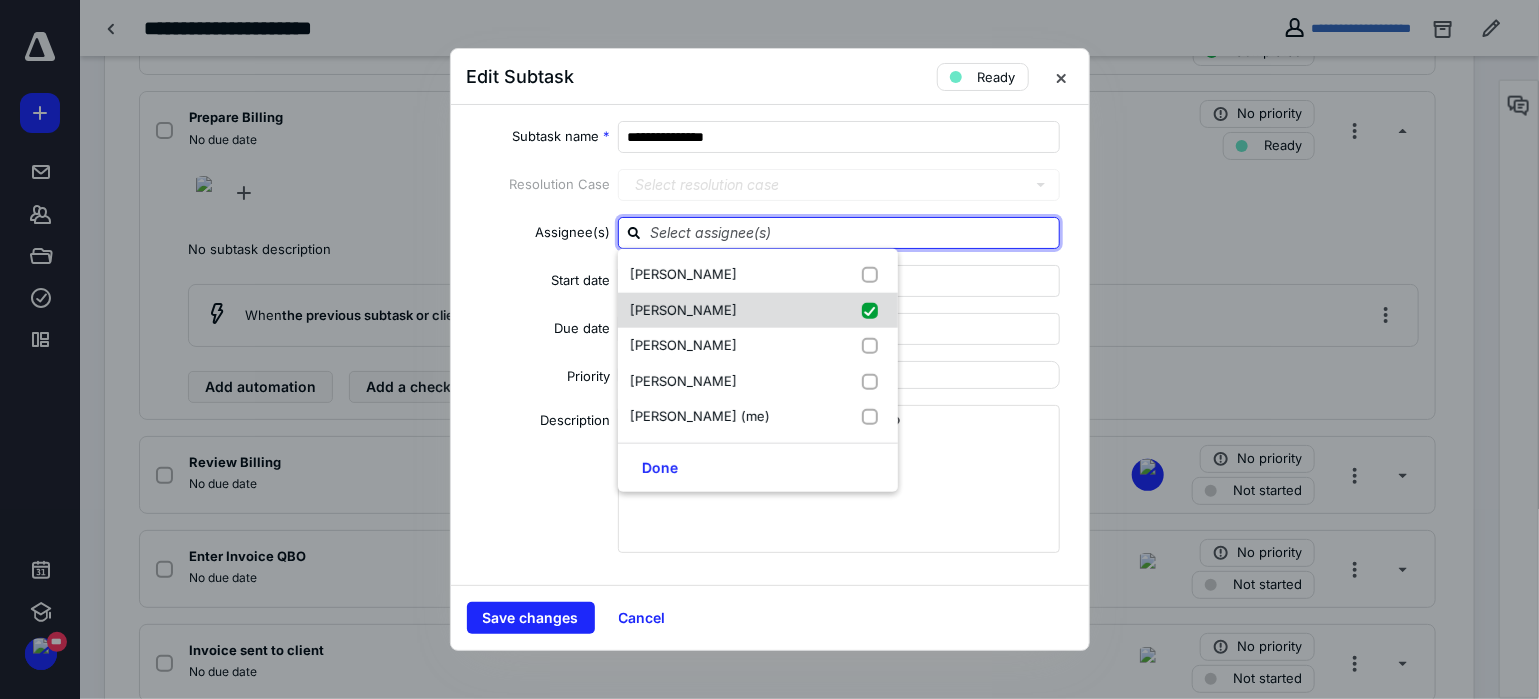 checkbox on "true" 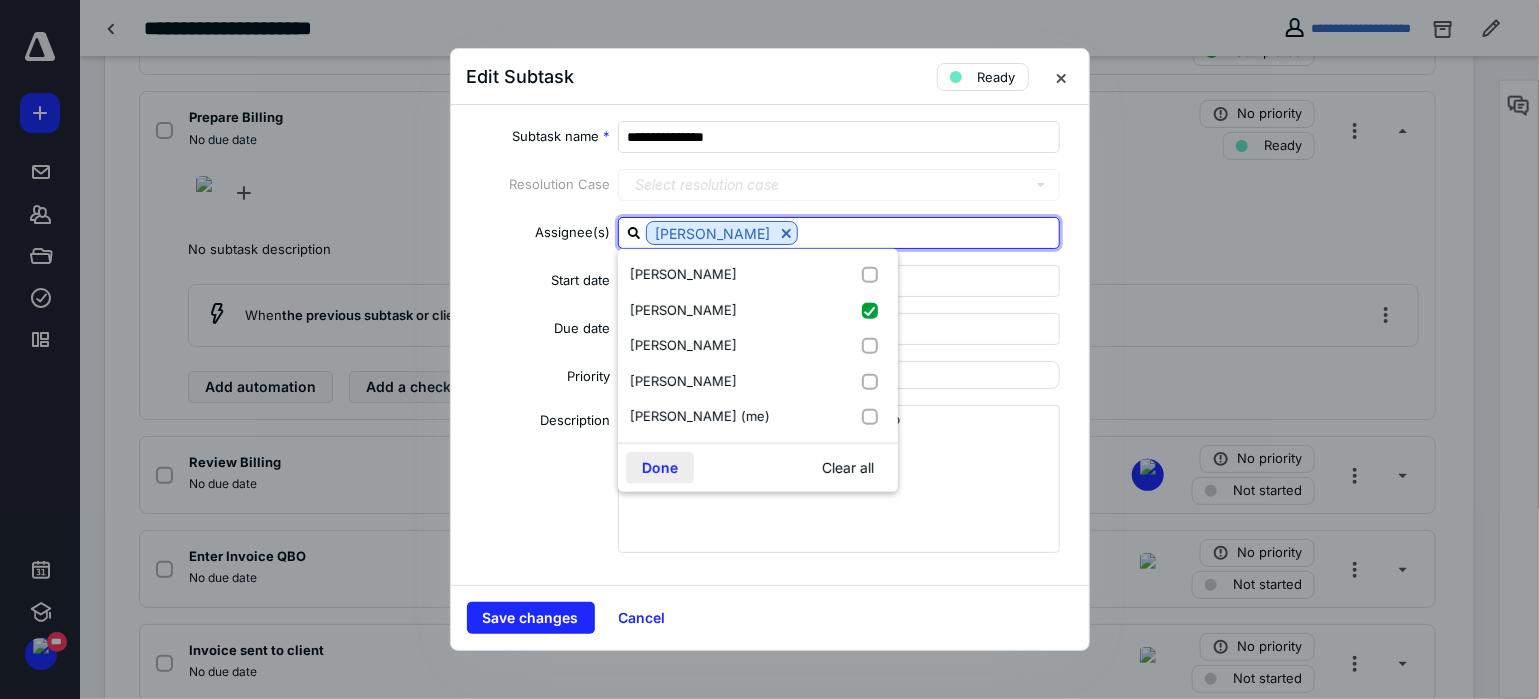 click on "Done" at bounding box center [660, 467] 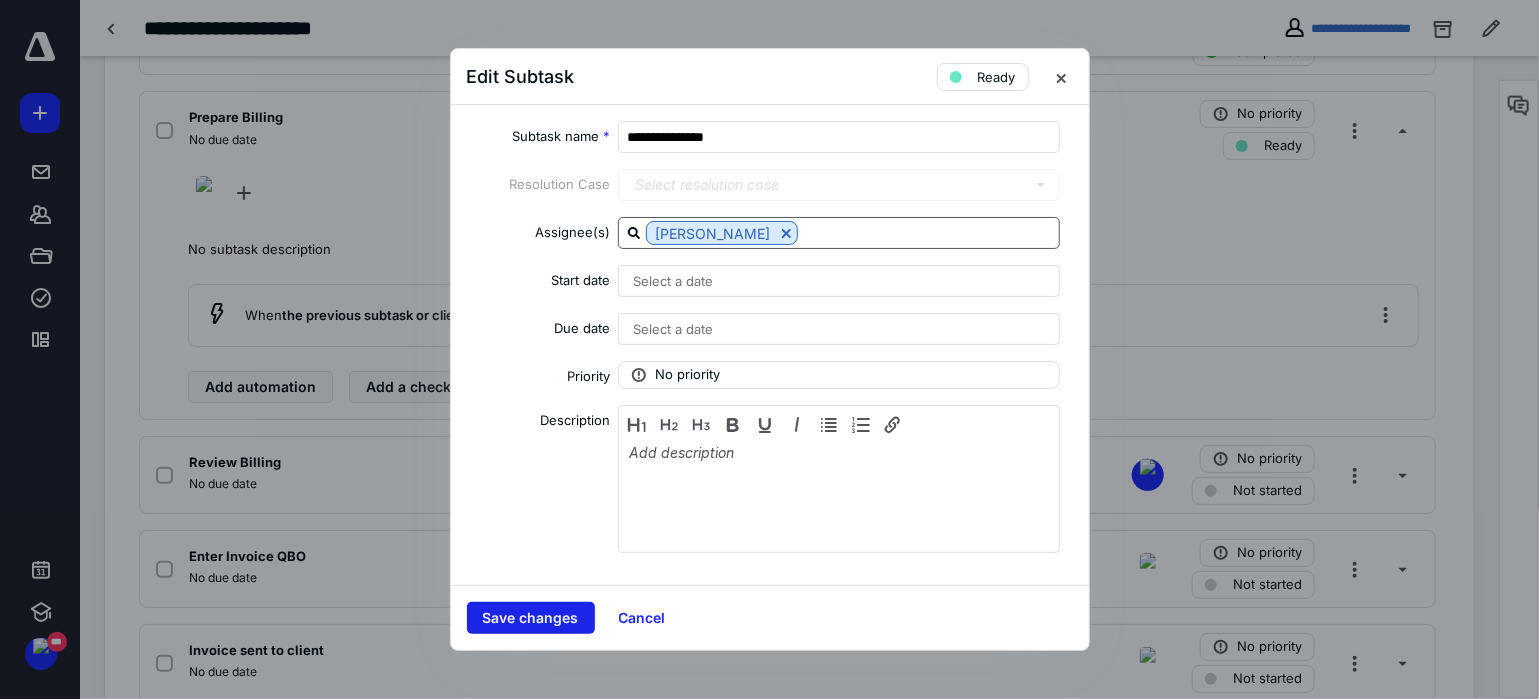 click on "Save changes" at bounding box center [531, 618] 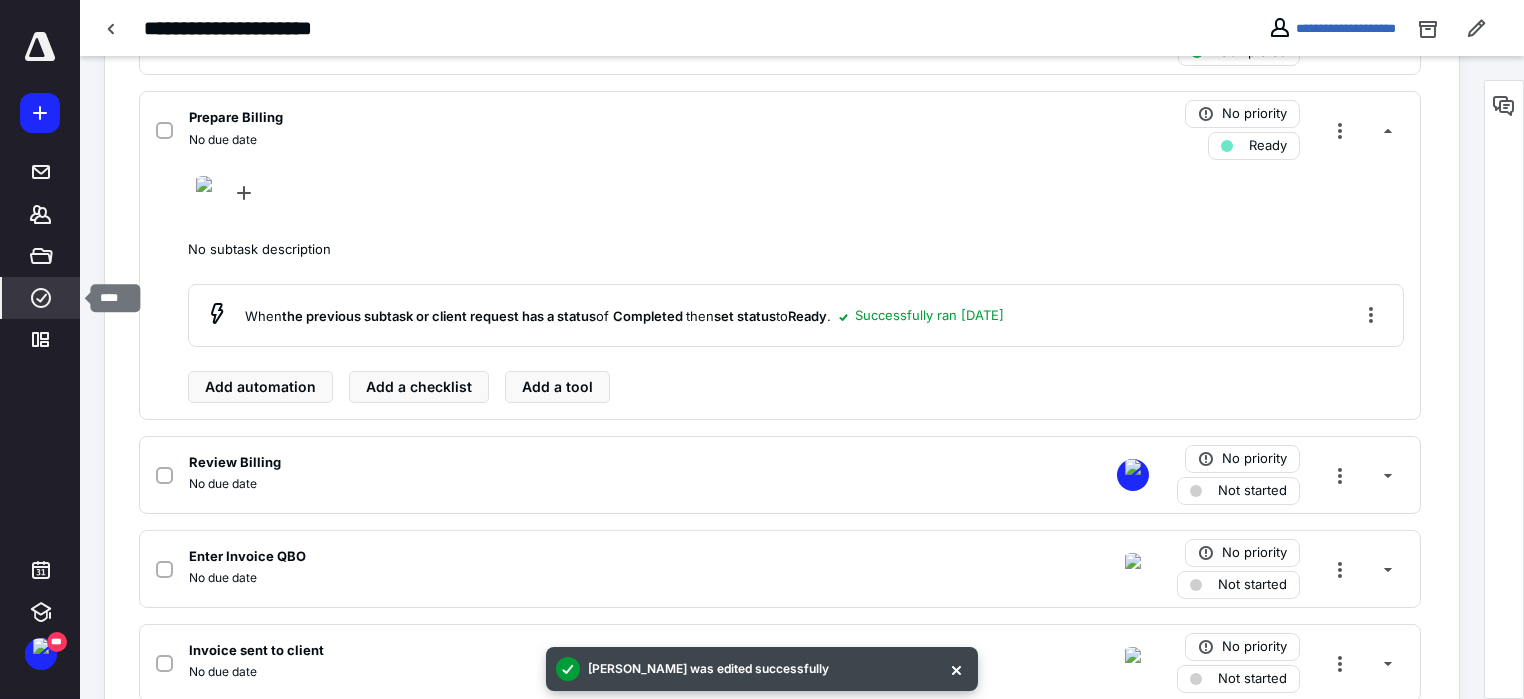 click 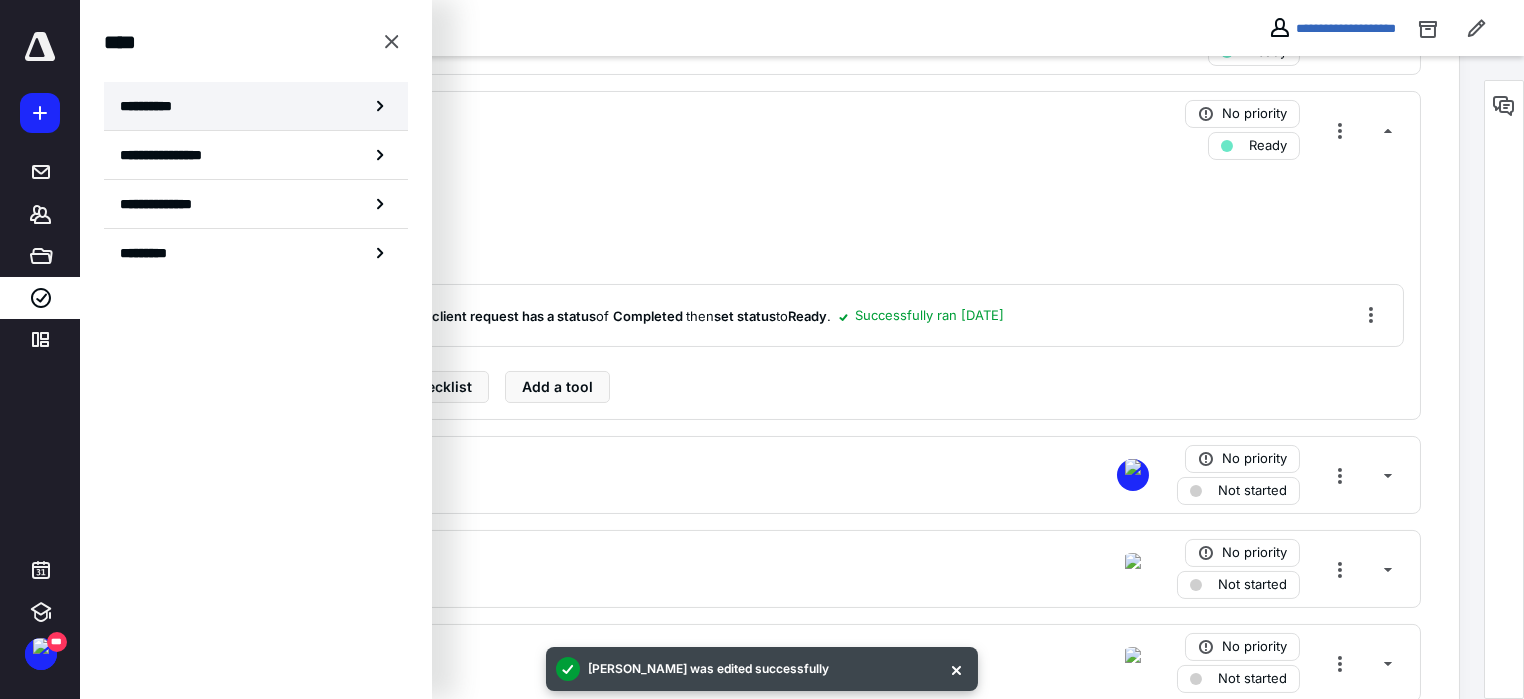 click on "**********" at bounding box center [256, 106] 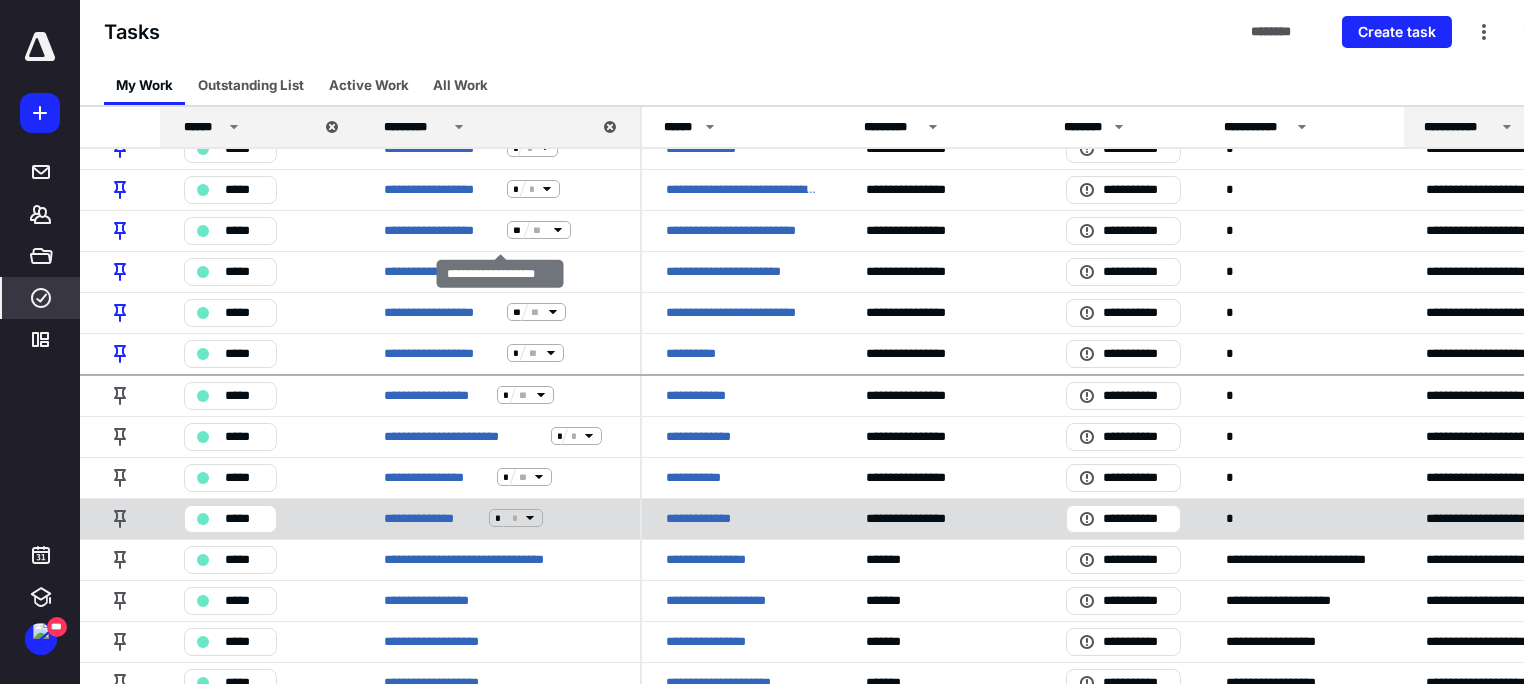 scroll, scrollTop: 268, scrollLeft: 0, axis: vertical 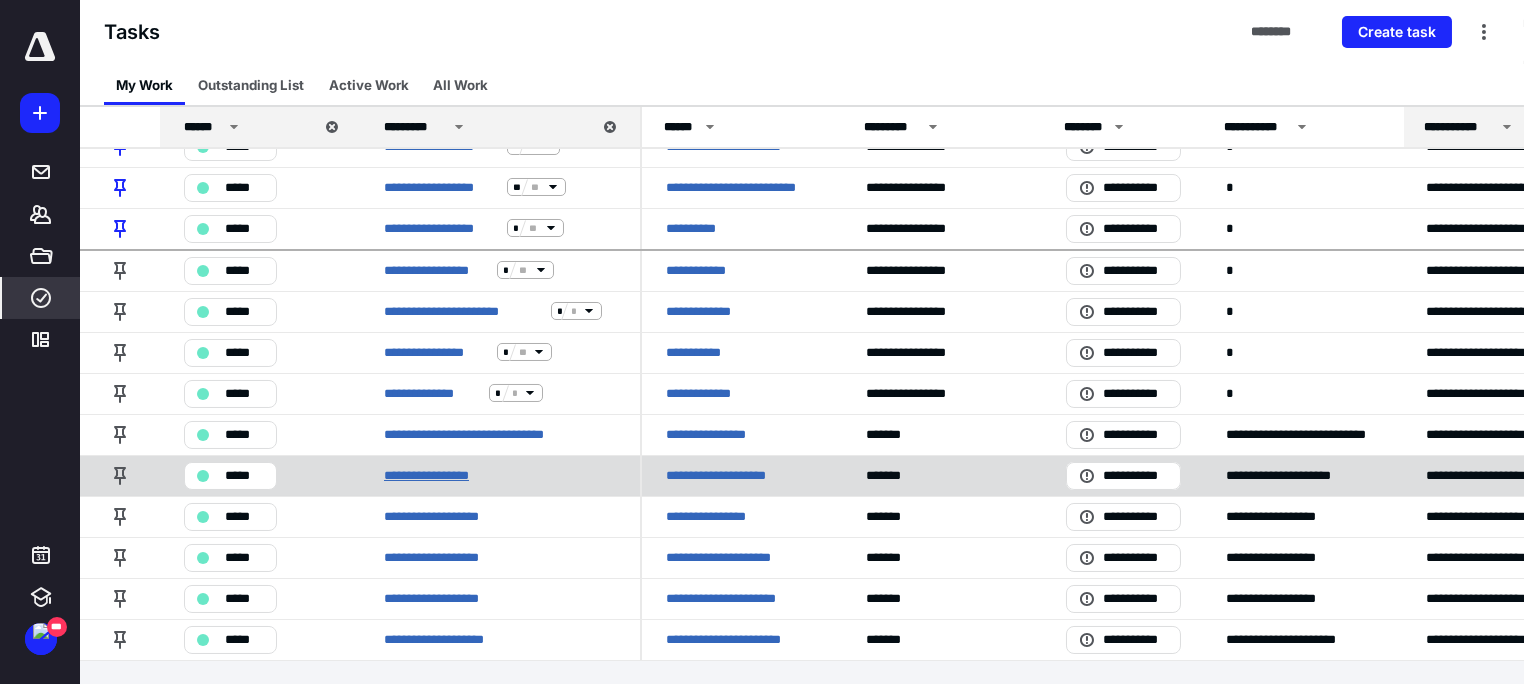 click on "**********" at bounding box center (432, 475) 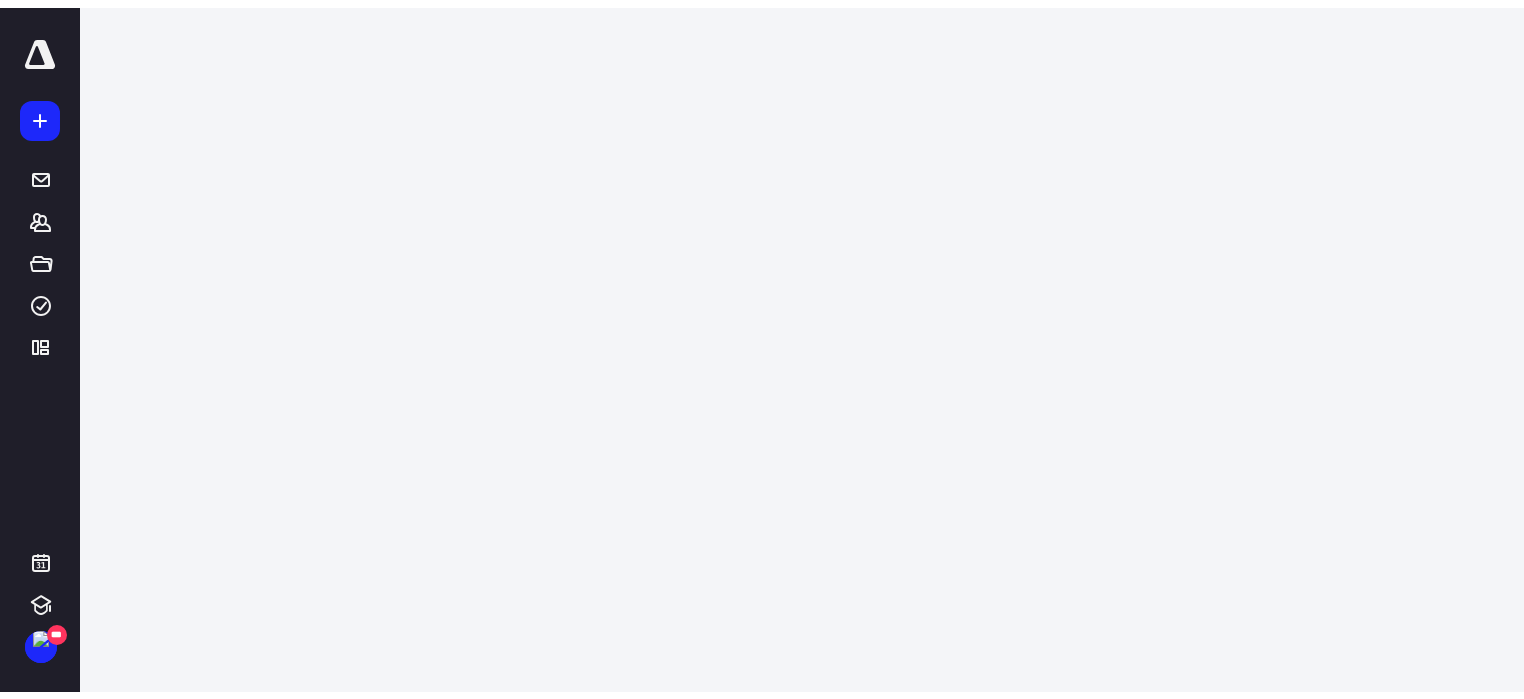 scroll, scrollTop: 0, scrollLeft: 0, axis: both 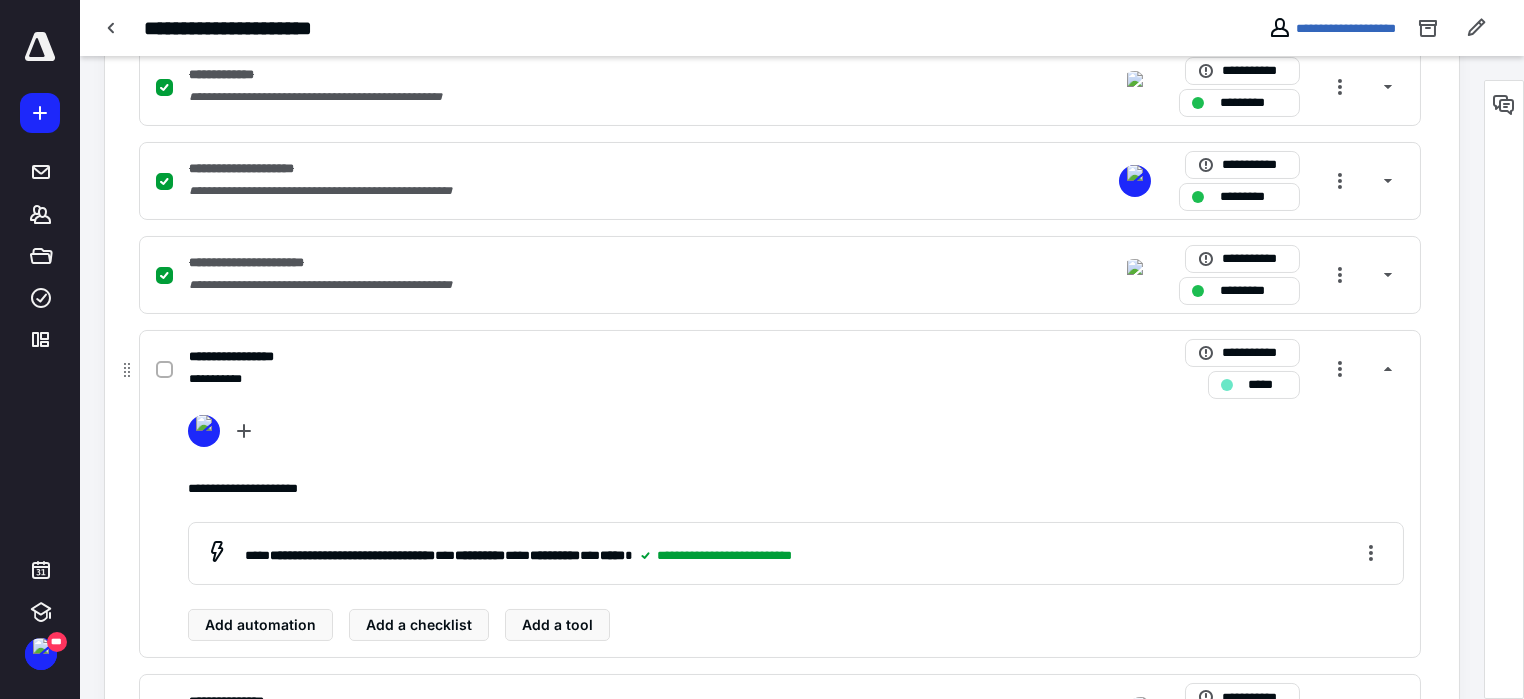 click 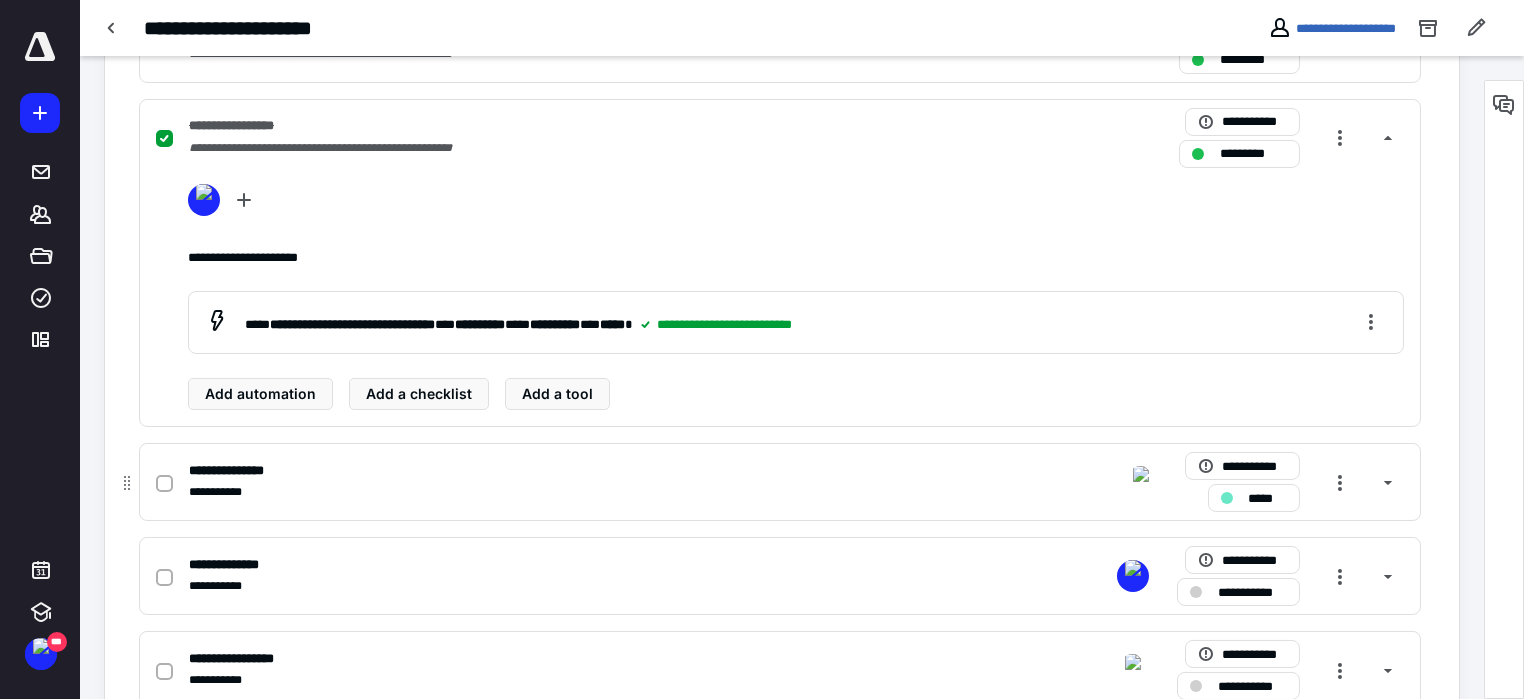 scroll, scrollTop: 1166, scrollLeft: 0, axis: vertical 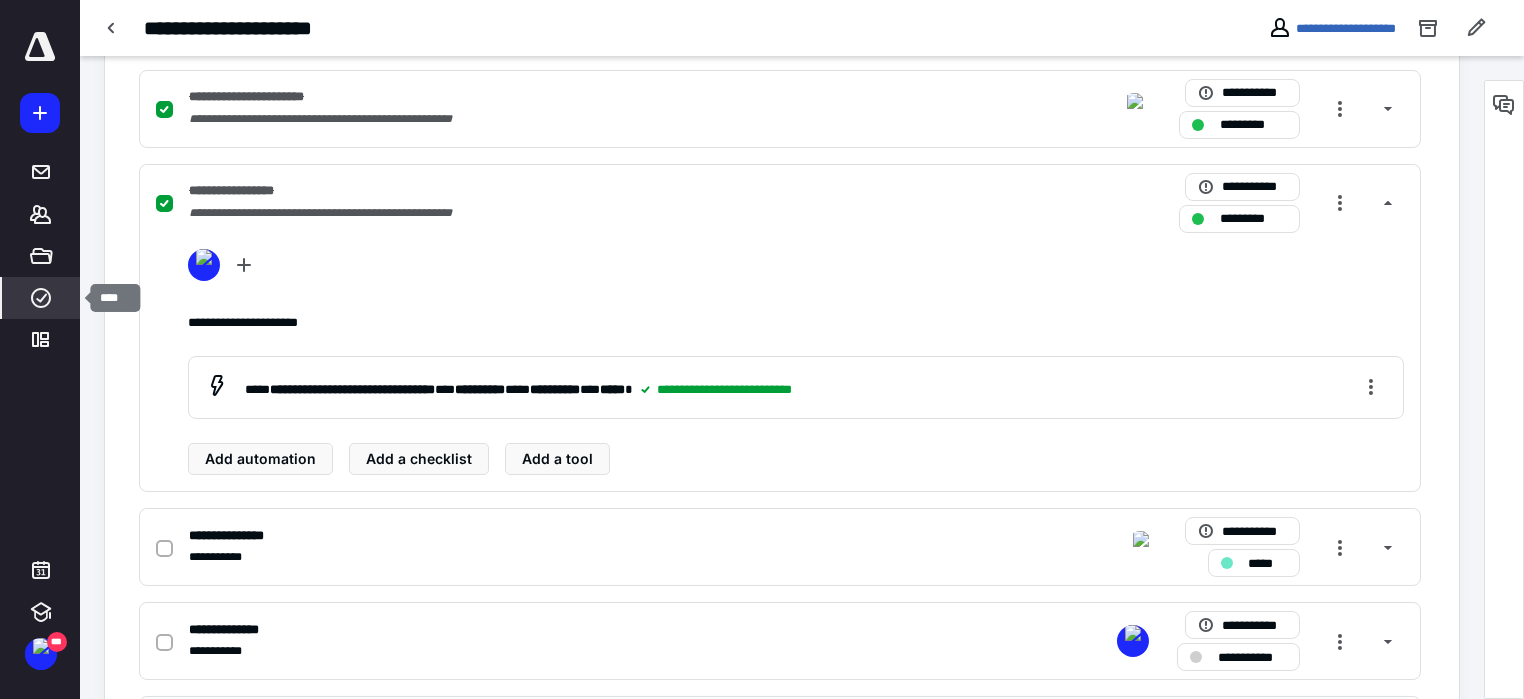click 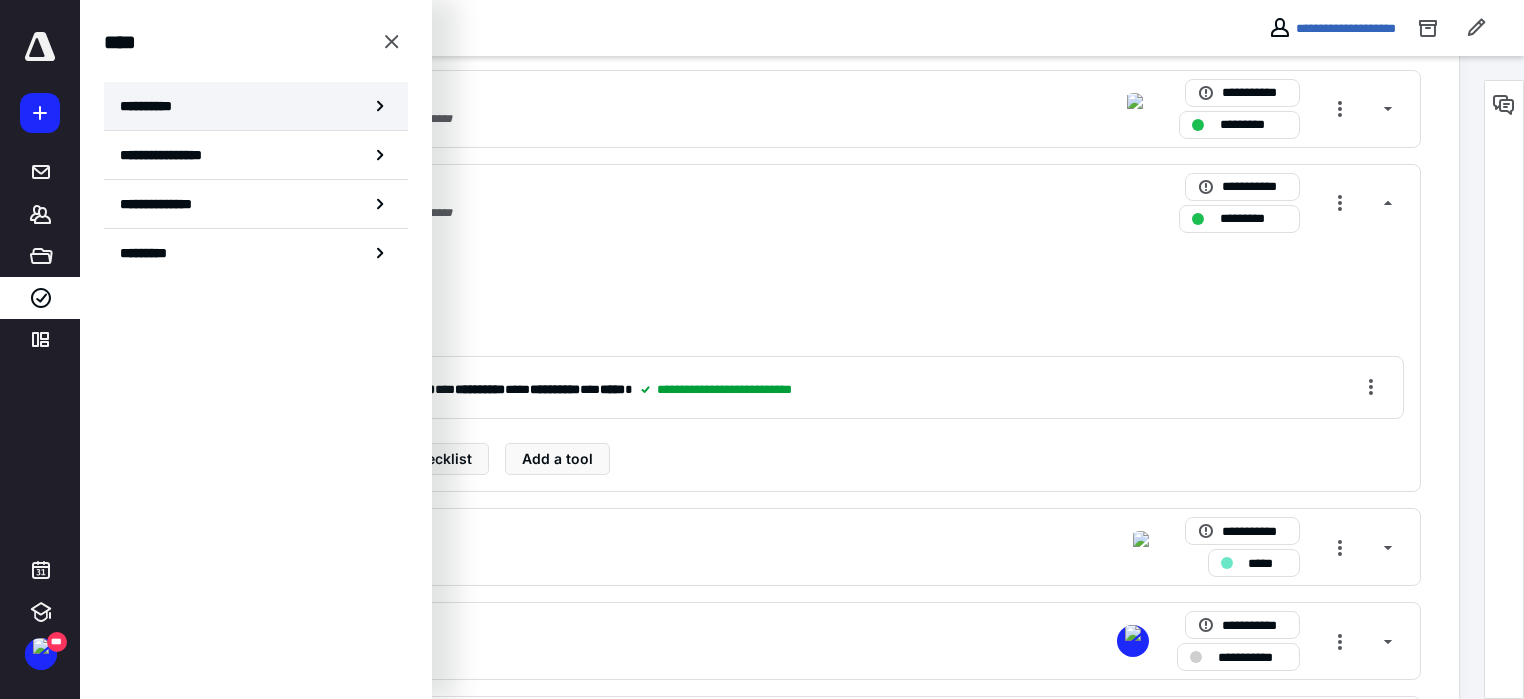 click on "**********" at bounding box center [153, 106] 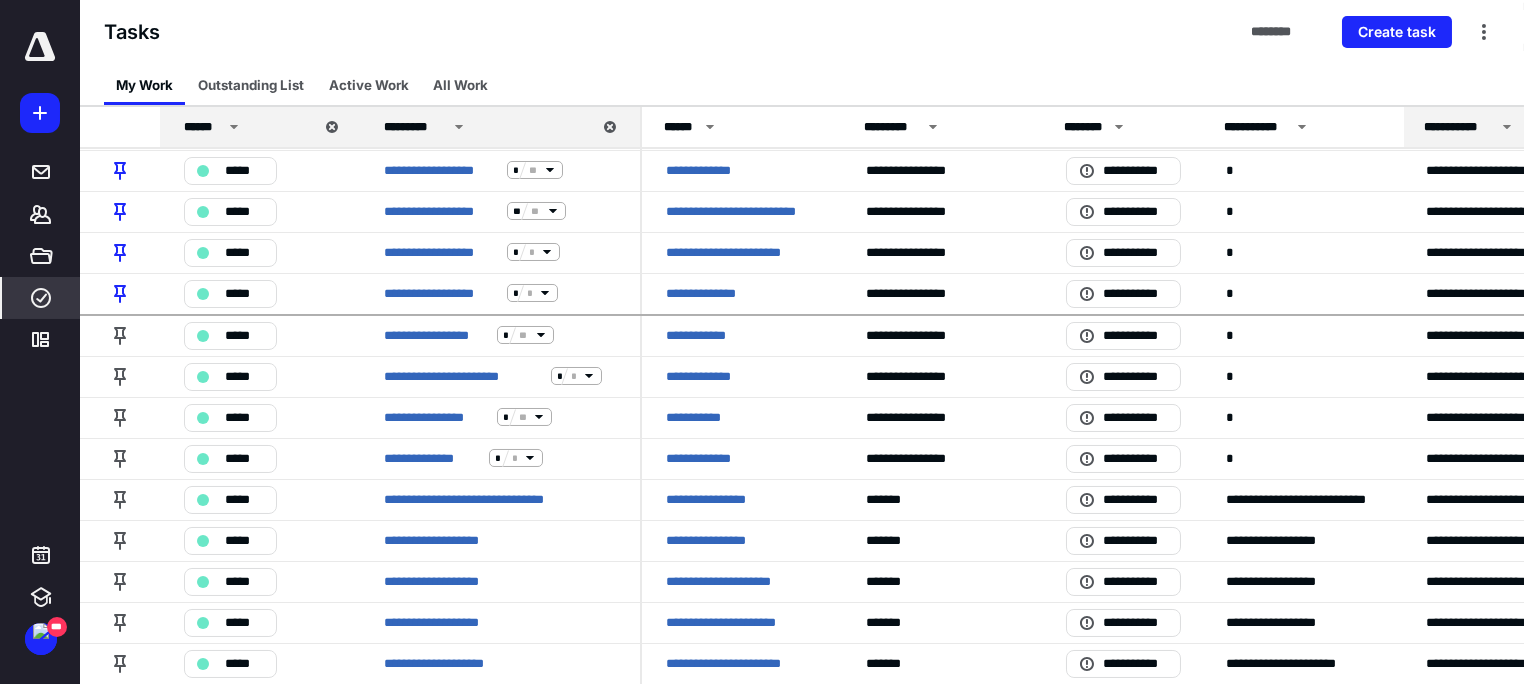 scroll, scrollTop: 226, scrollLeft: 0, axis: vertical 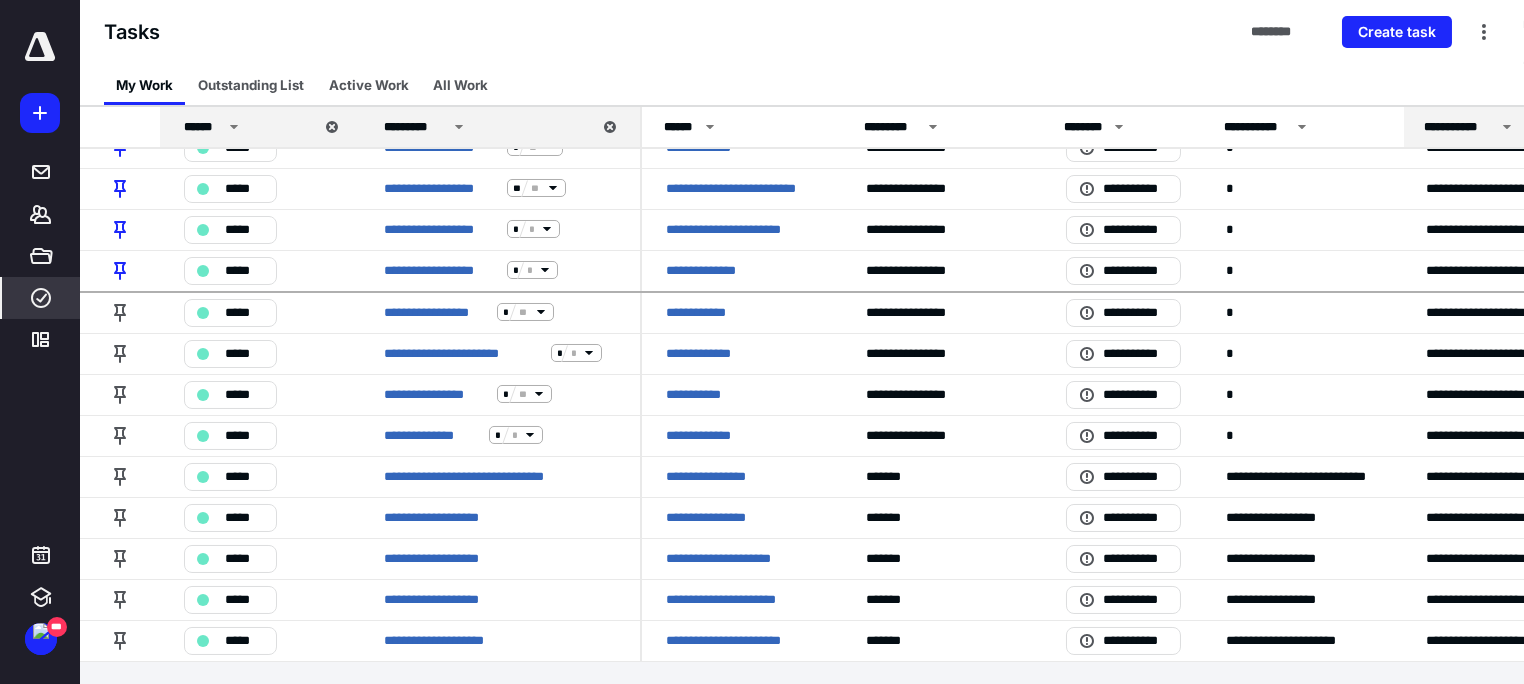 click on "**********" at bounding box center [1459, 127] 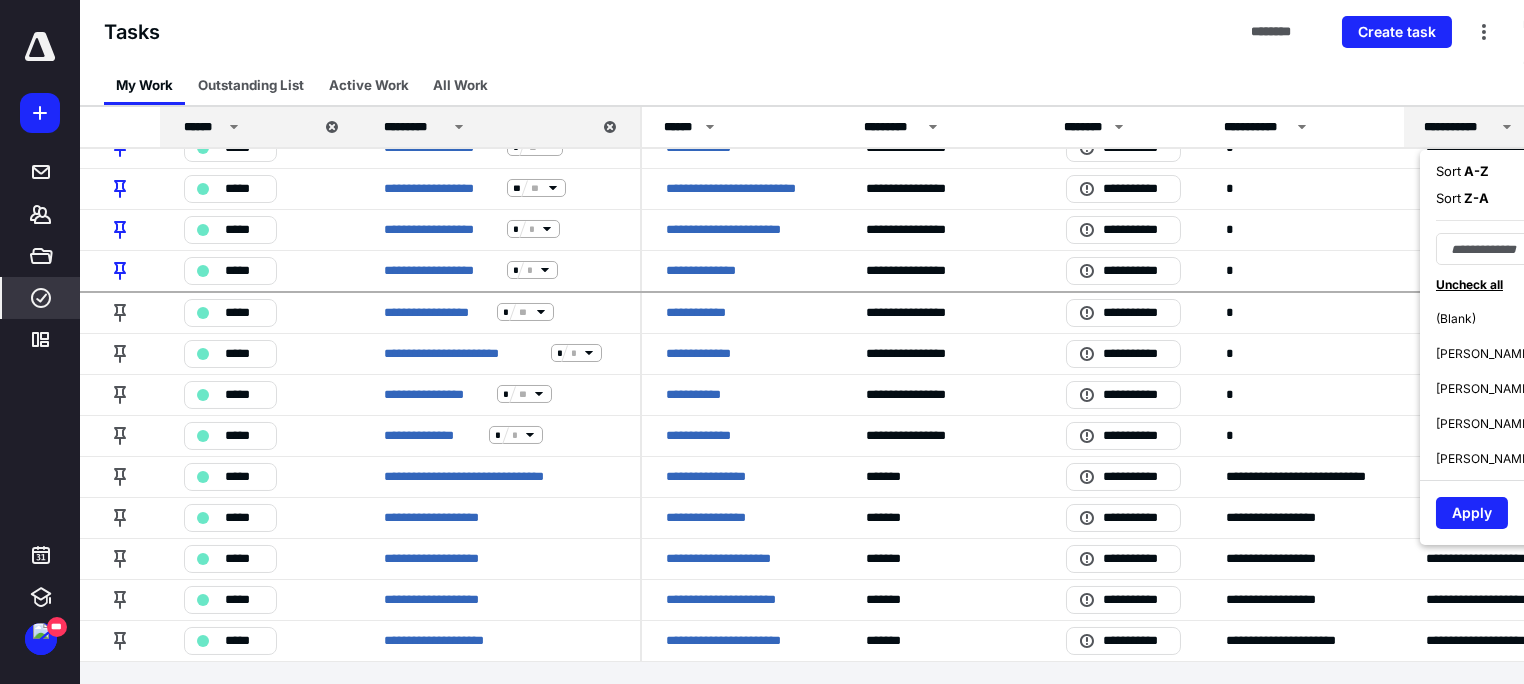 click on "[PERSON_NAME]" at bounding box center (1556, 353) 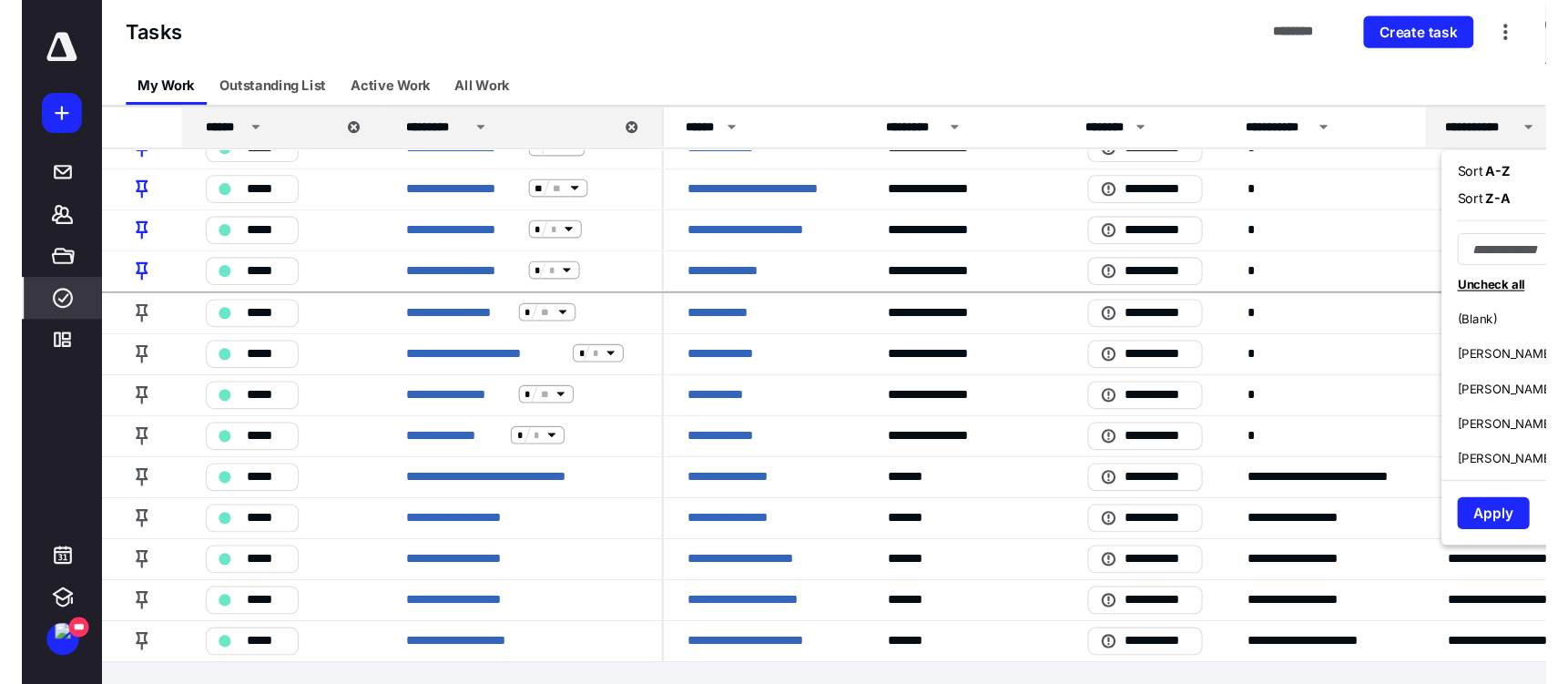 scroll, scrollTop: 145, scrollLeft: 0, axis: vertical 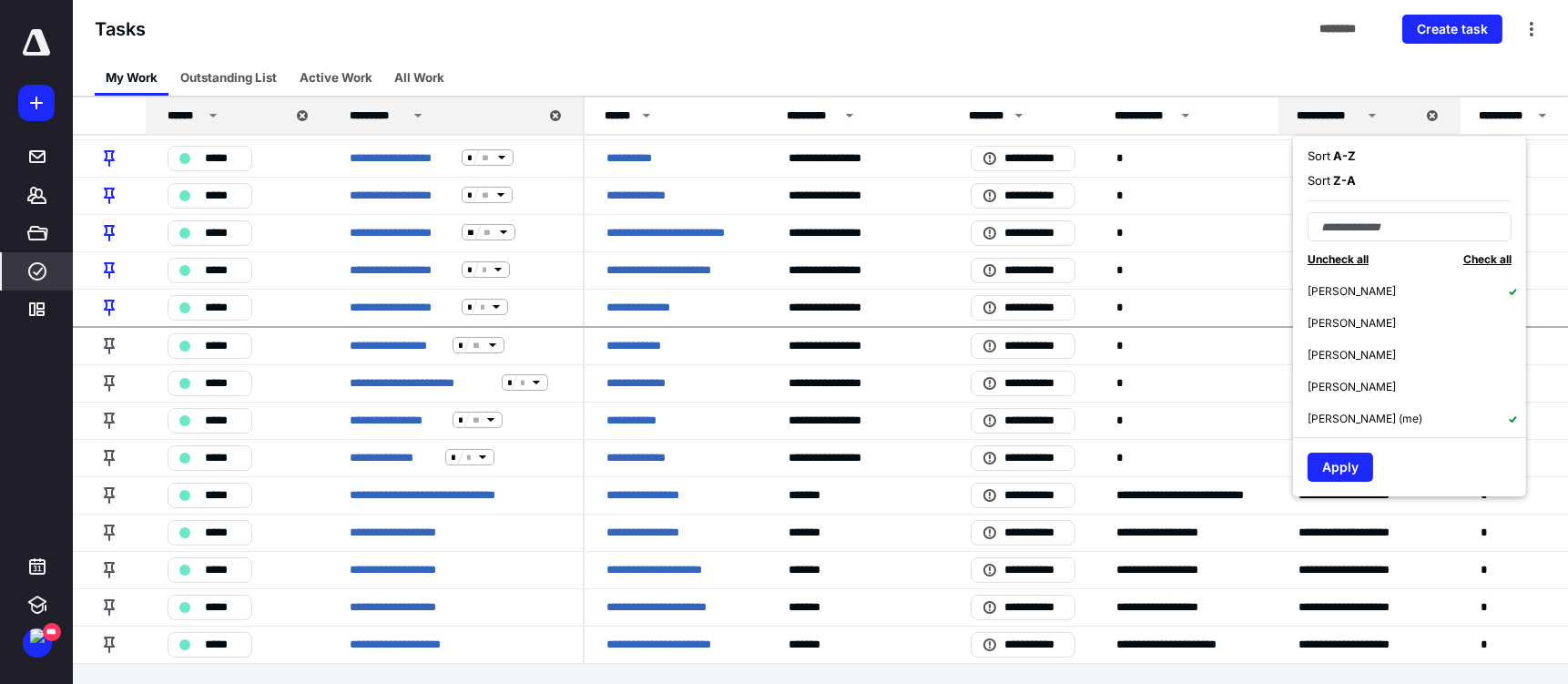 click on "[PERSON_NAME] (me)" at bounding box center [1365, 419] 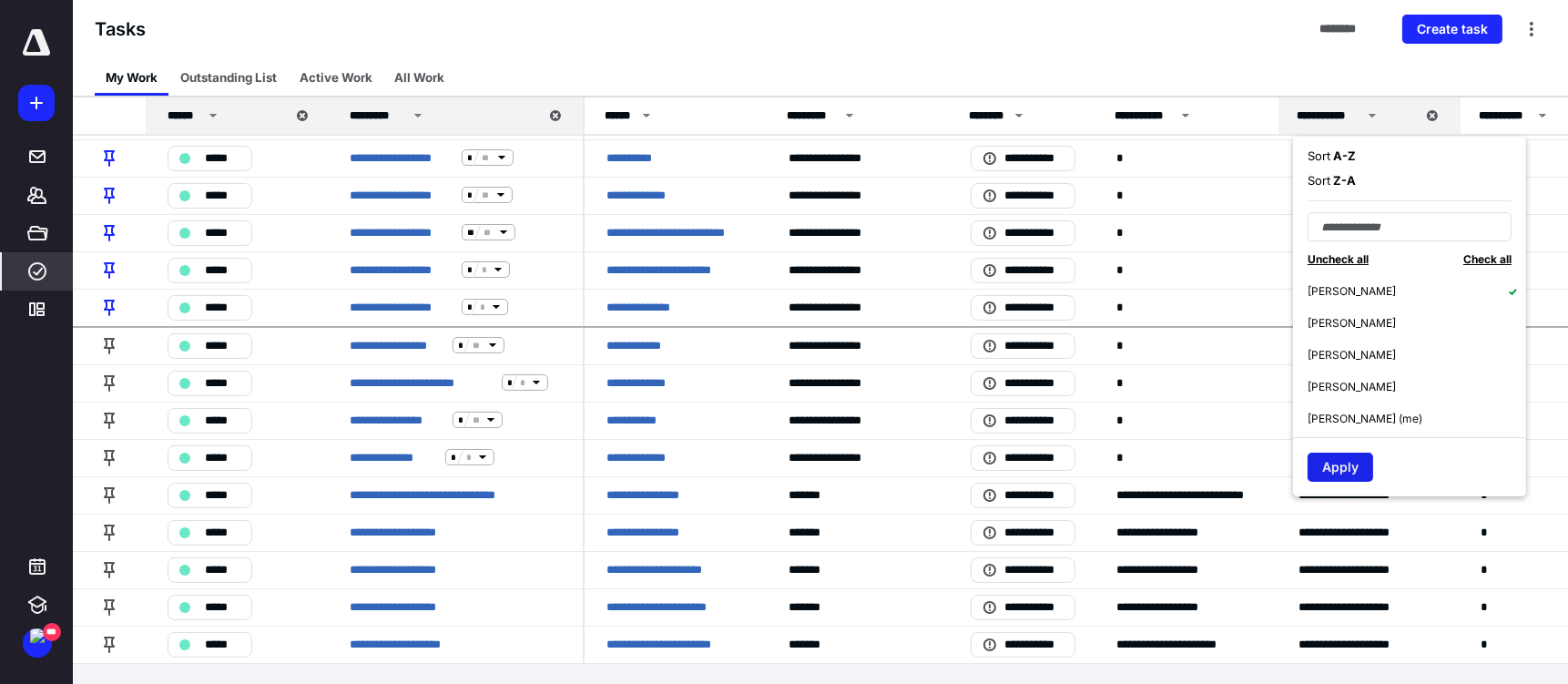 click on "Apply" at bounding box center (1340, 467) 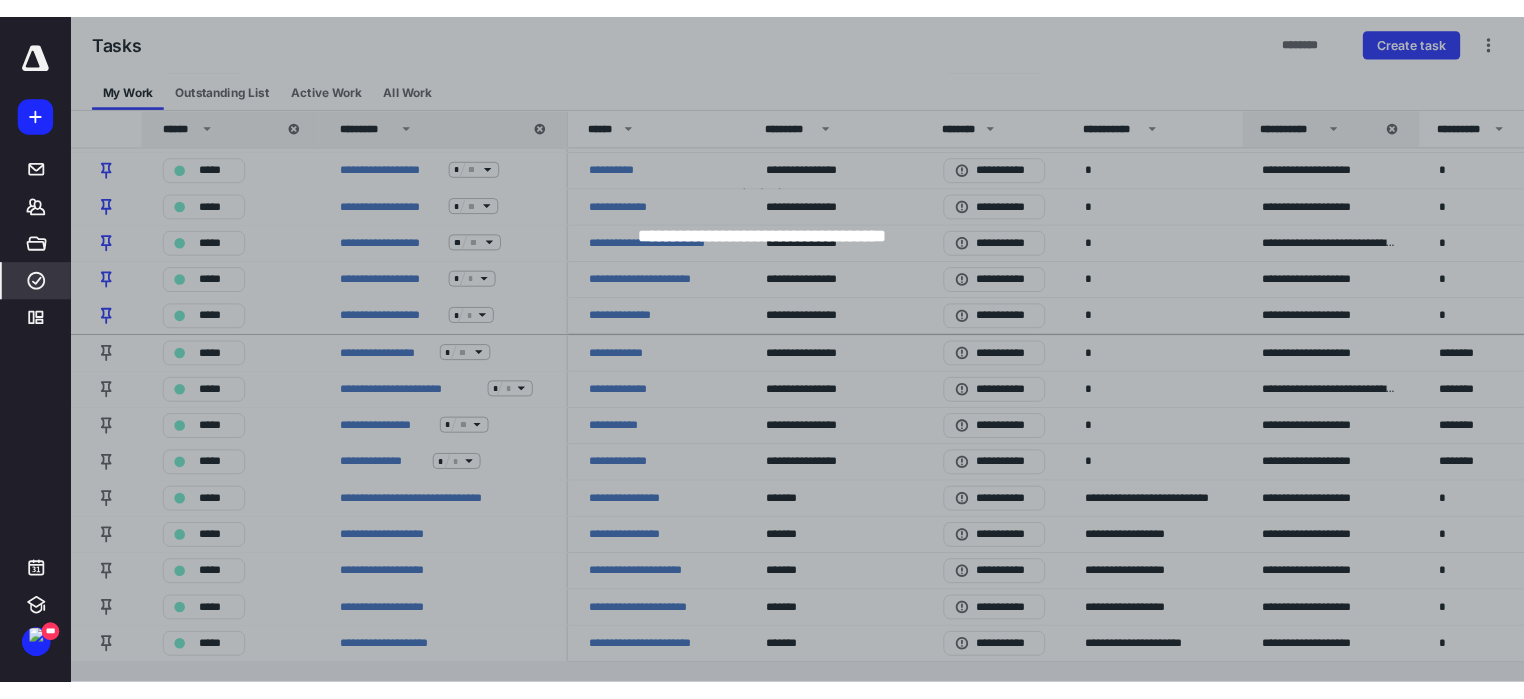 scroll, scrollTop: 0, scrollLeft: 0, axis: both 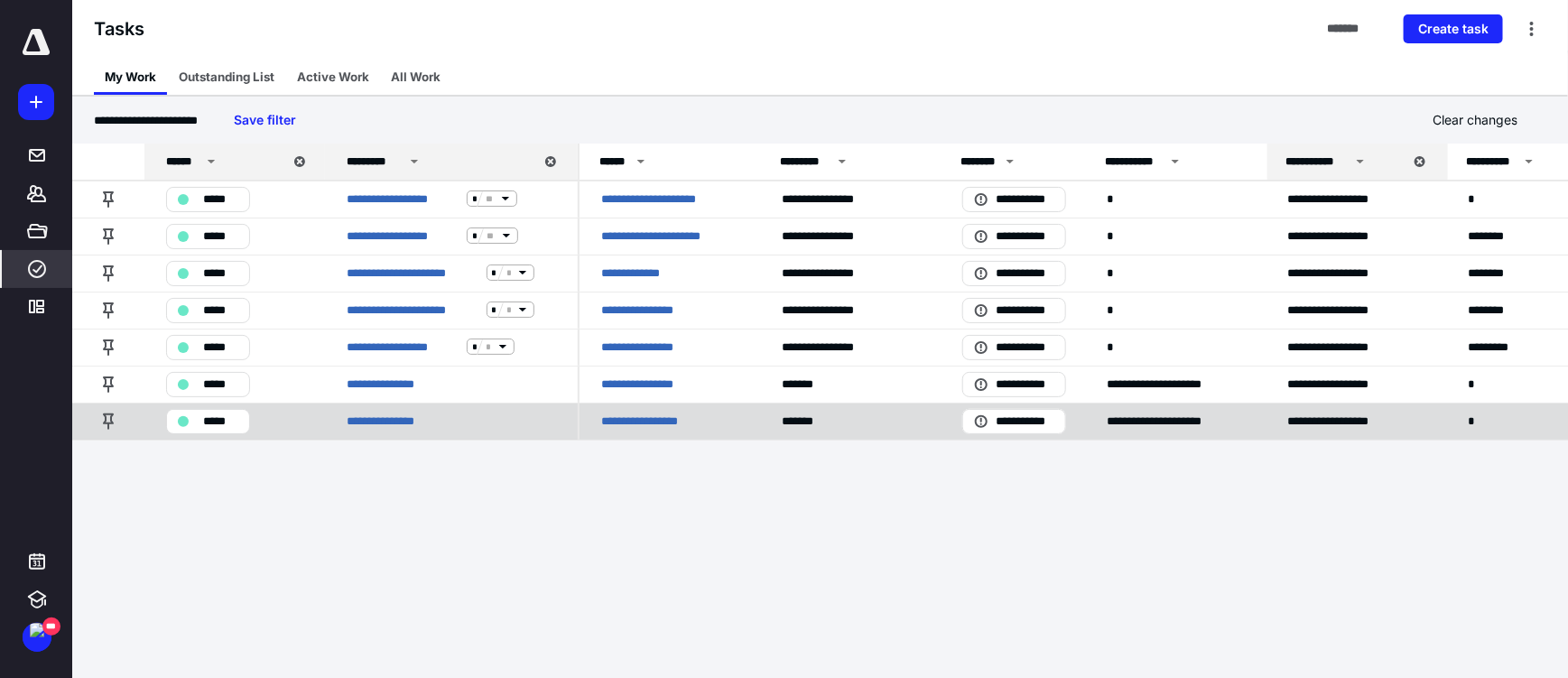 click on "**********" at bounding box center (451, 421) 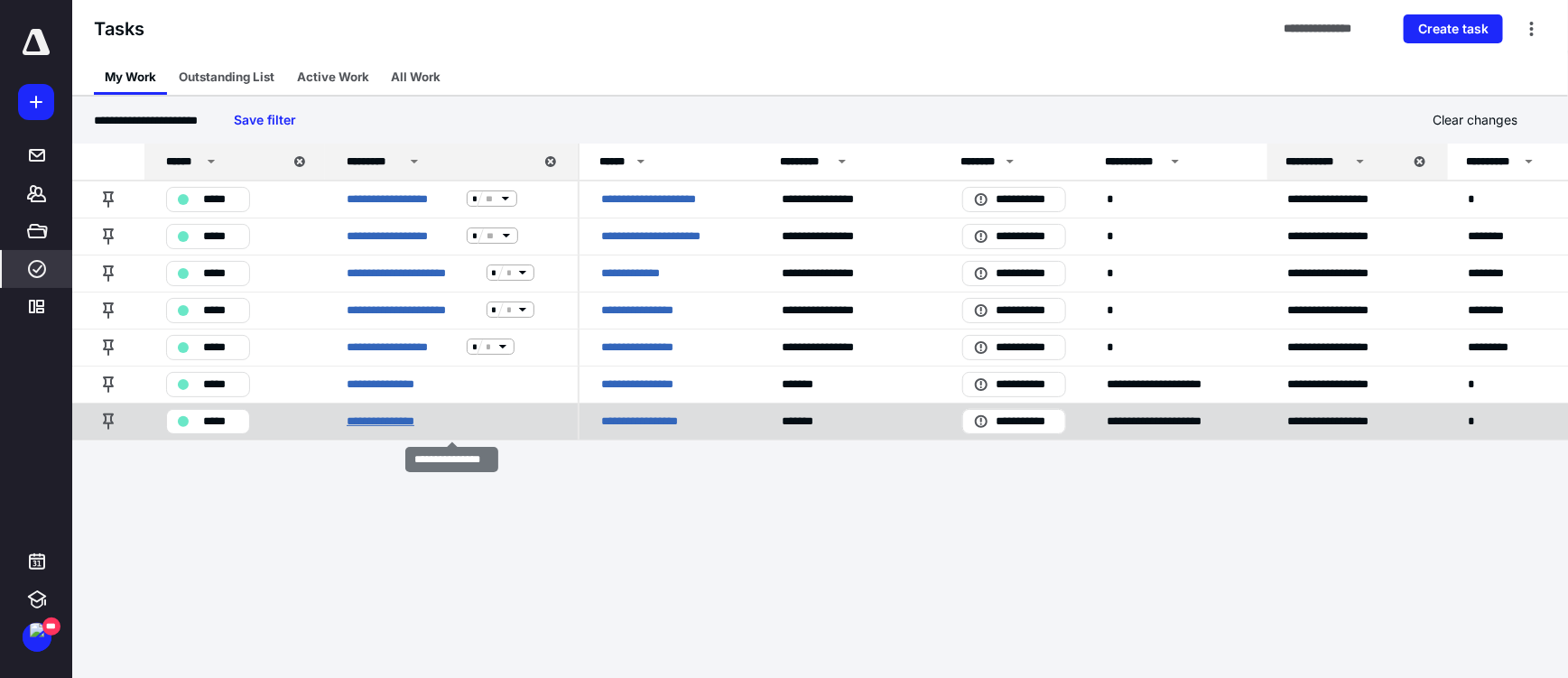 click on "**********" at bounding box center [386, 421] 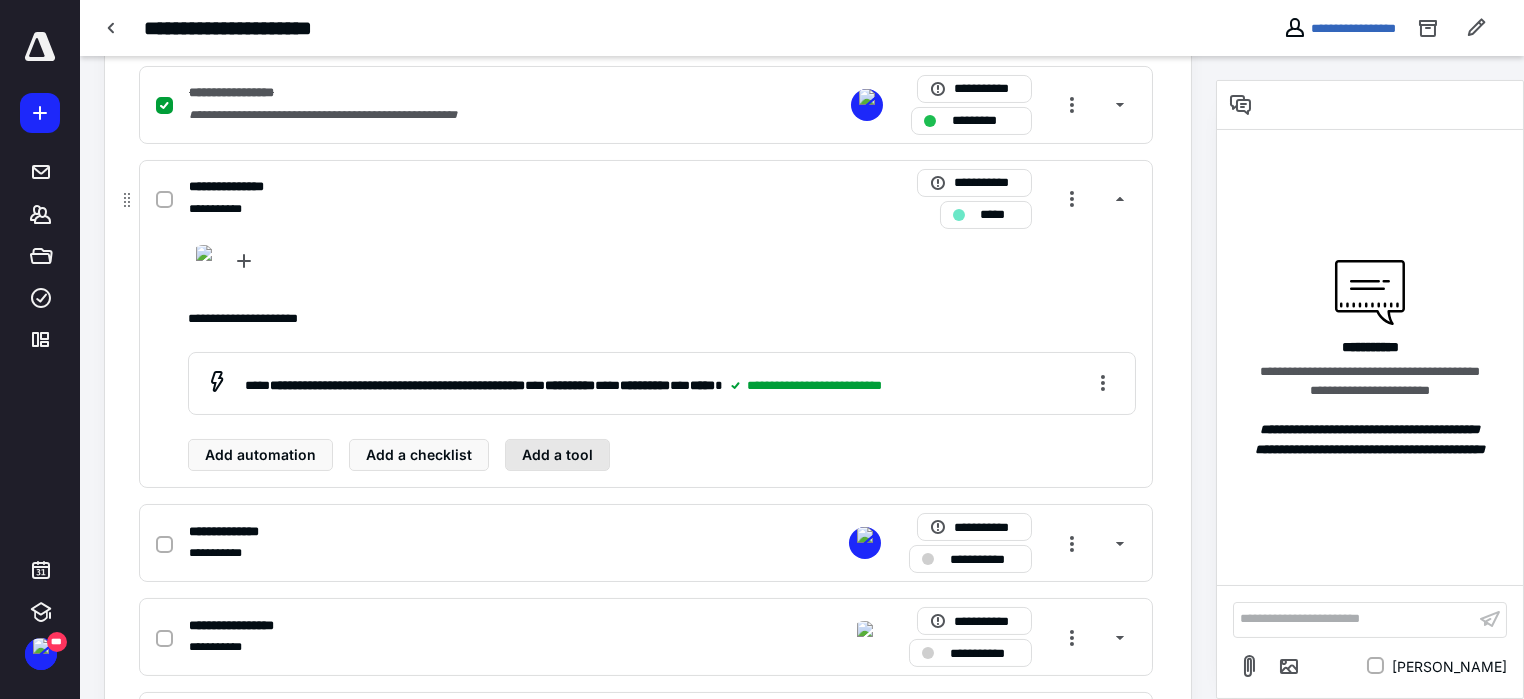 scroll, scrollTop: 1333, scrollLeft: 0, axis: vertical 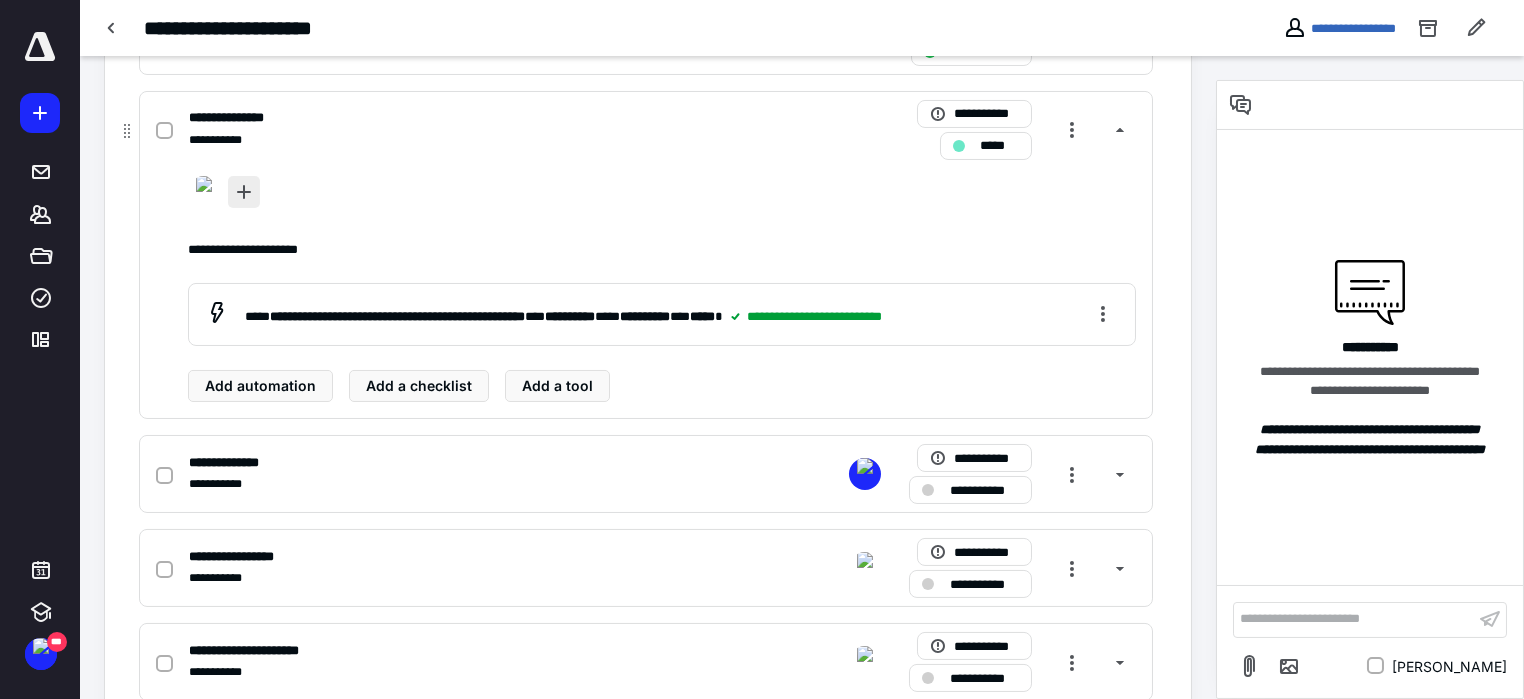 click at bounding box center (244, 192) 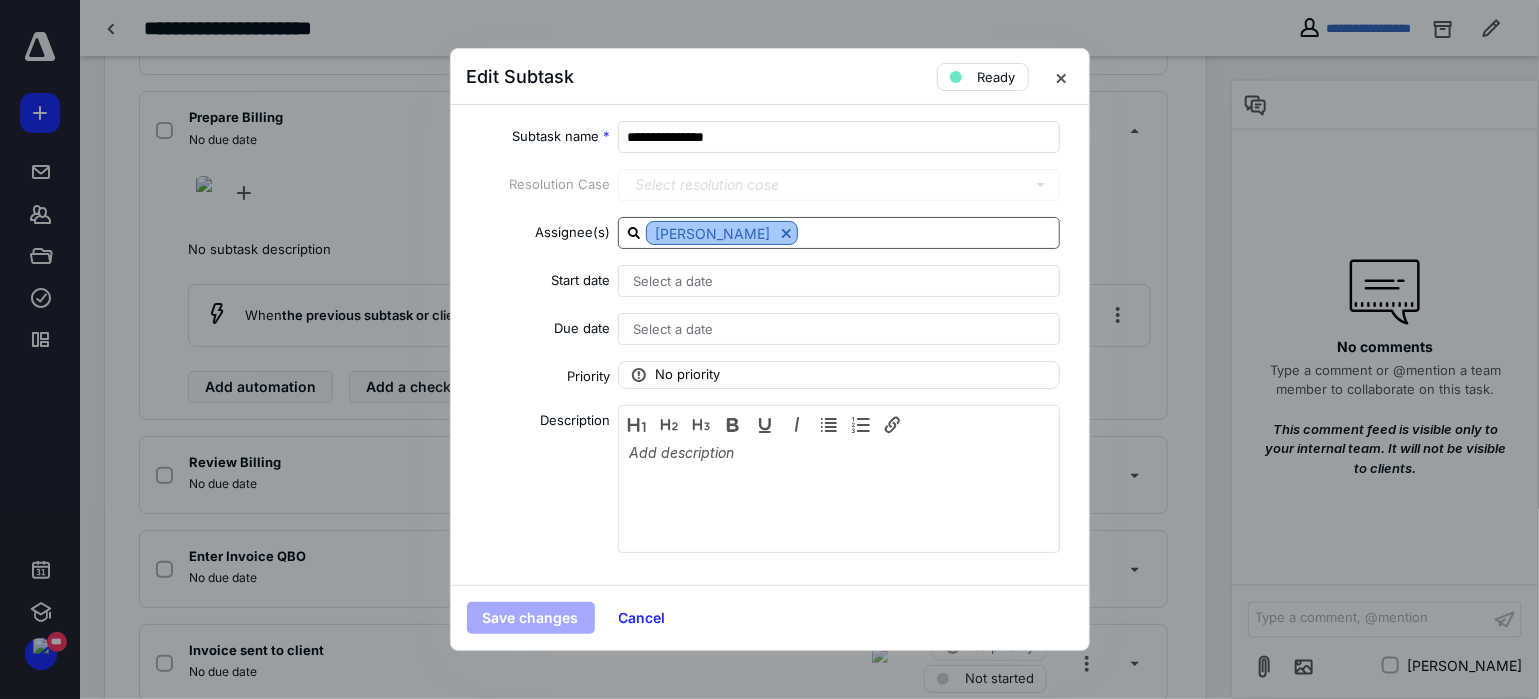 click at bounding box center [786, 233] 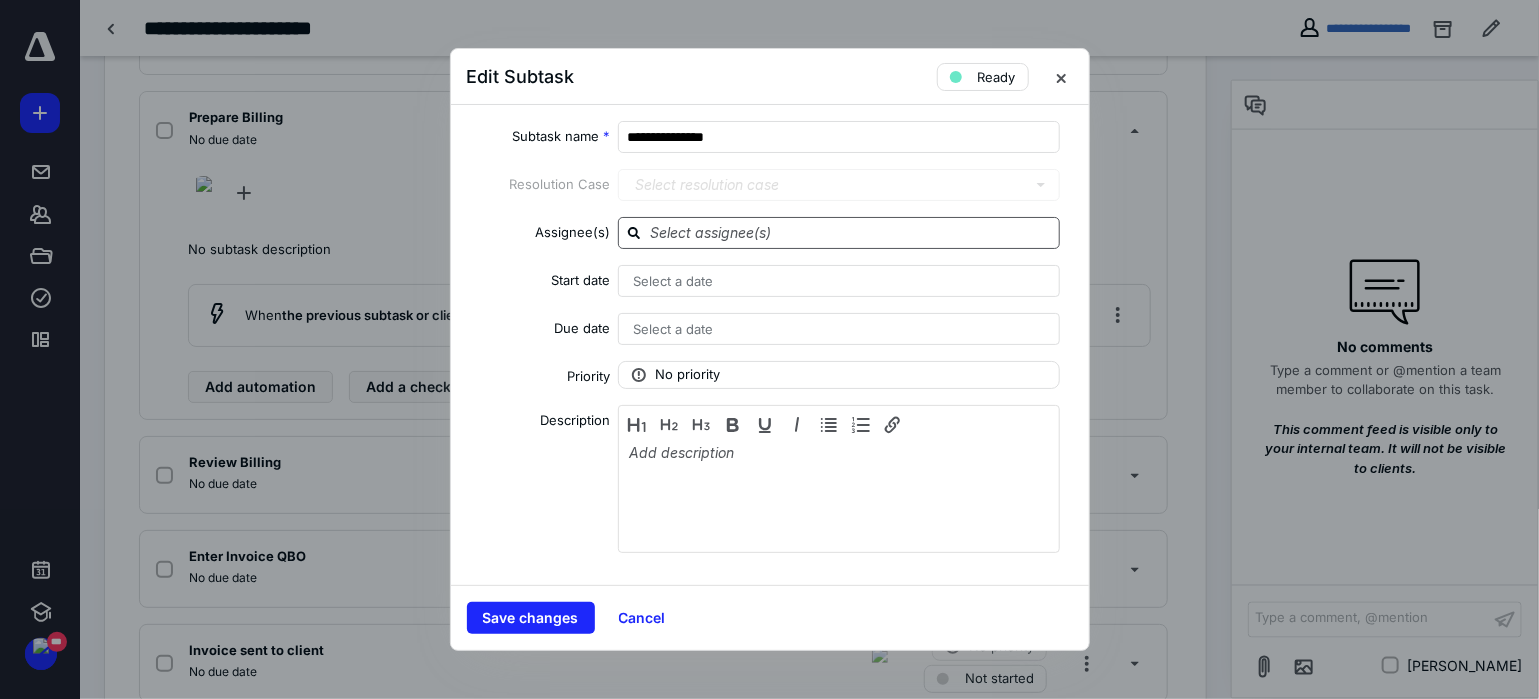 click at bounding box center [851, 232] 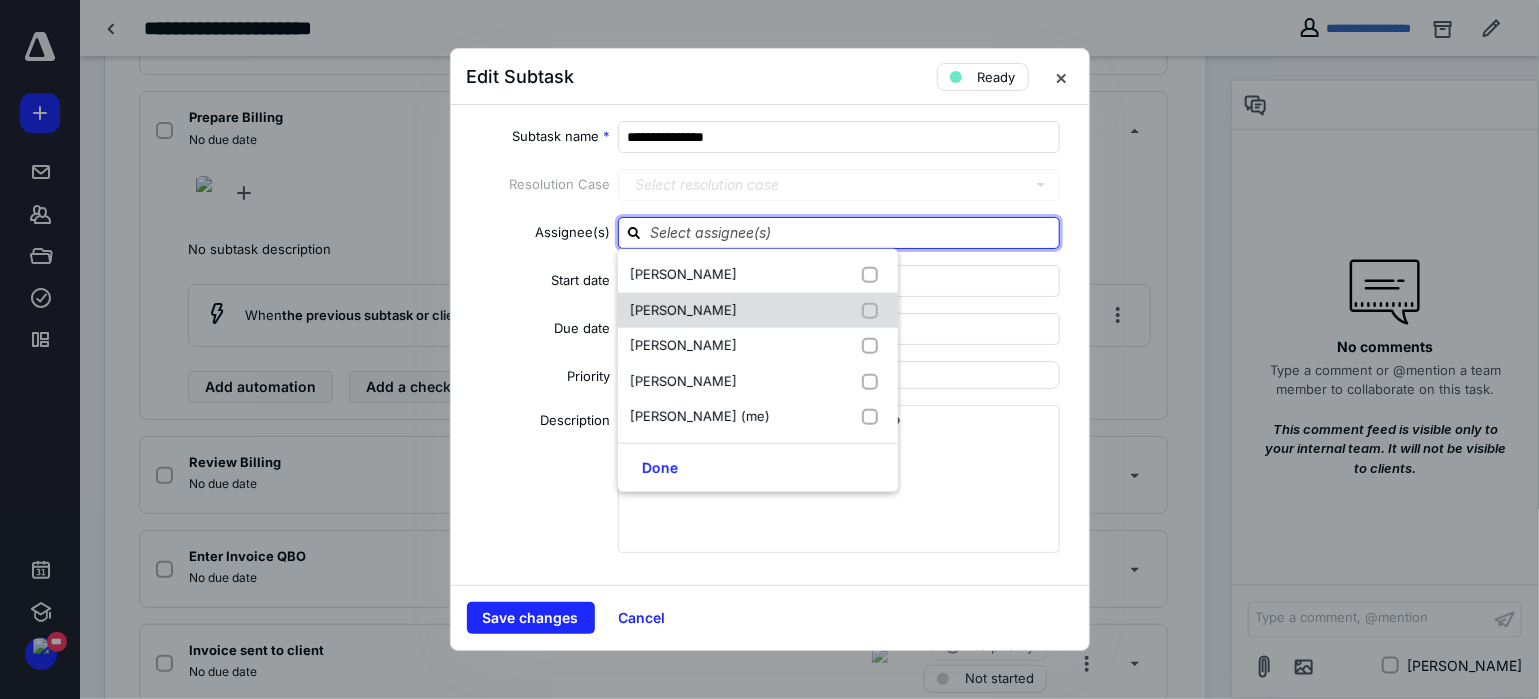 click on "[PERSON_NAME]" at bounding box center (758, 310) 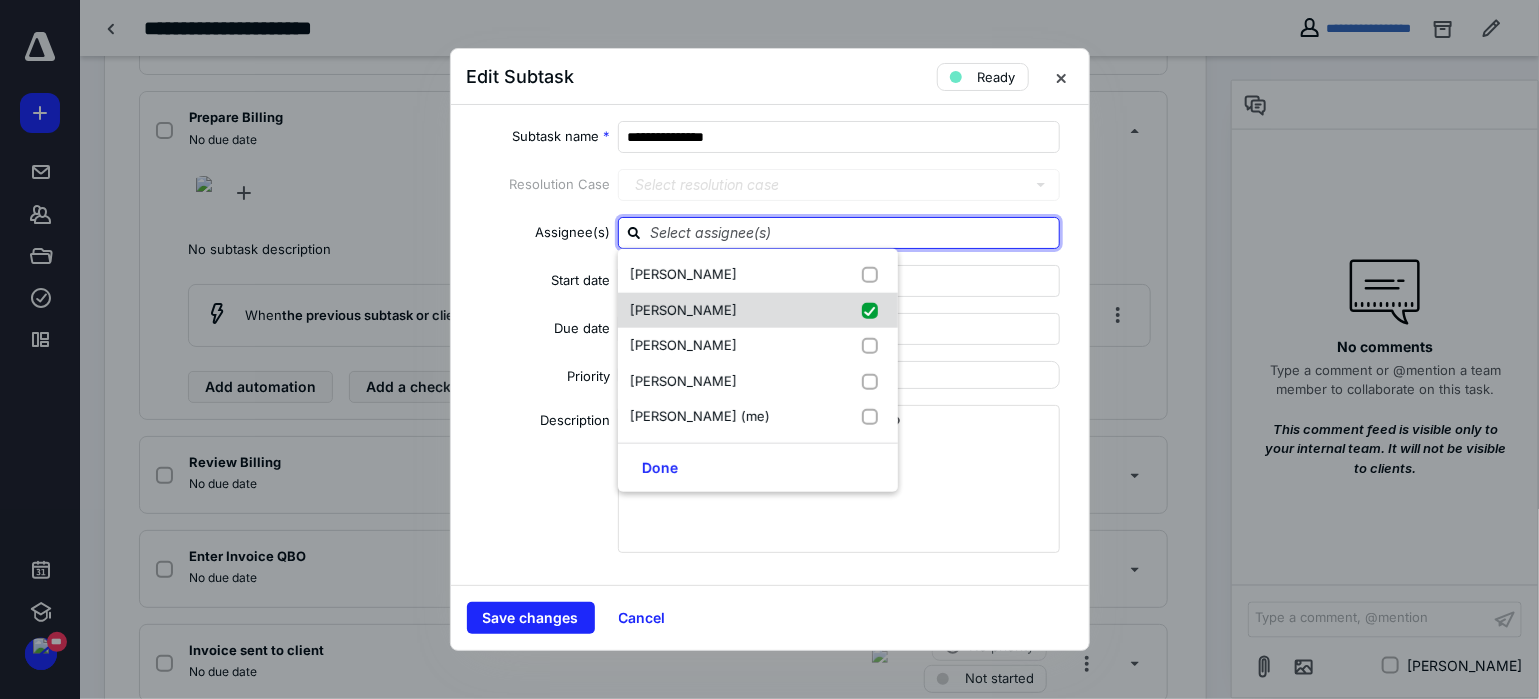 checkbox on "true" 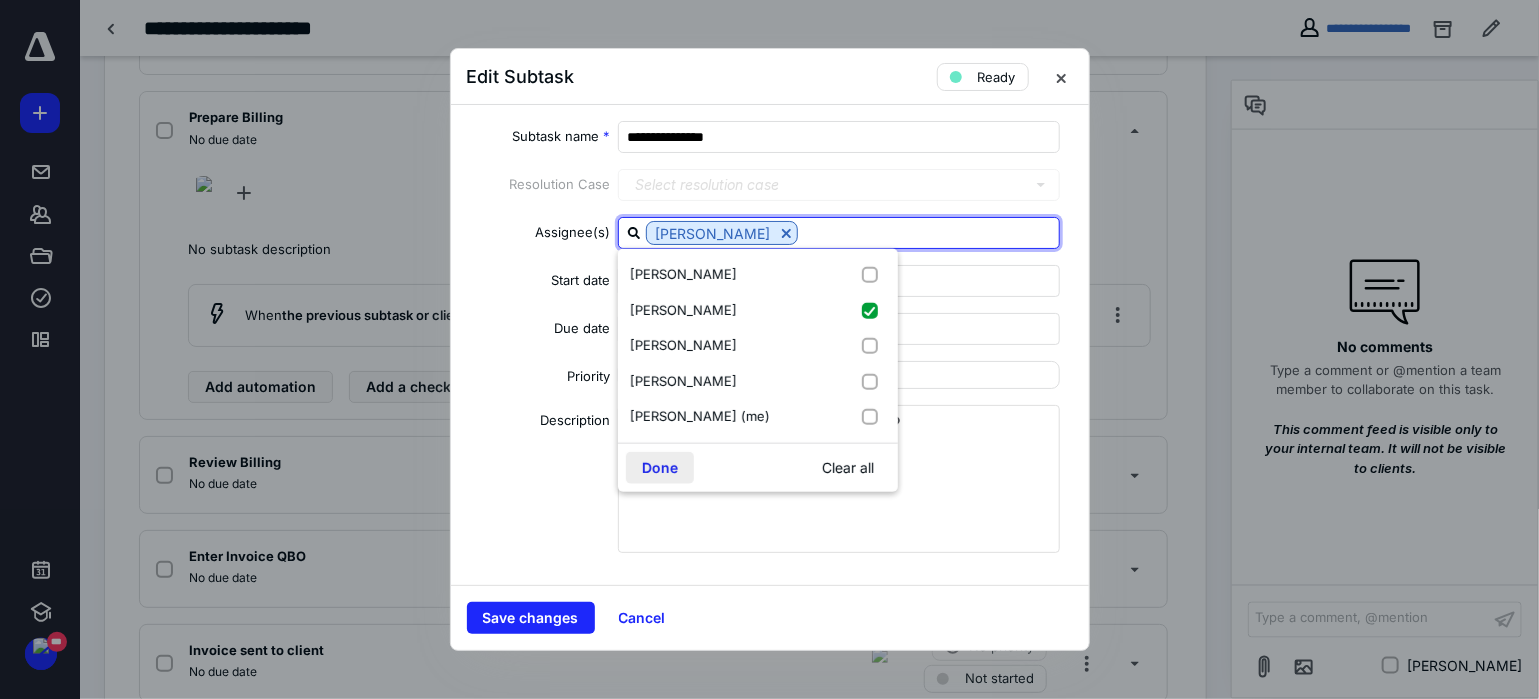click on "Done" at bounding box center (660, 467) 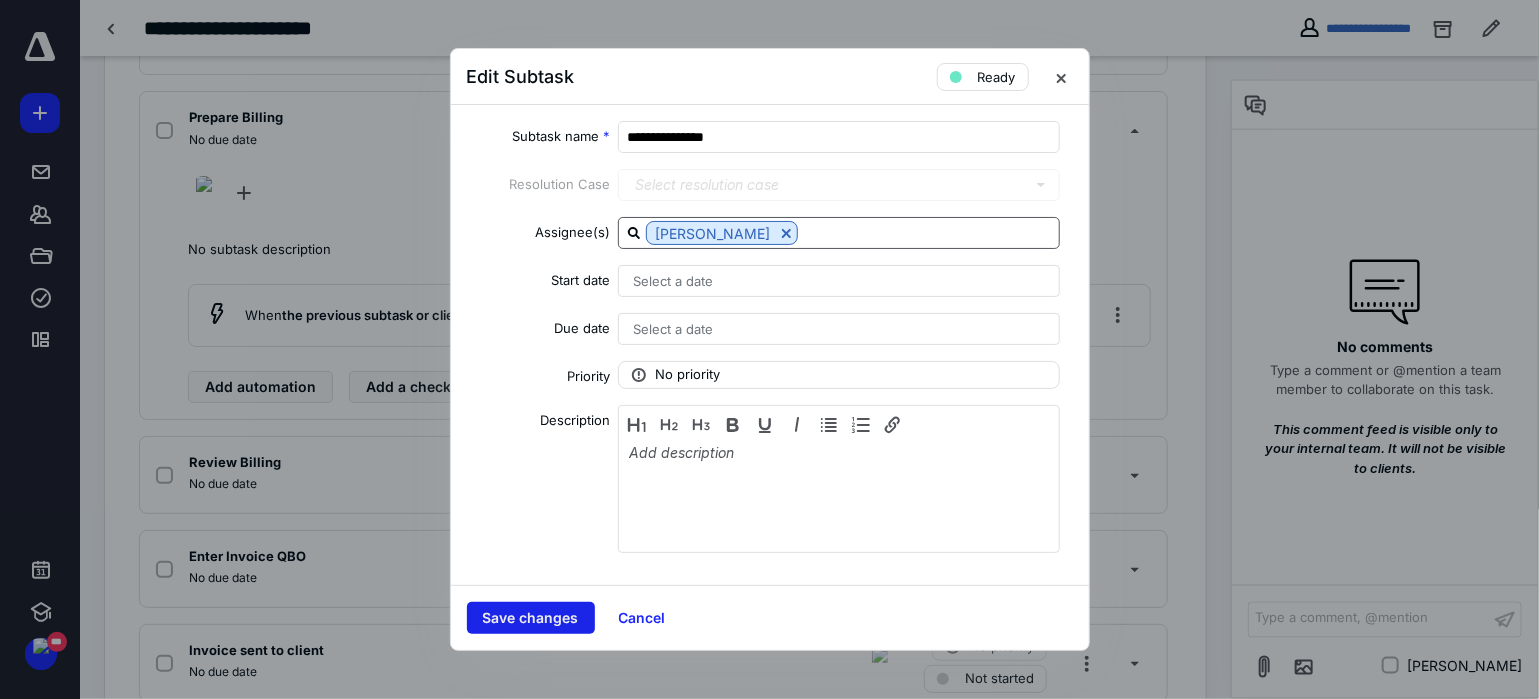 click on "Save changes" at bounding box center (531, 618) 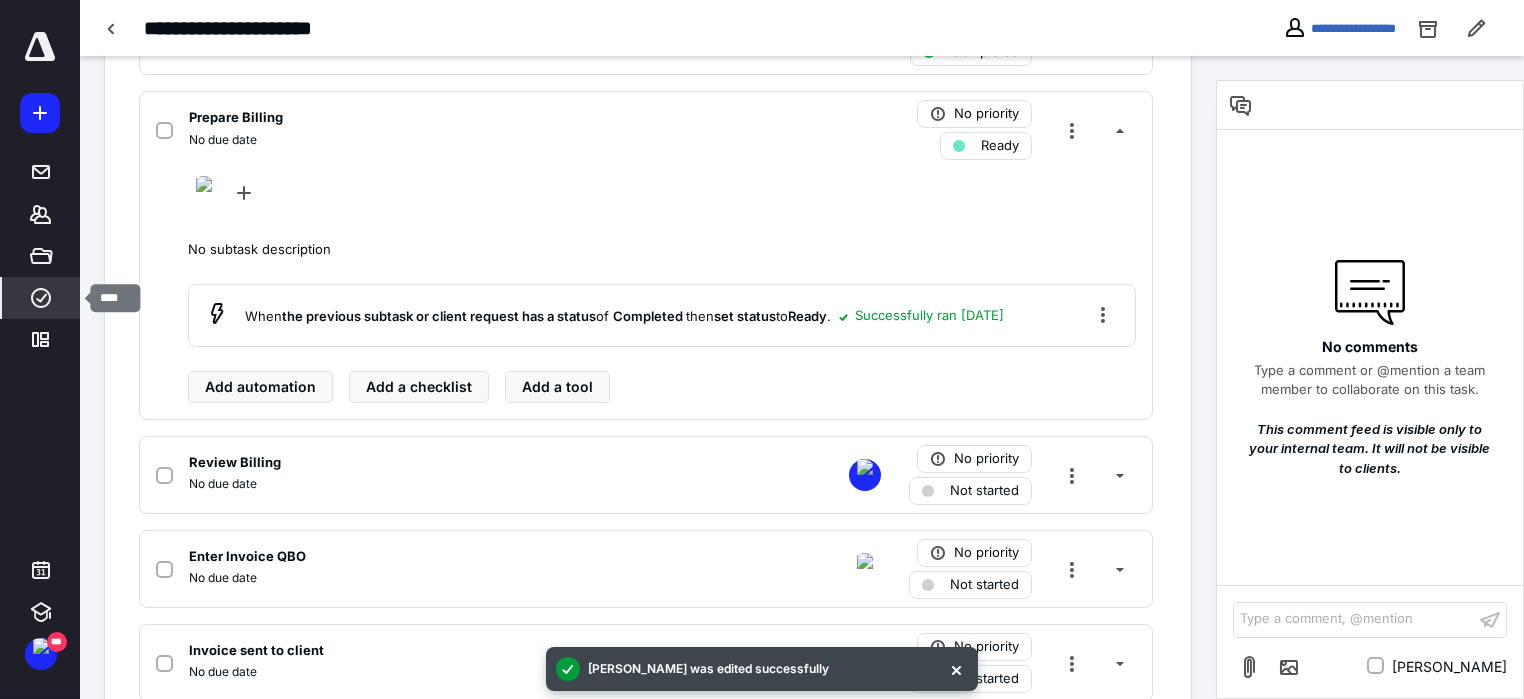 click 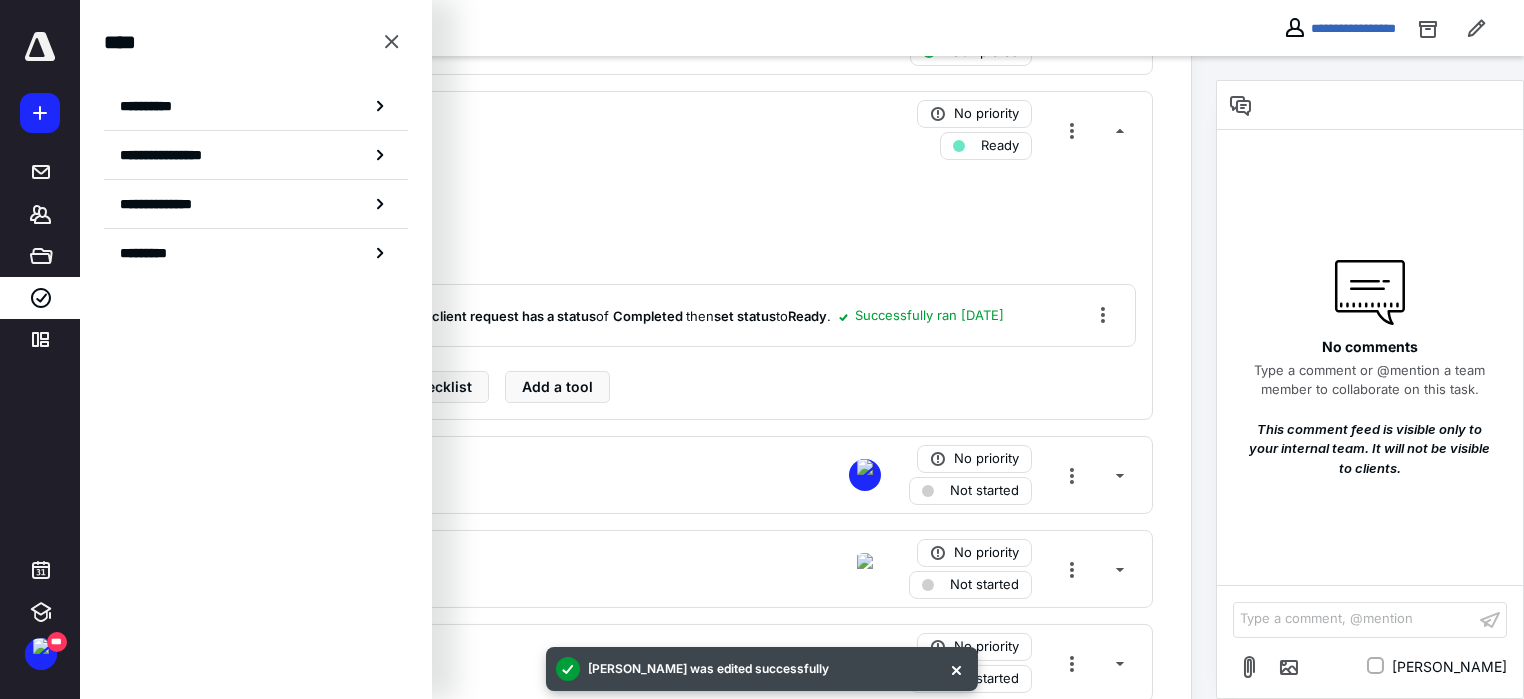 click on "**********" at bounding box center (597, 28) 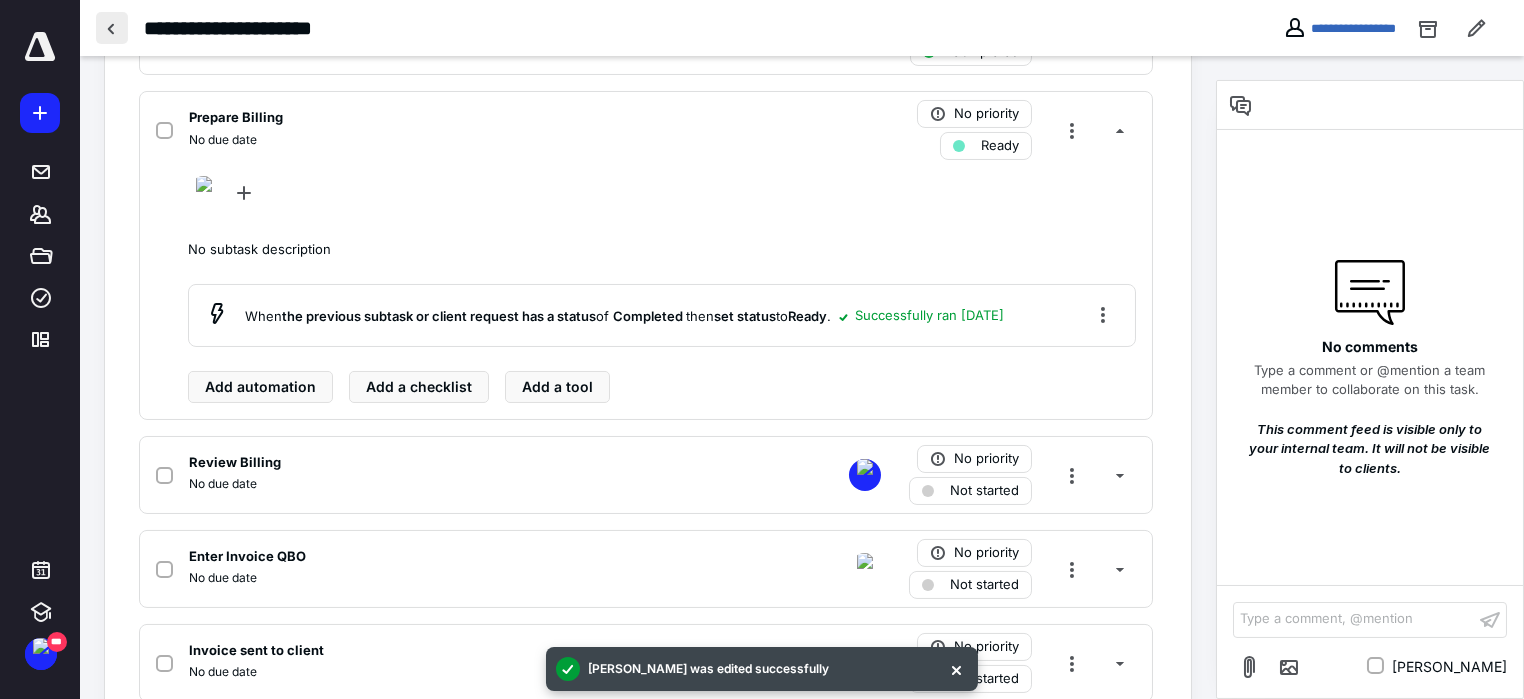 click at bounding box center (112, 28) 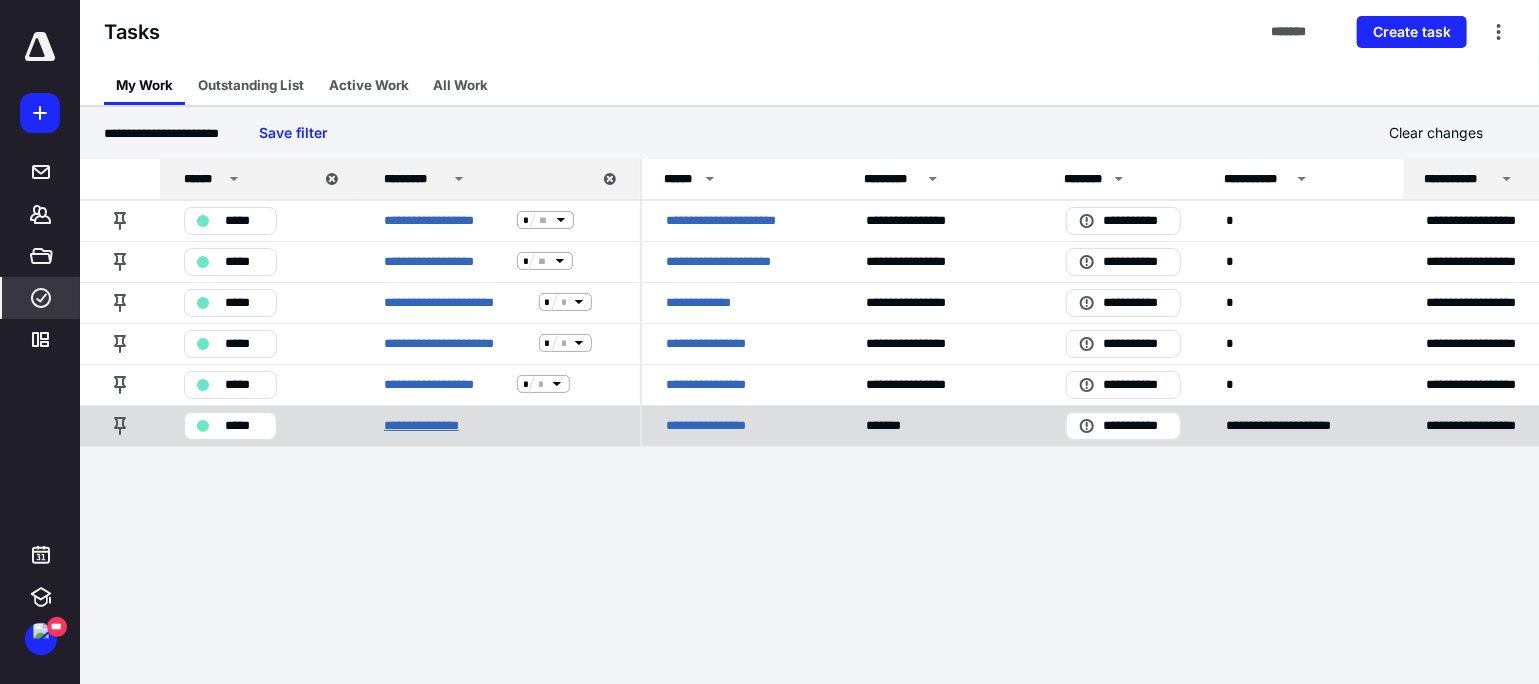 click on "**********" at bounding box center (428, 425) 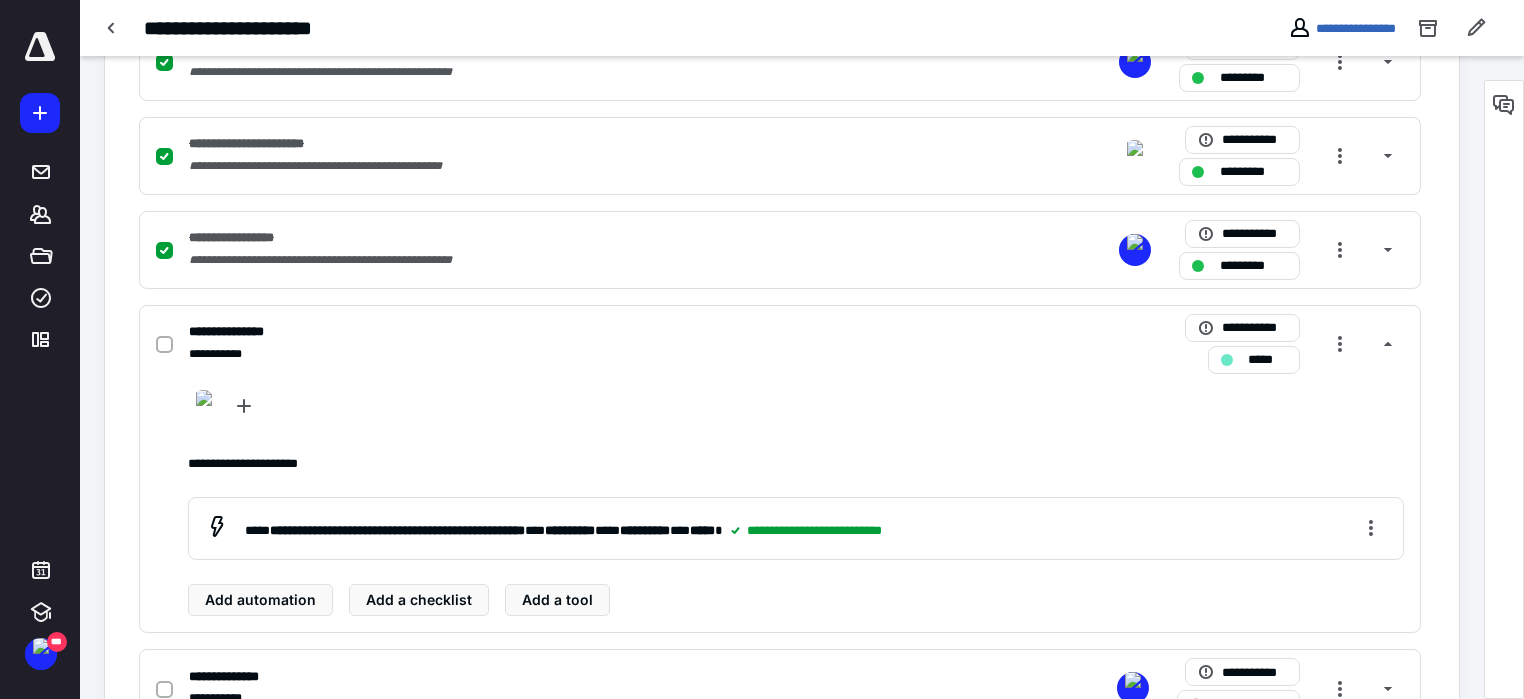 scroll, scrollTop: 1166, scrollLeft: 0, axis: vertical 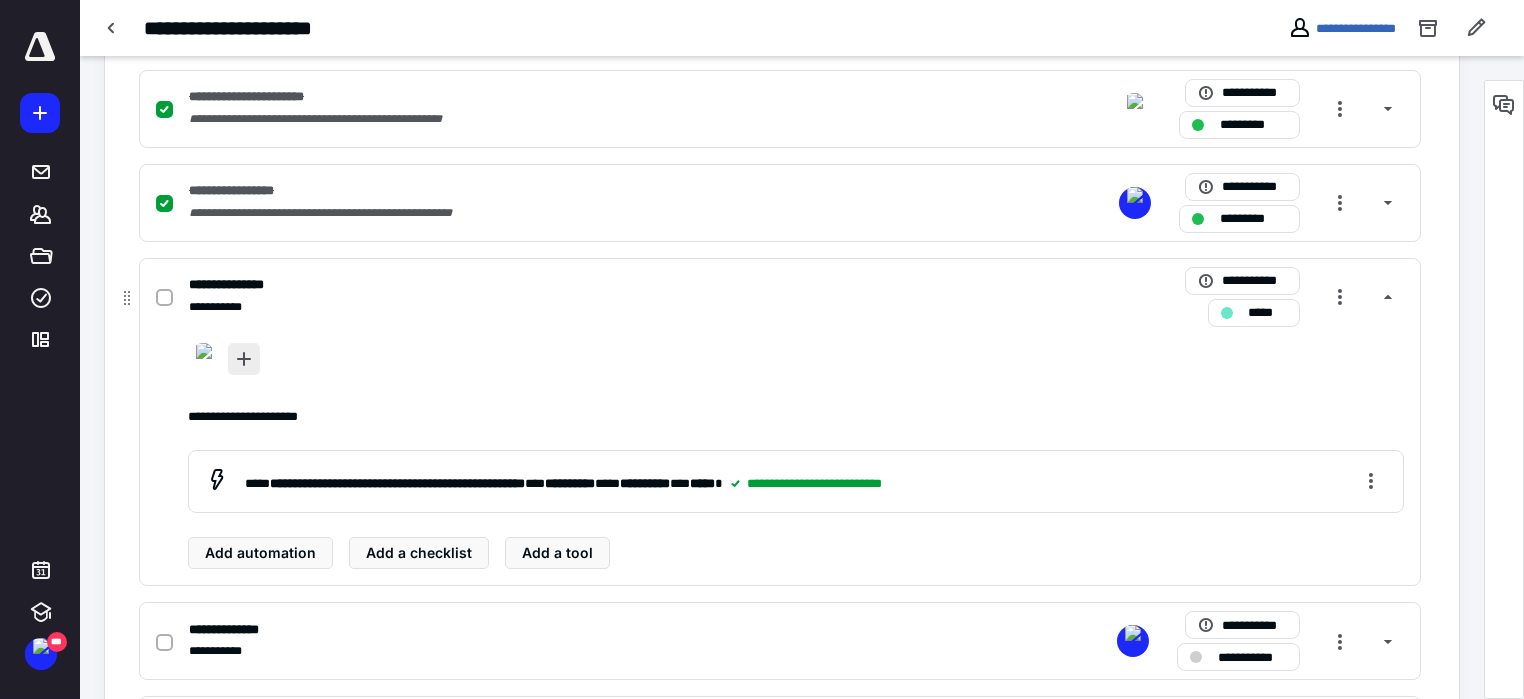 click at bounding box center (244, 359) 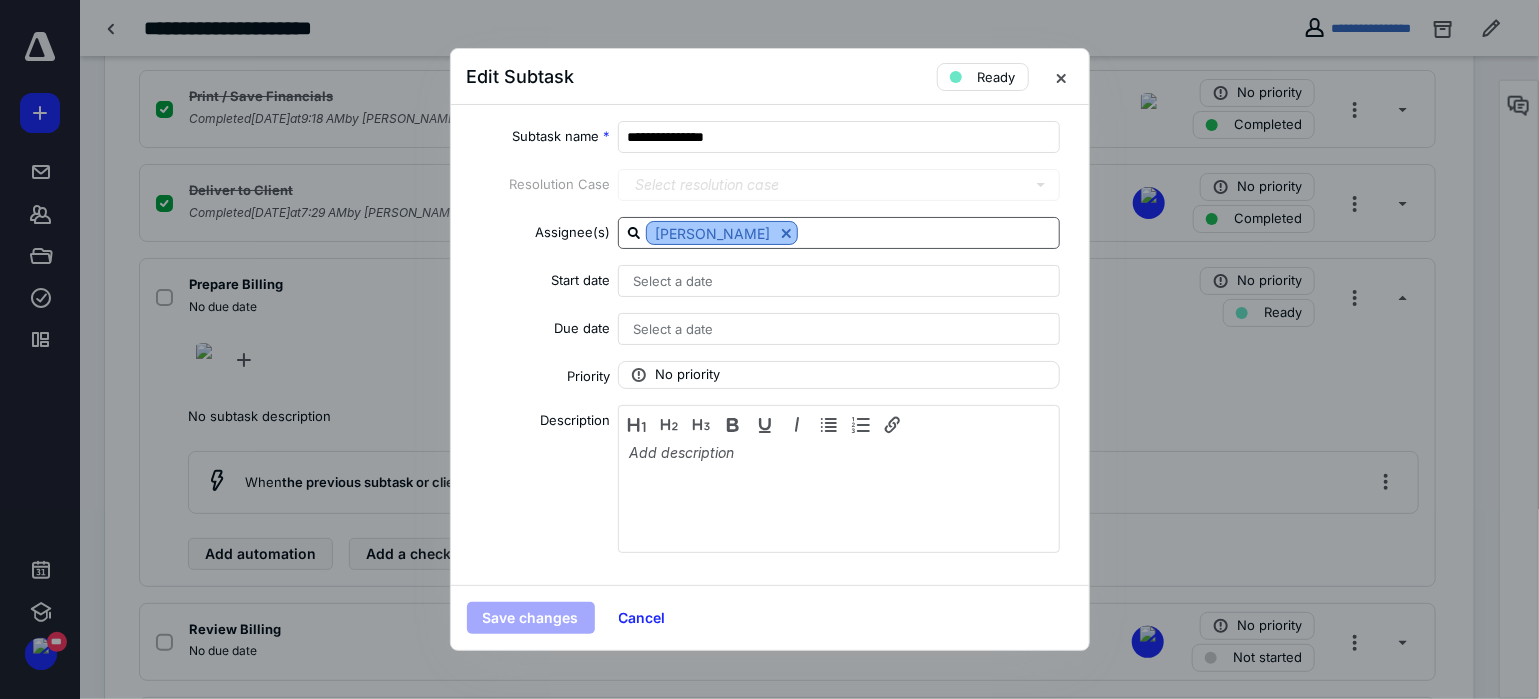 click at bounding box center (786, 233) 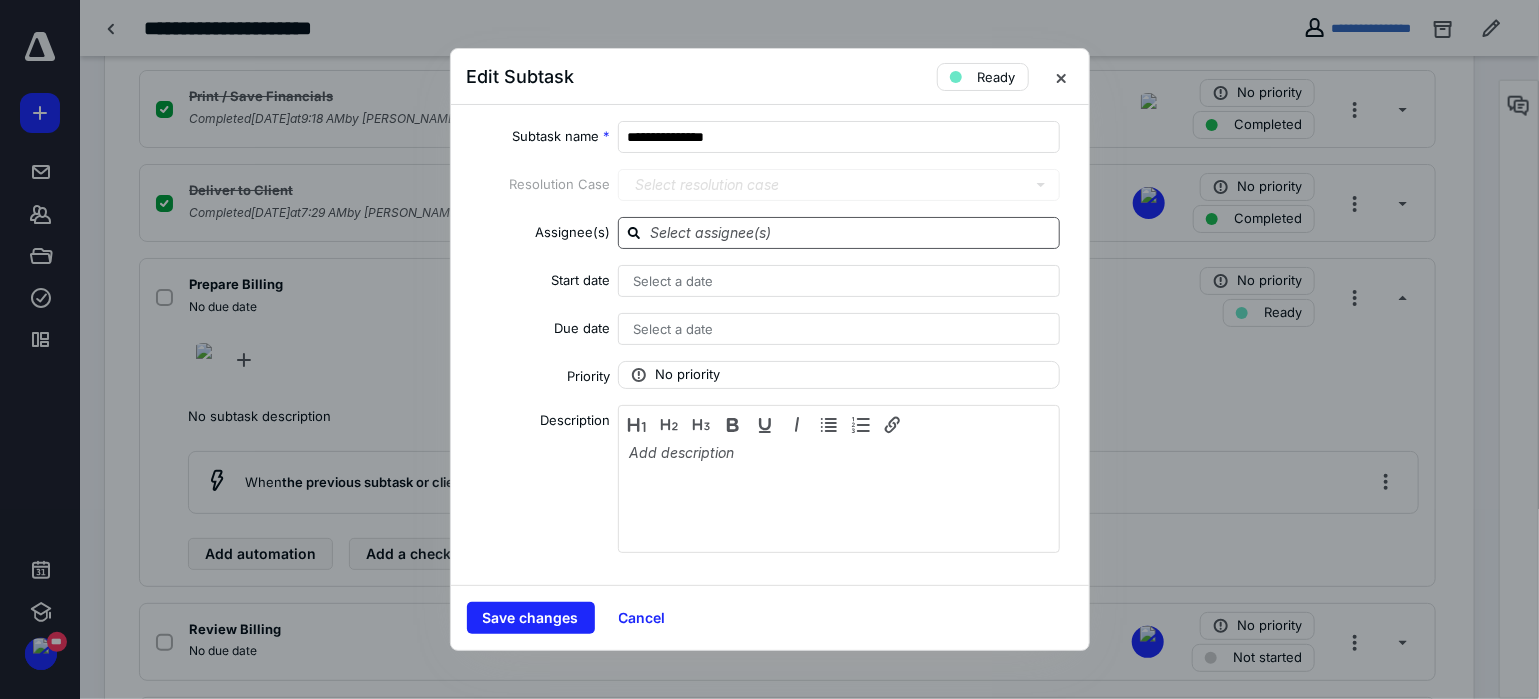 click at bounding box center [851, 232] 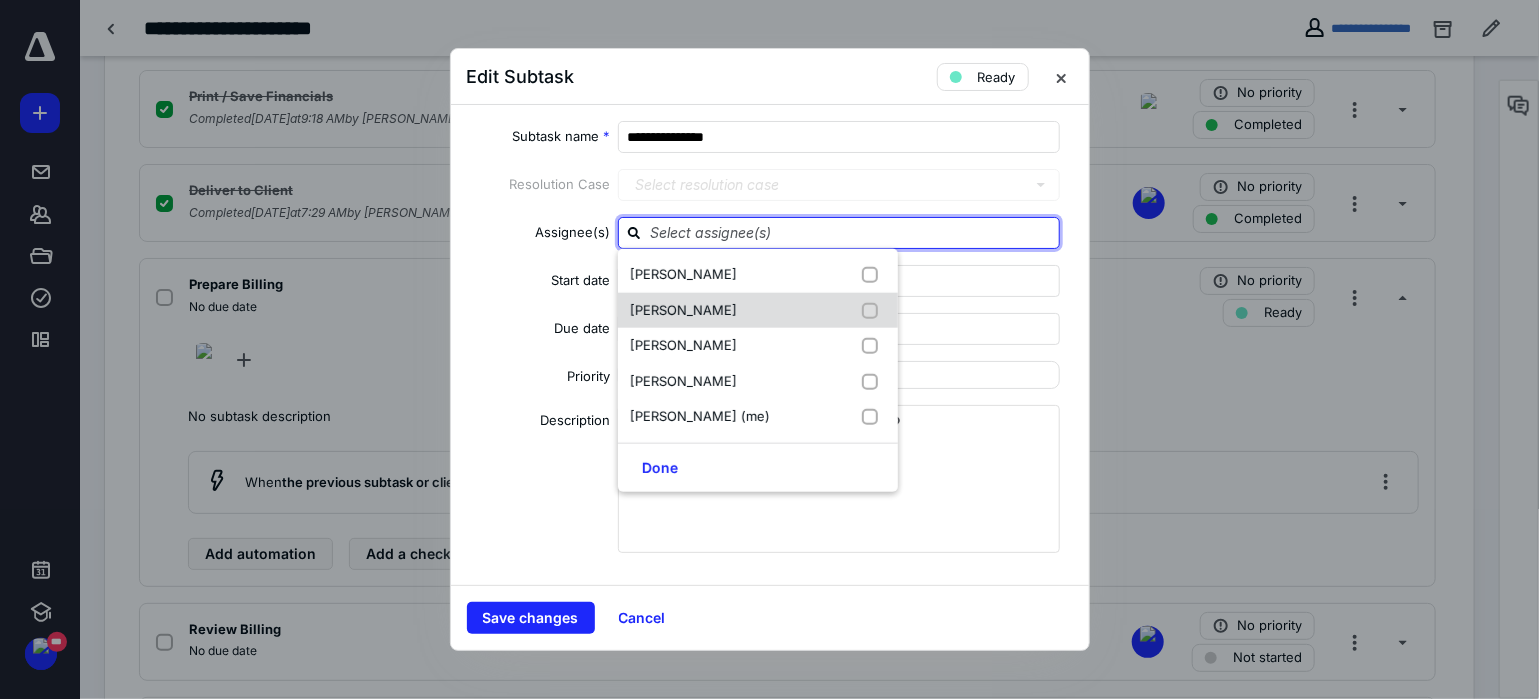 click on "[PERSON_NAME]" at bounding box center [683, 309] 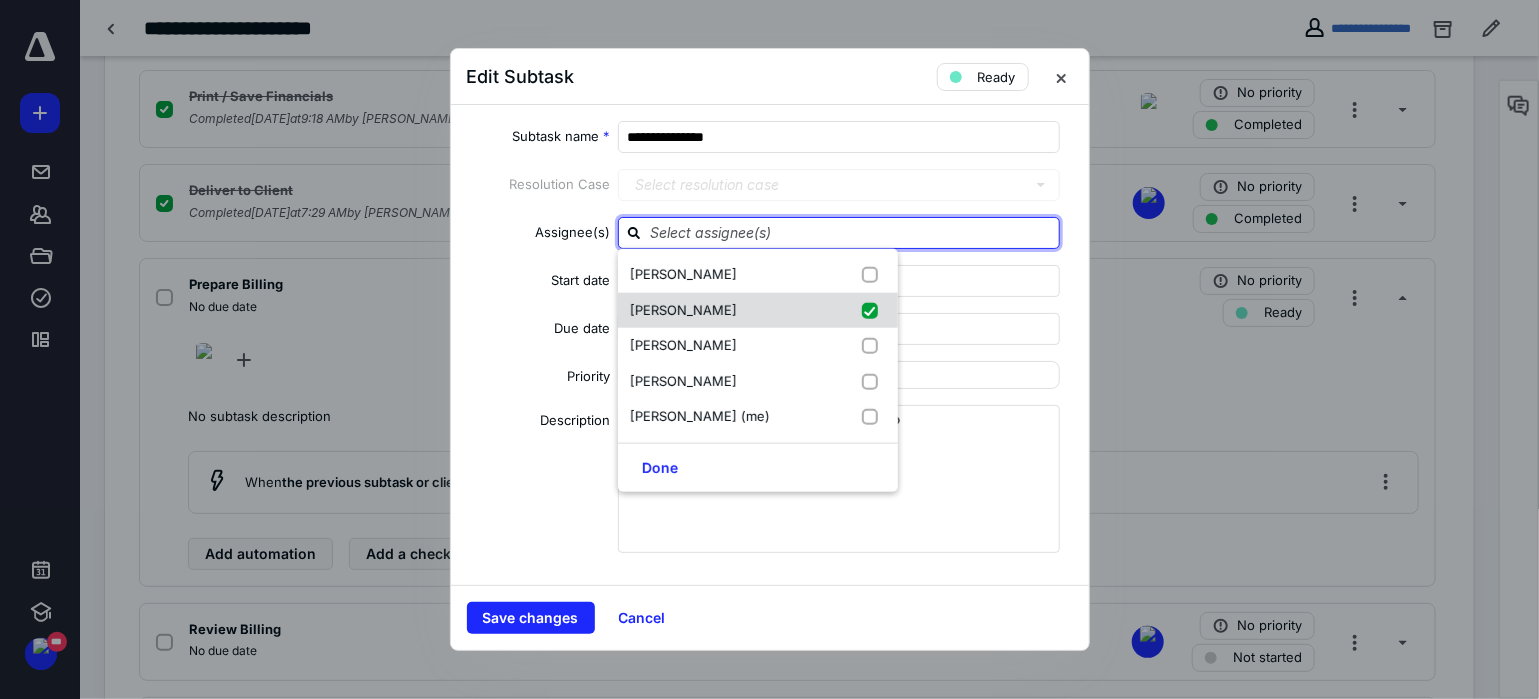 checkbox on "true" 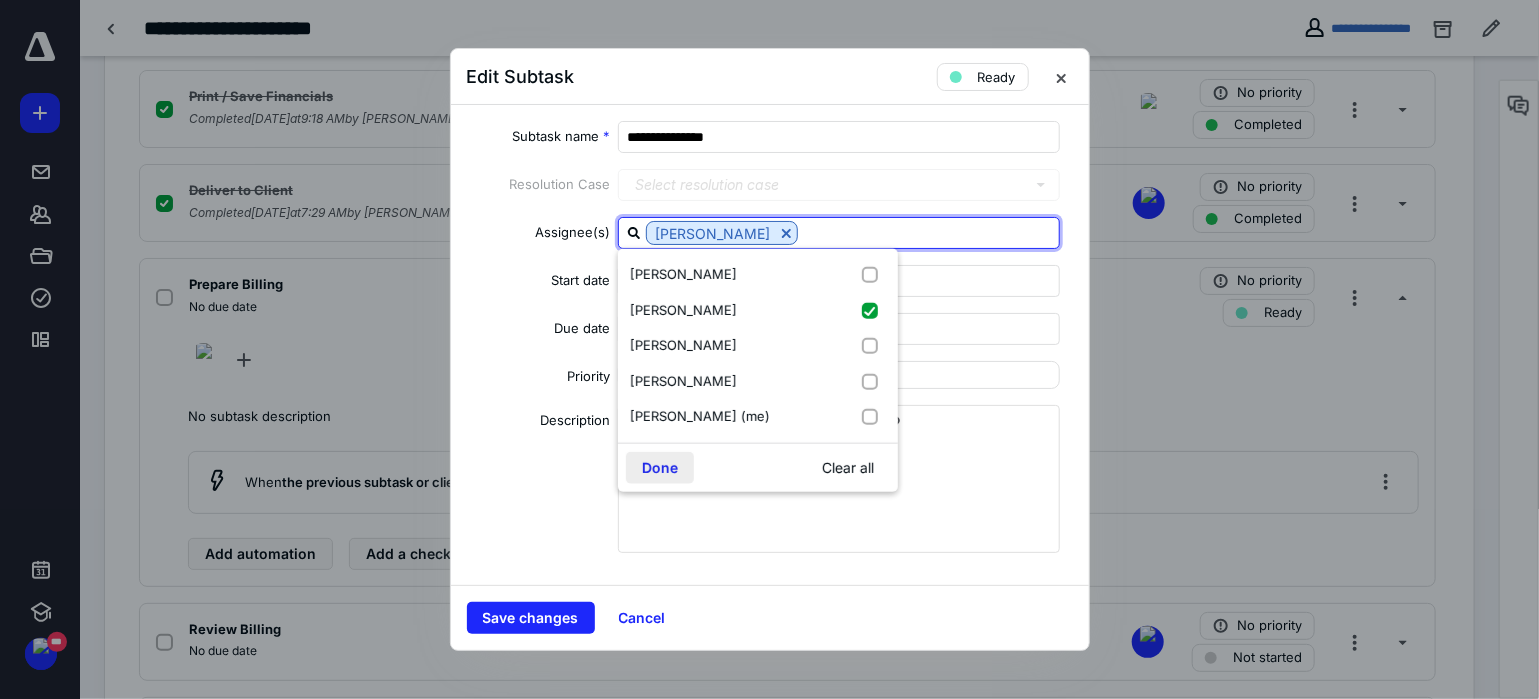 click on "Done" at bounding box center [660, 467] 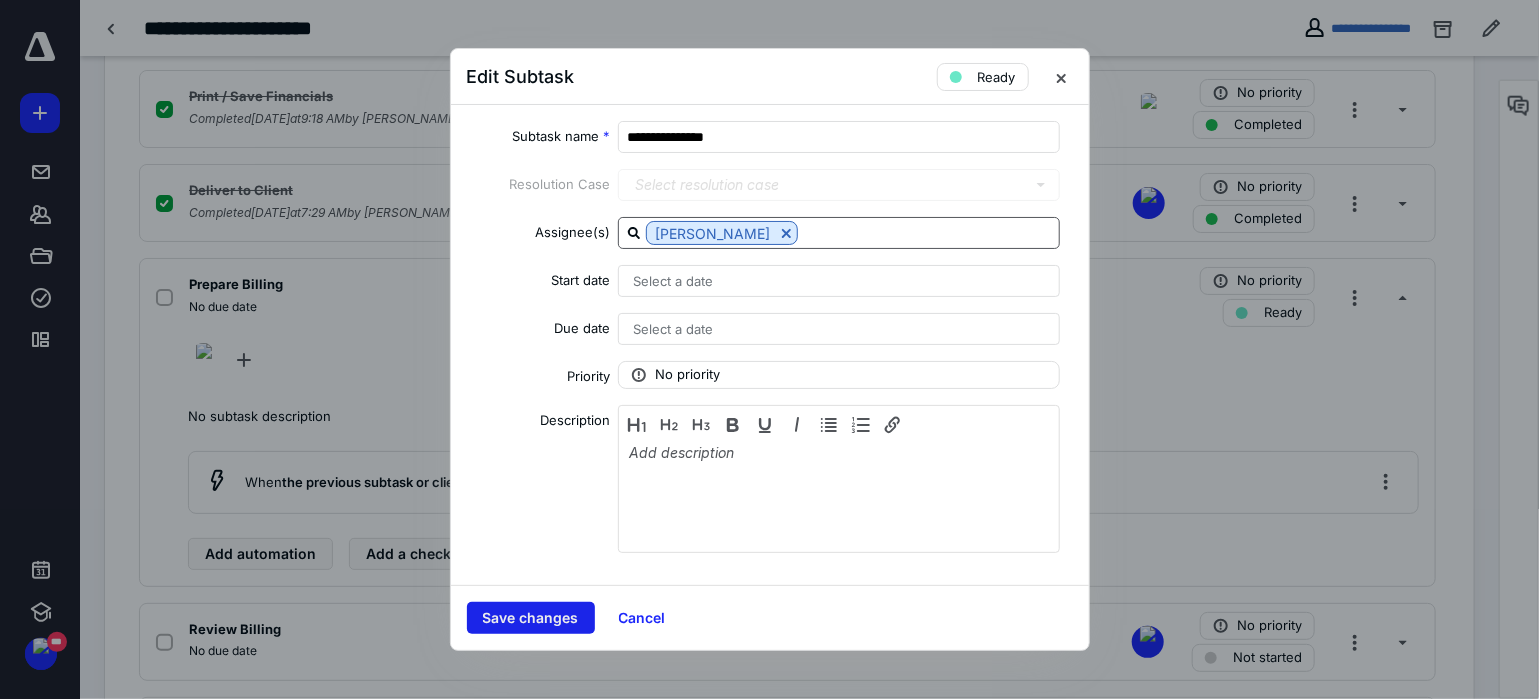 drag, startPoint x: 546, startPoint y: 611, endPoint x: 417, endPoint y: 553, distance: 141.43903 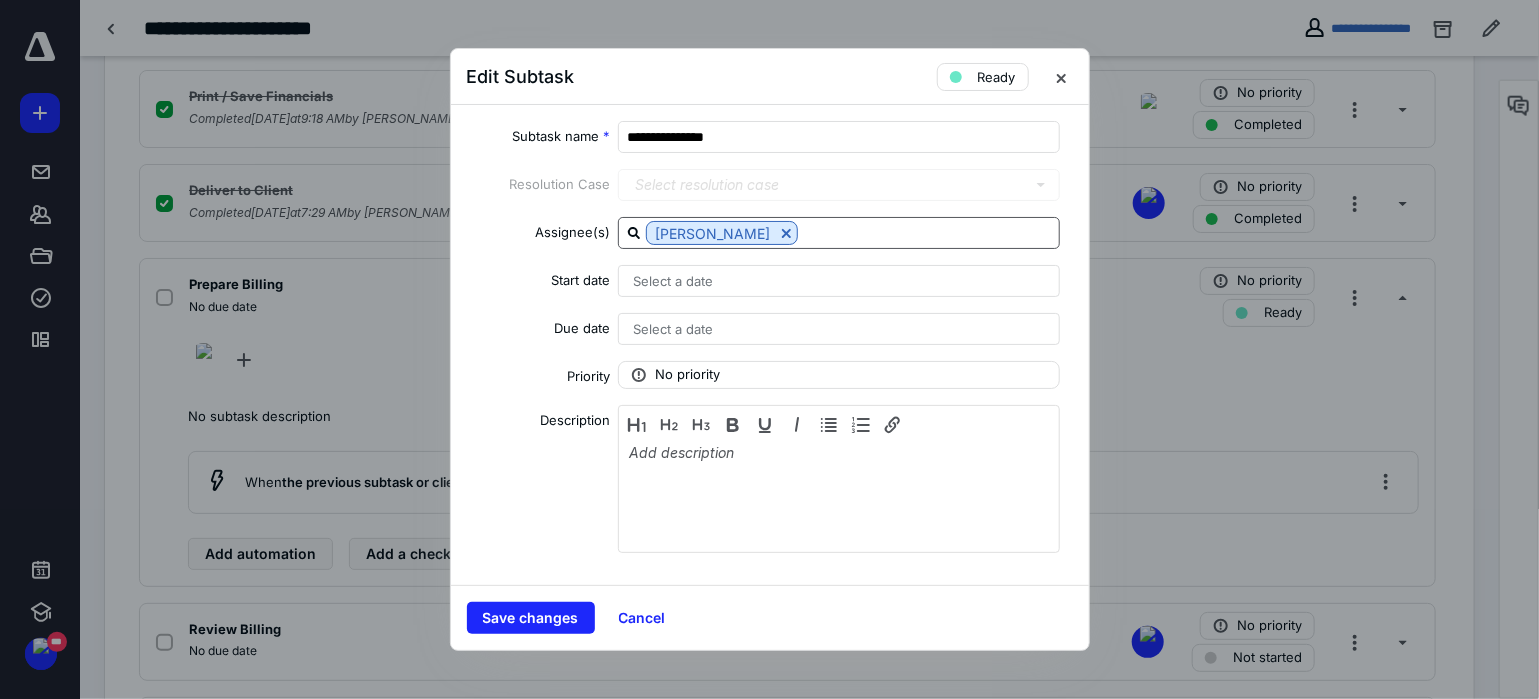 click on "Save changes" at bounding box center (531, 618) 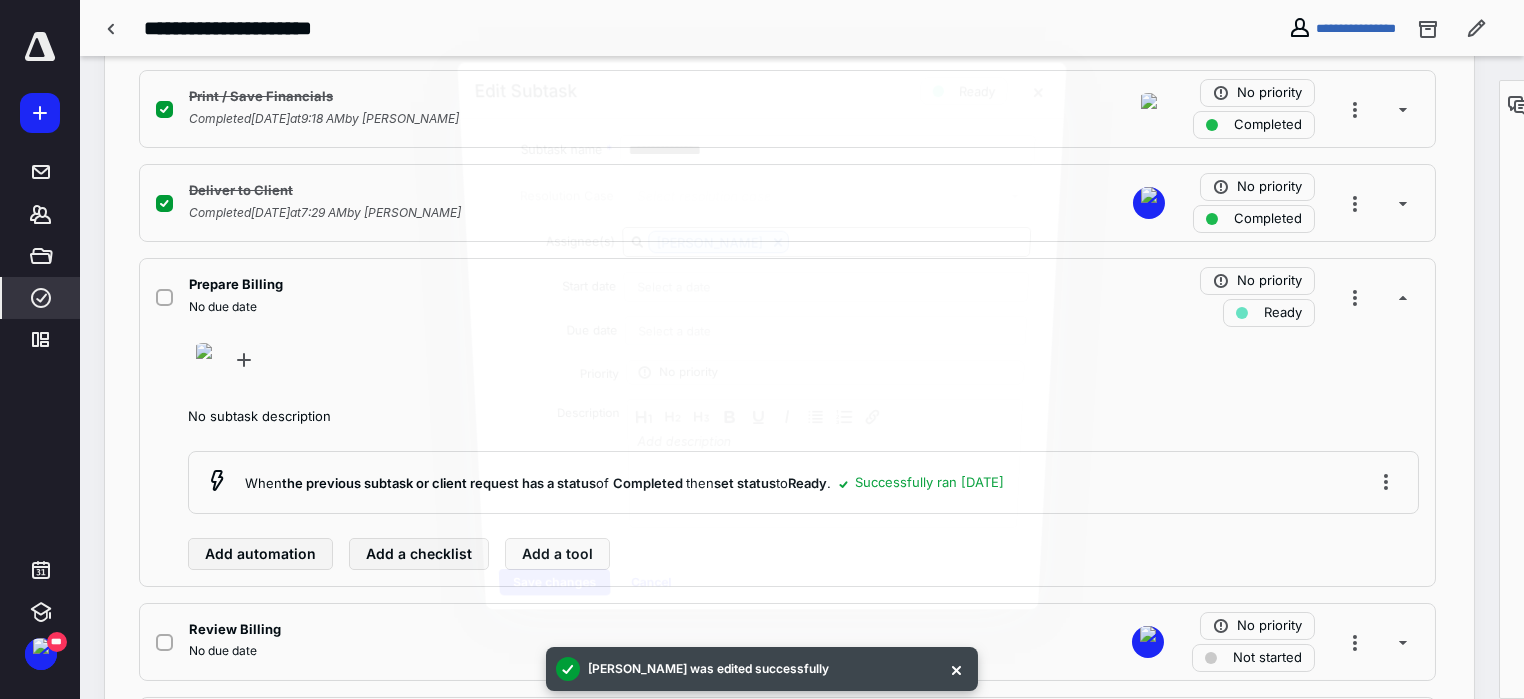 click 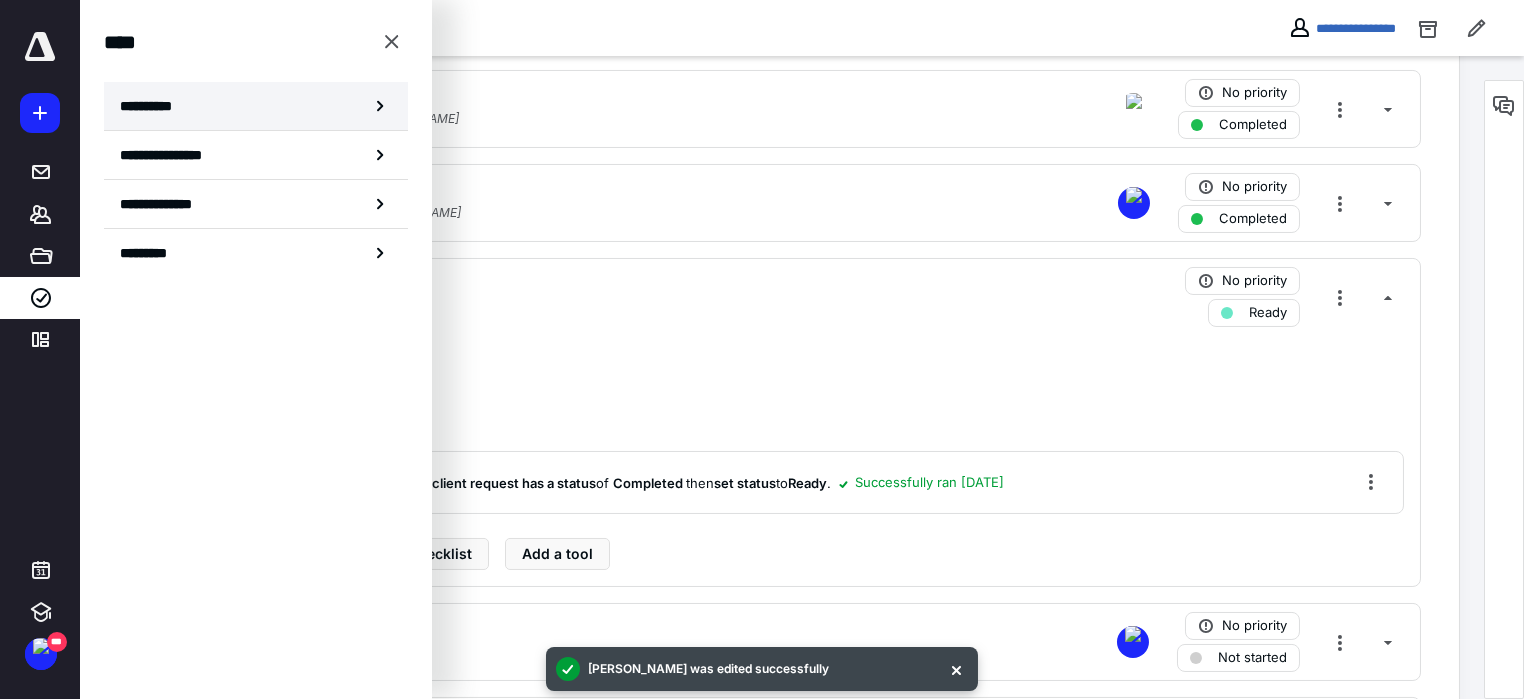 click on "**********" at bounding box center (153, 106) 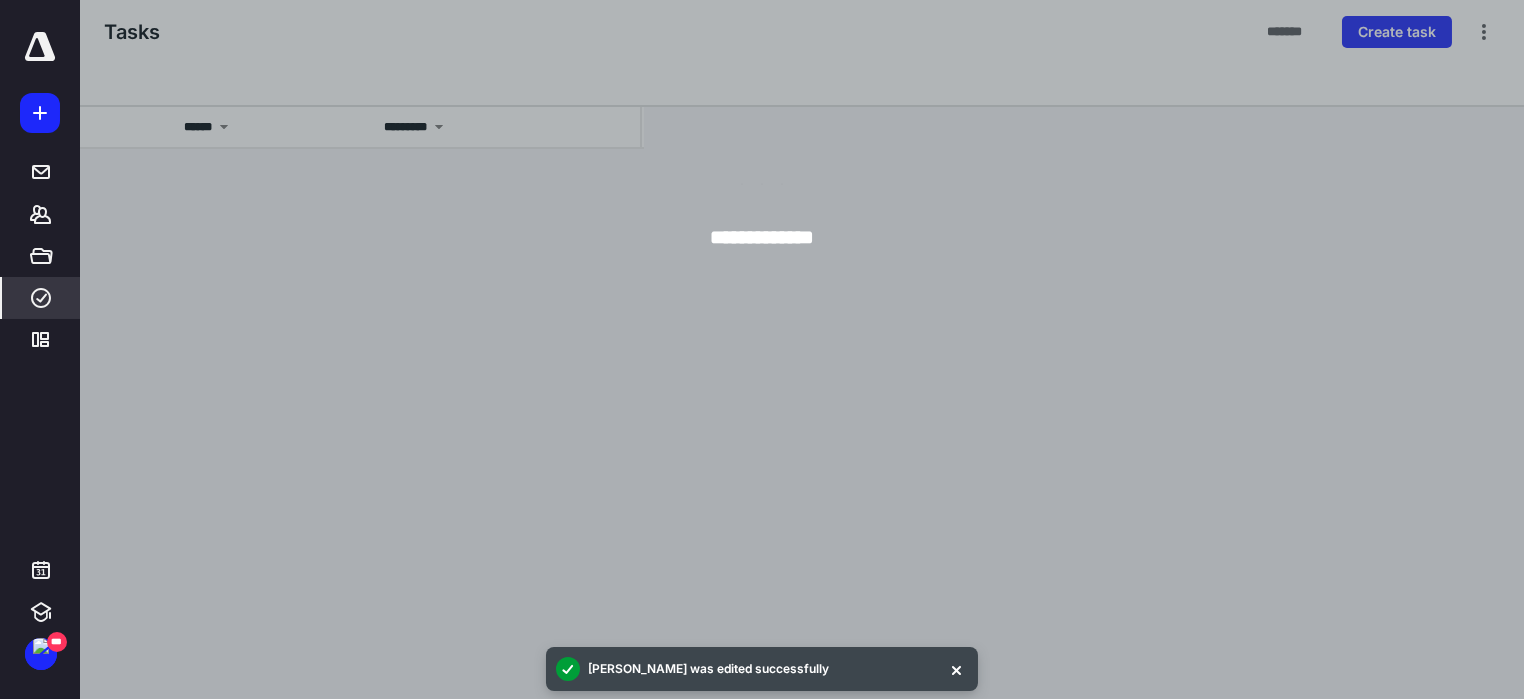 scroll, scrollTop: 0, scrollLeft: 0, axis: both 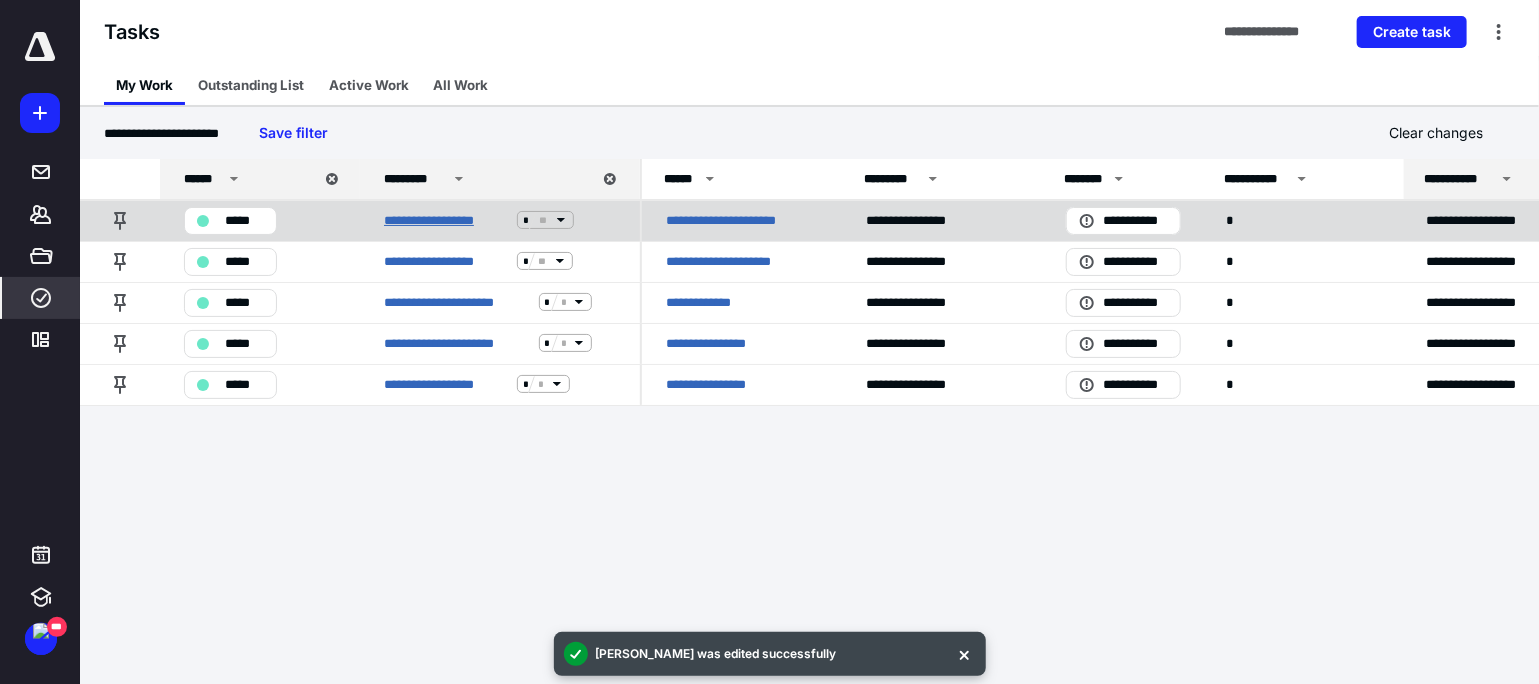 click on "**********" at bounding box center [446, 220] 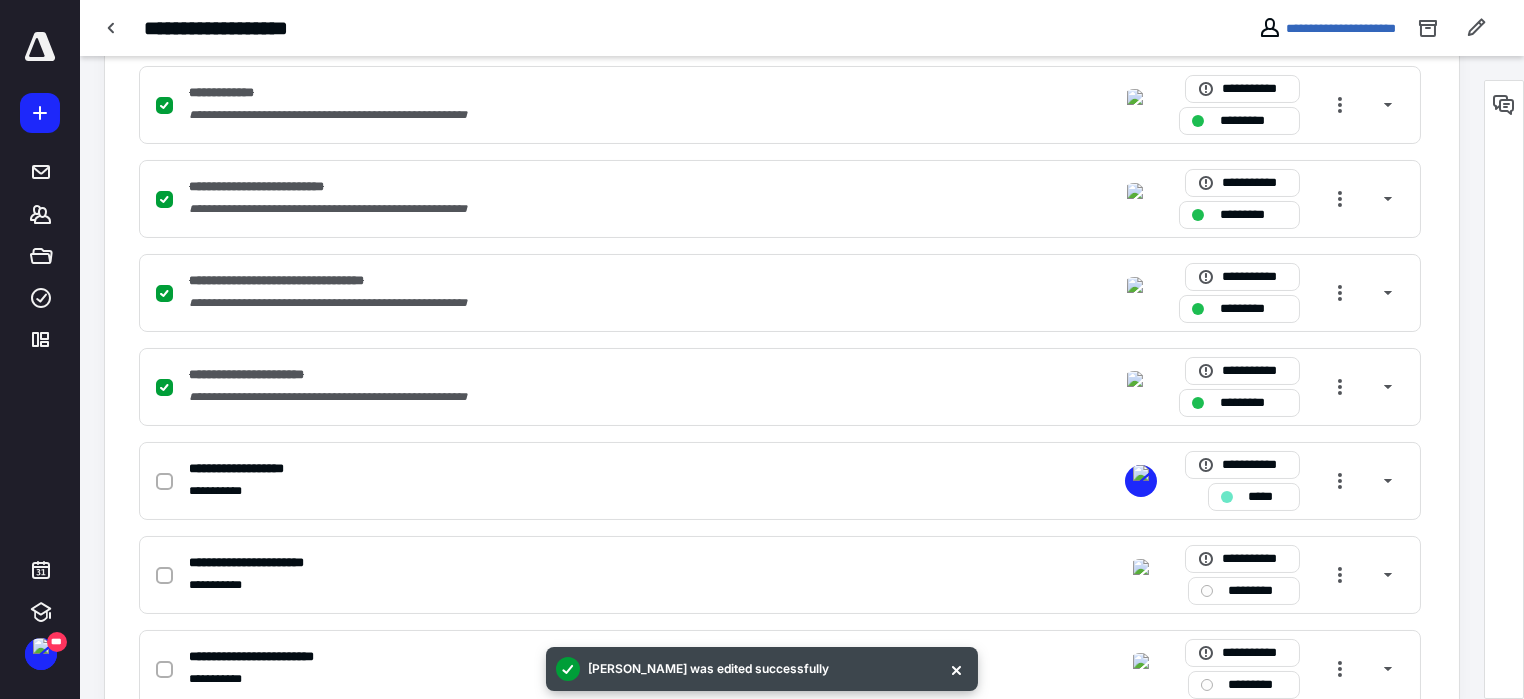 scroll, scrollTop: 851, scrollLeft: 0, axis: vertical 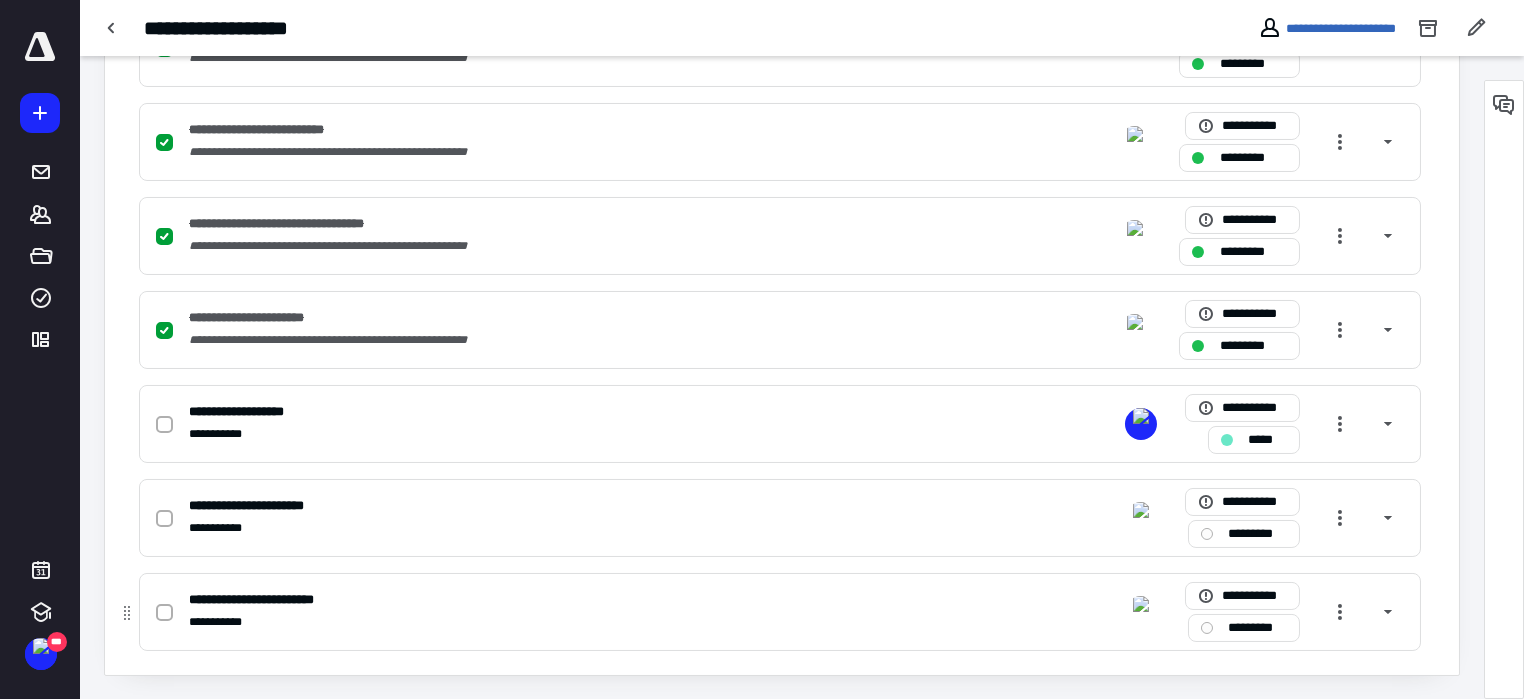 click on "**********" at bounding box center [265, 599] 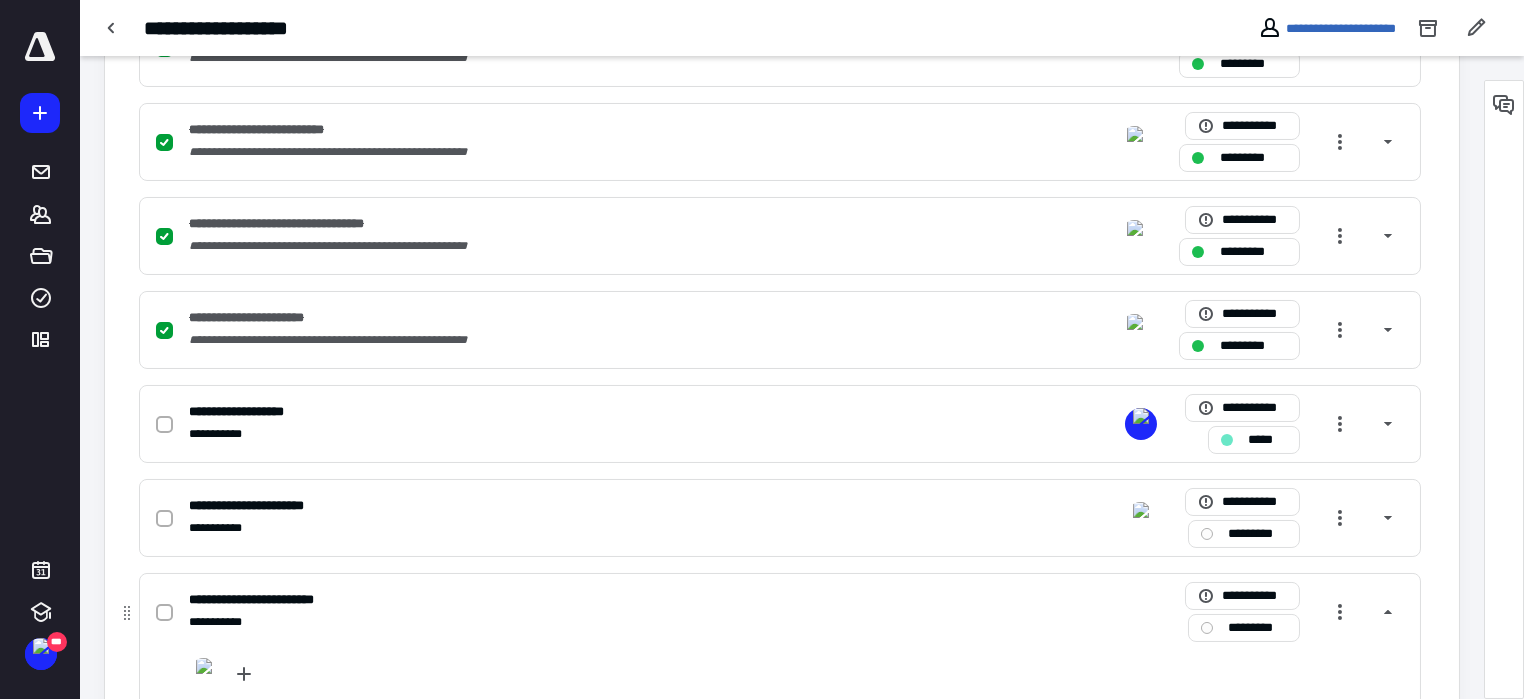 click on "**********" at bounding box center (265, 599) 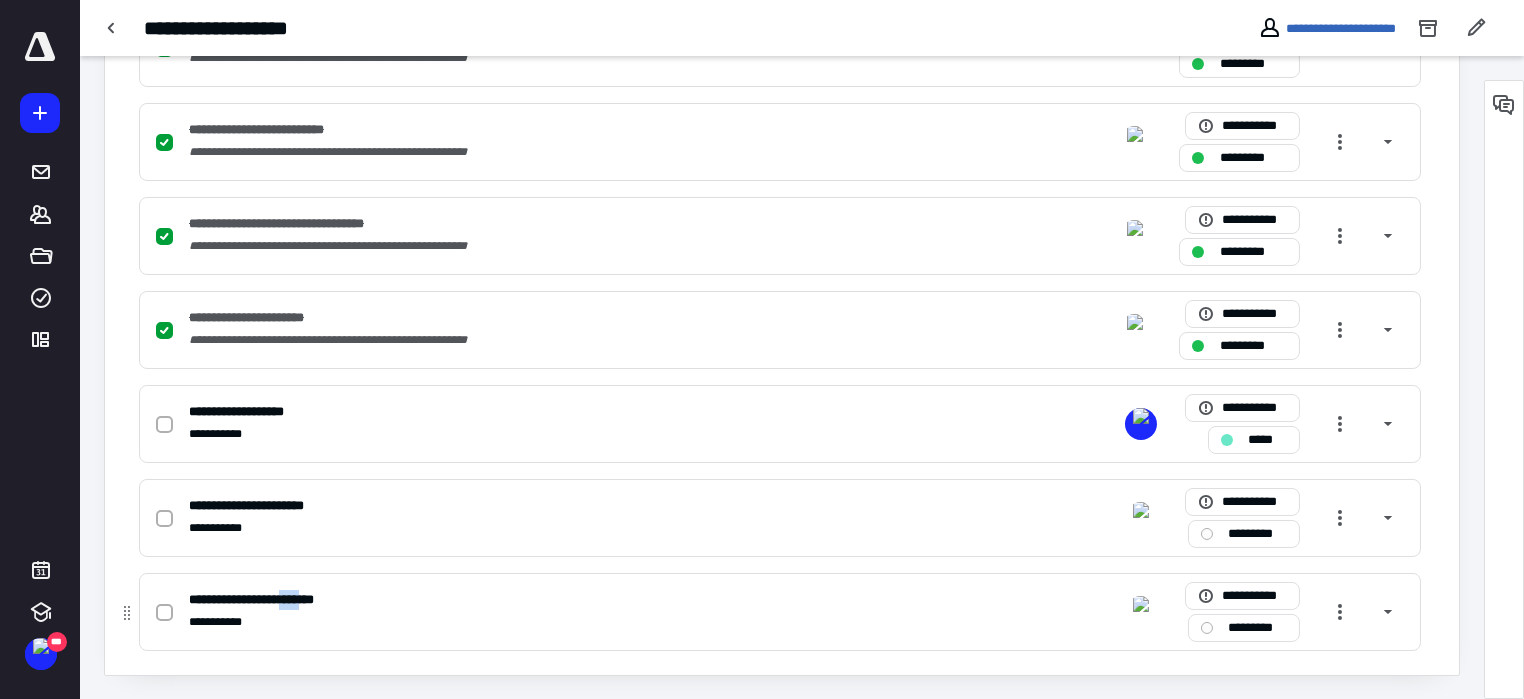 click on "**********" at bounding box center [265, 599] 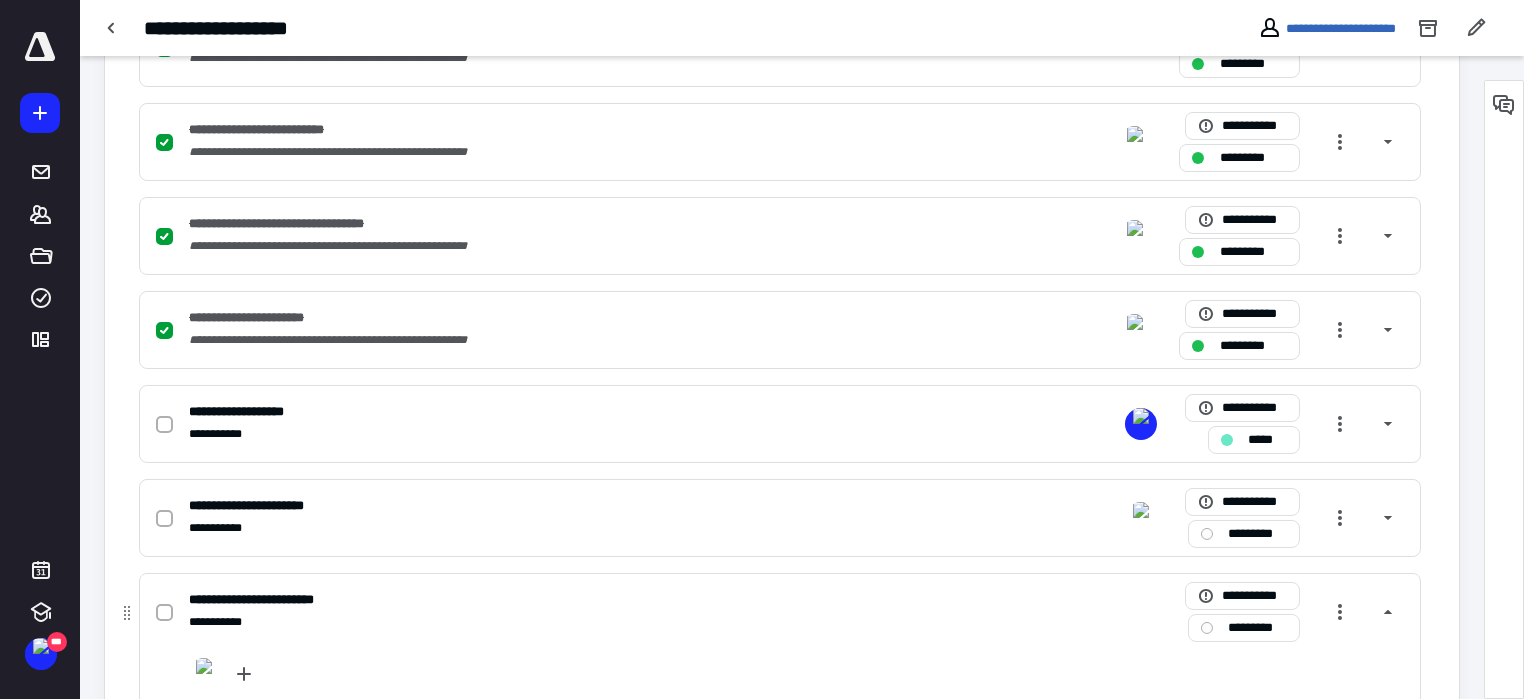 click on "**********" at bounding box center [517, 599] 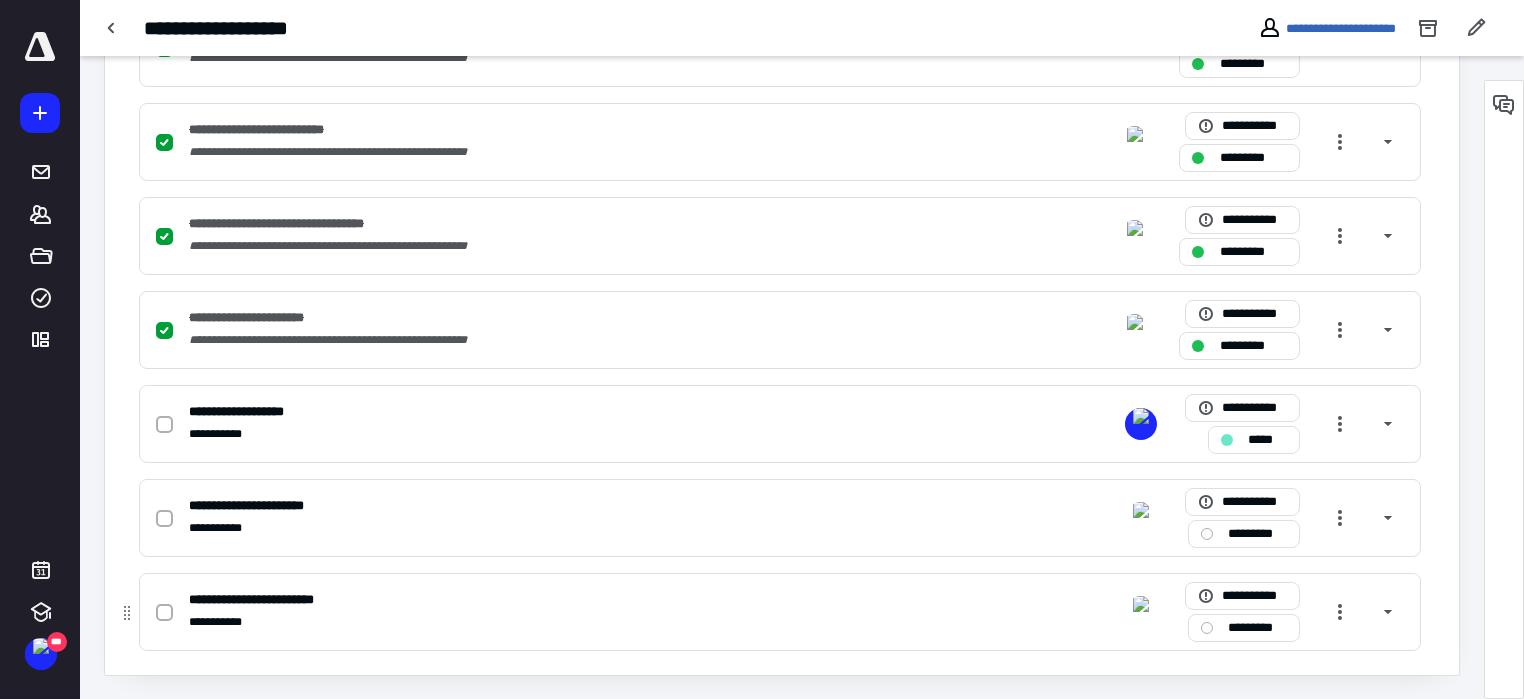 click on "**********" at bounding box center [265, 599] 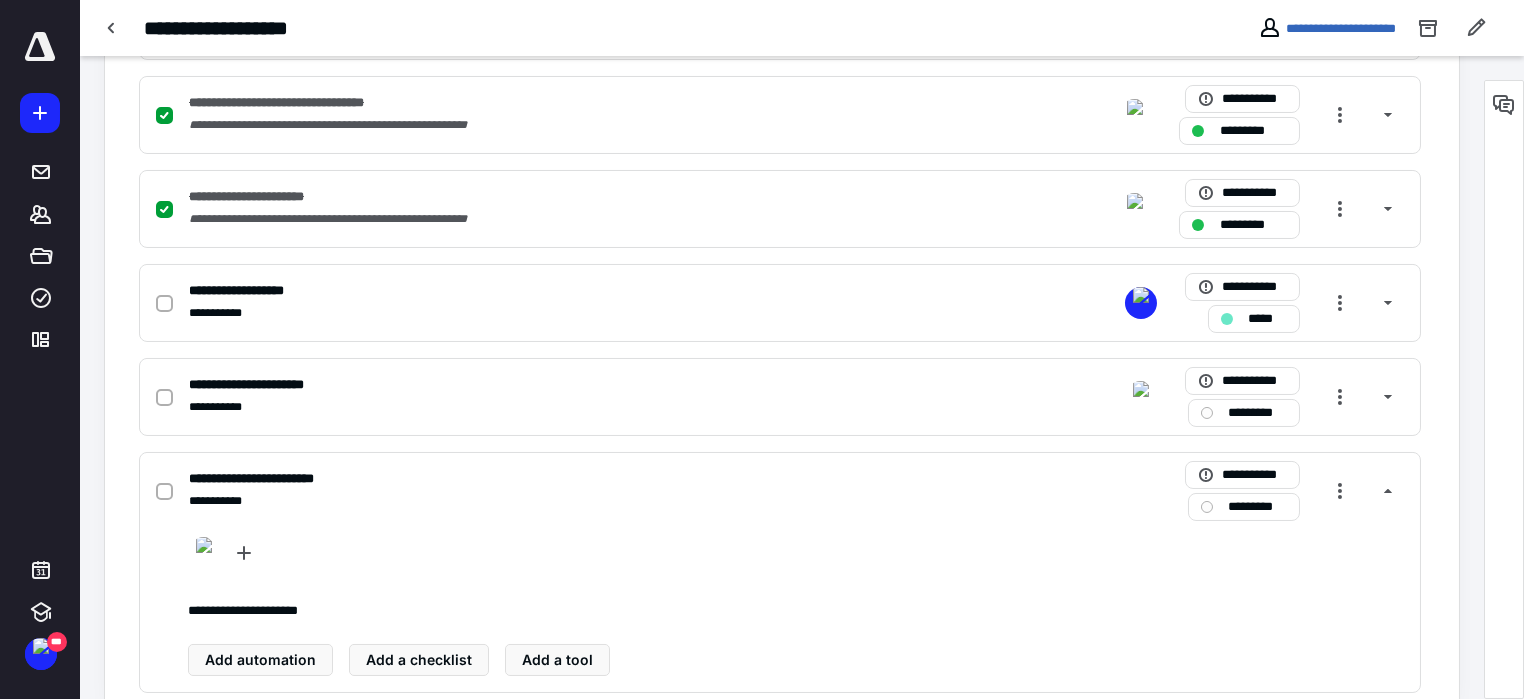 scroll, scrollTop: 1014, scrollLeft: 0, axis: vertical 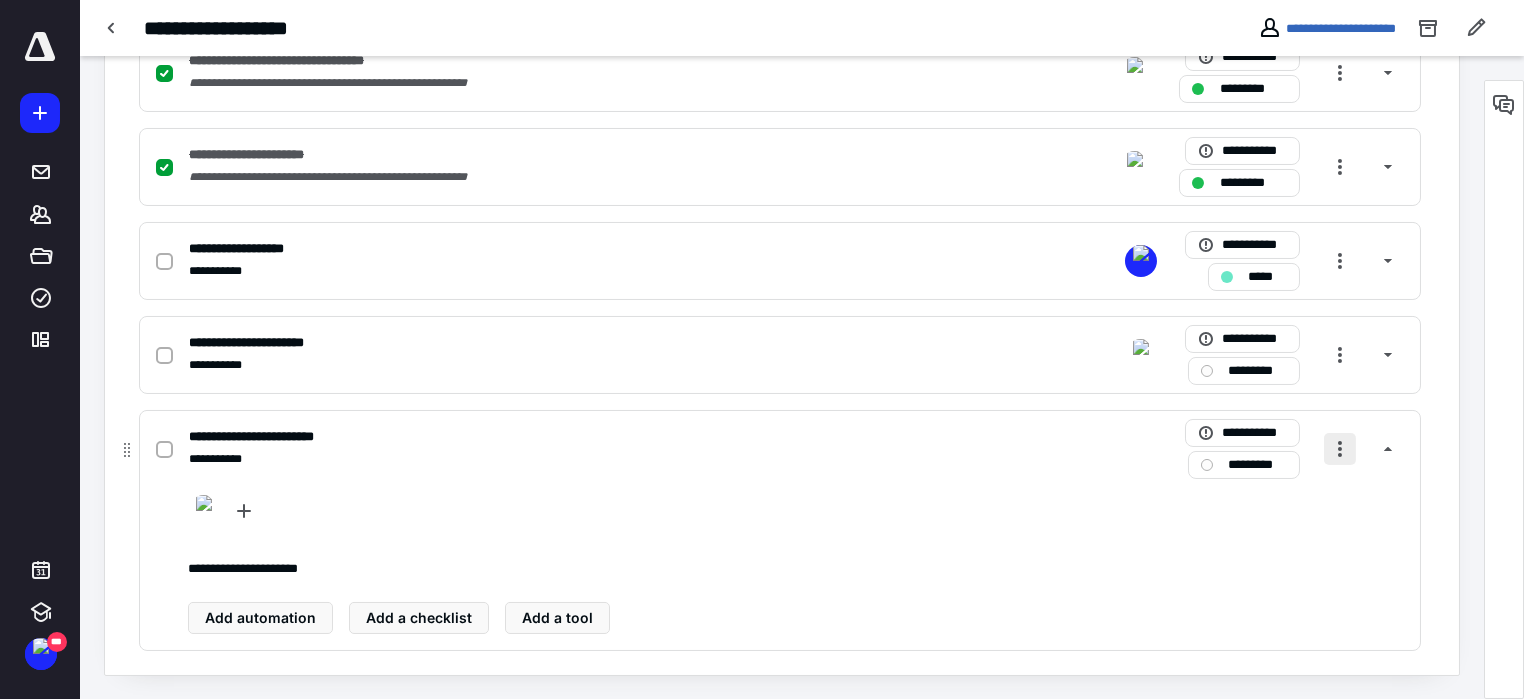 click at bounding box center (1340, 449) 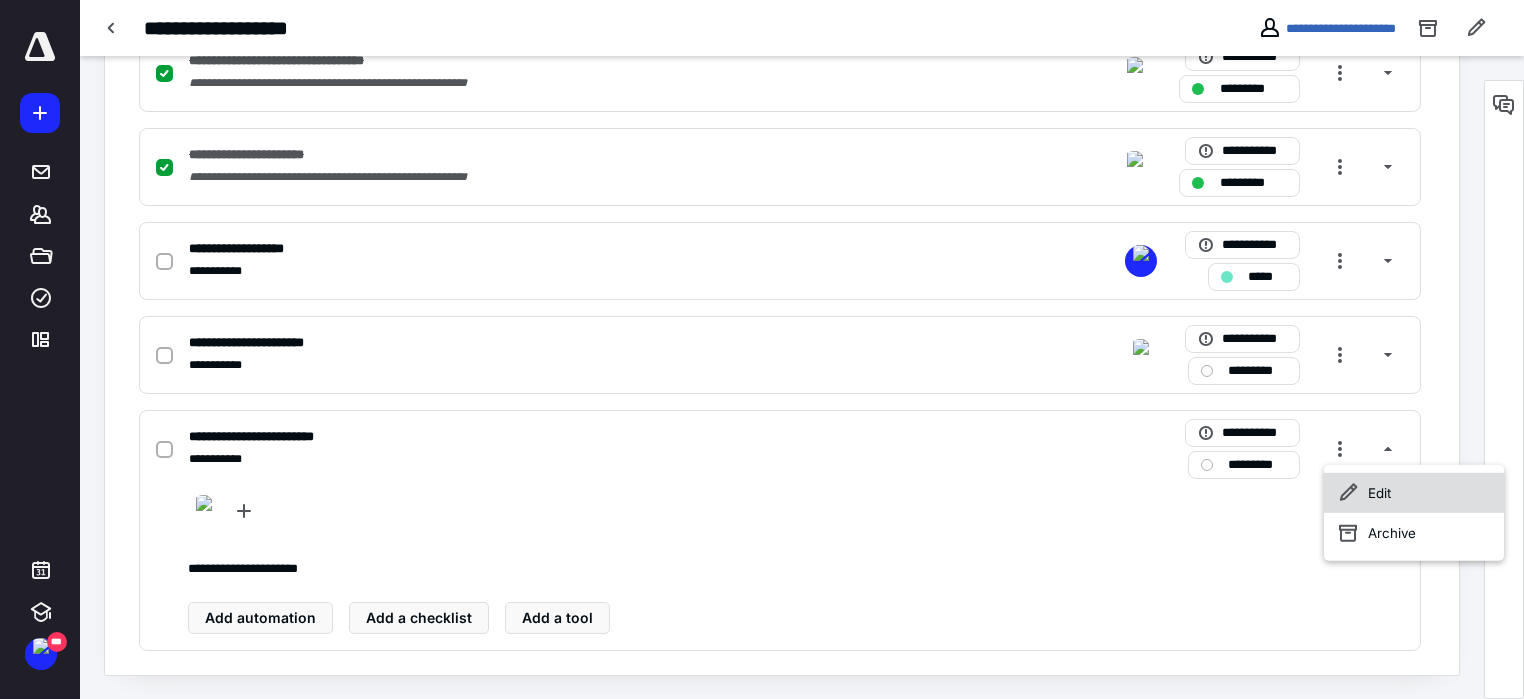click on "Edit" at bounding box center (1414, 493) 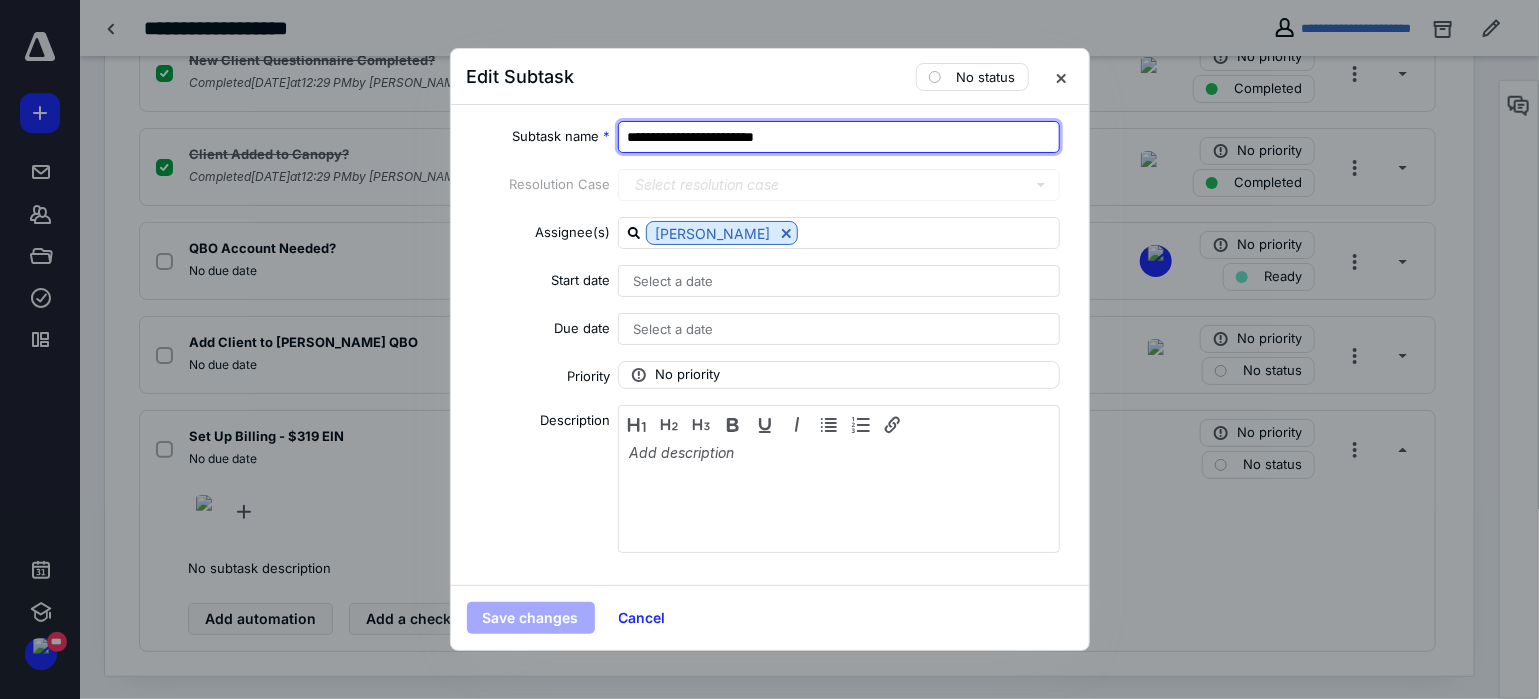 drag, startPoint x: 800, startPoint y: 132, endPoint x: 738, endPoint y: 146, distance: 63.560993 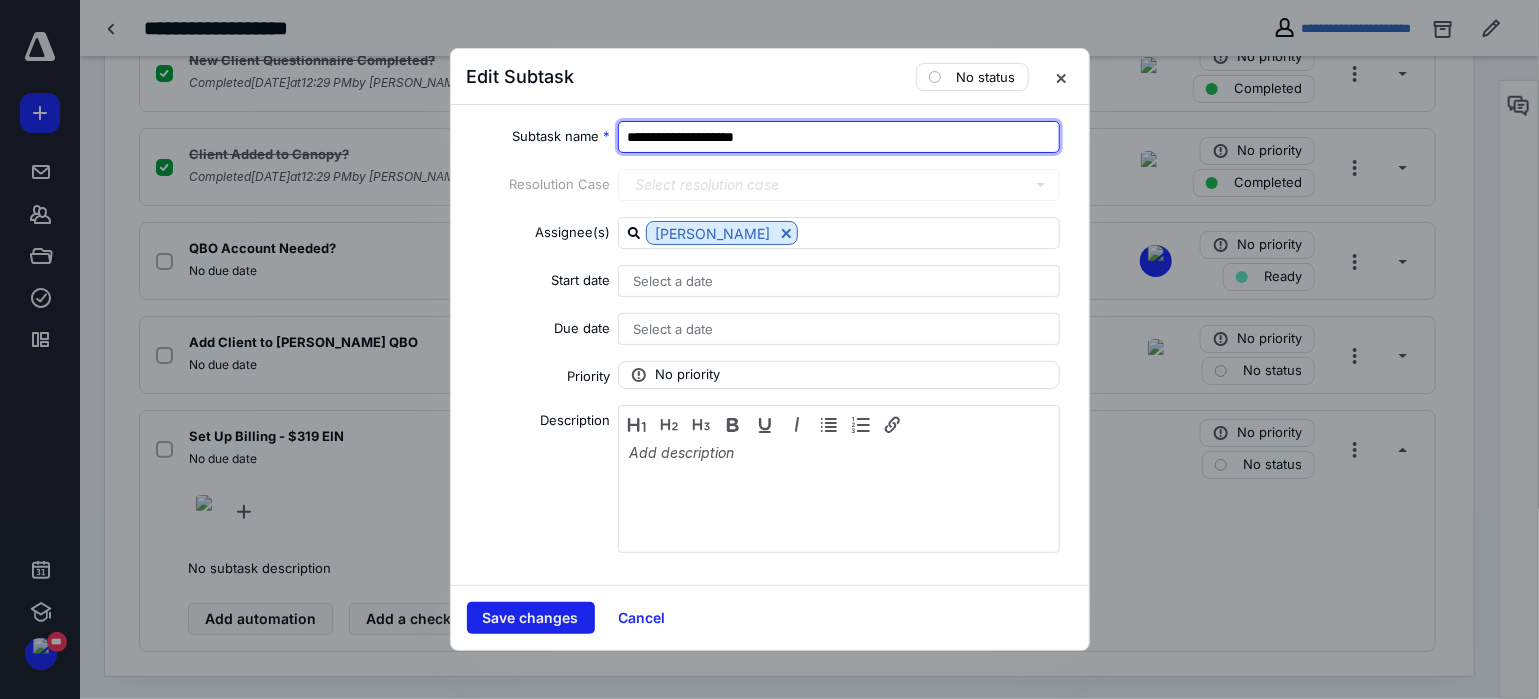 type on "**********" 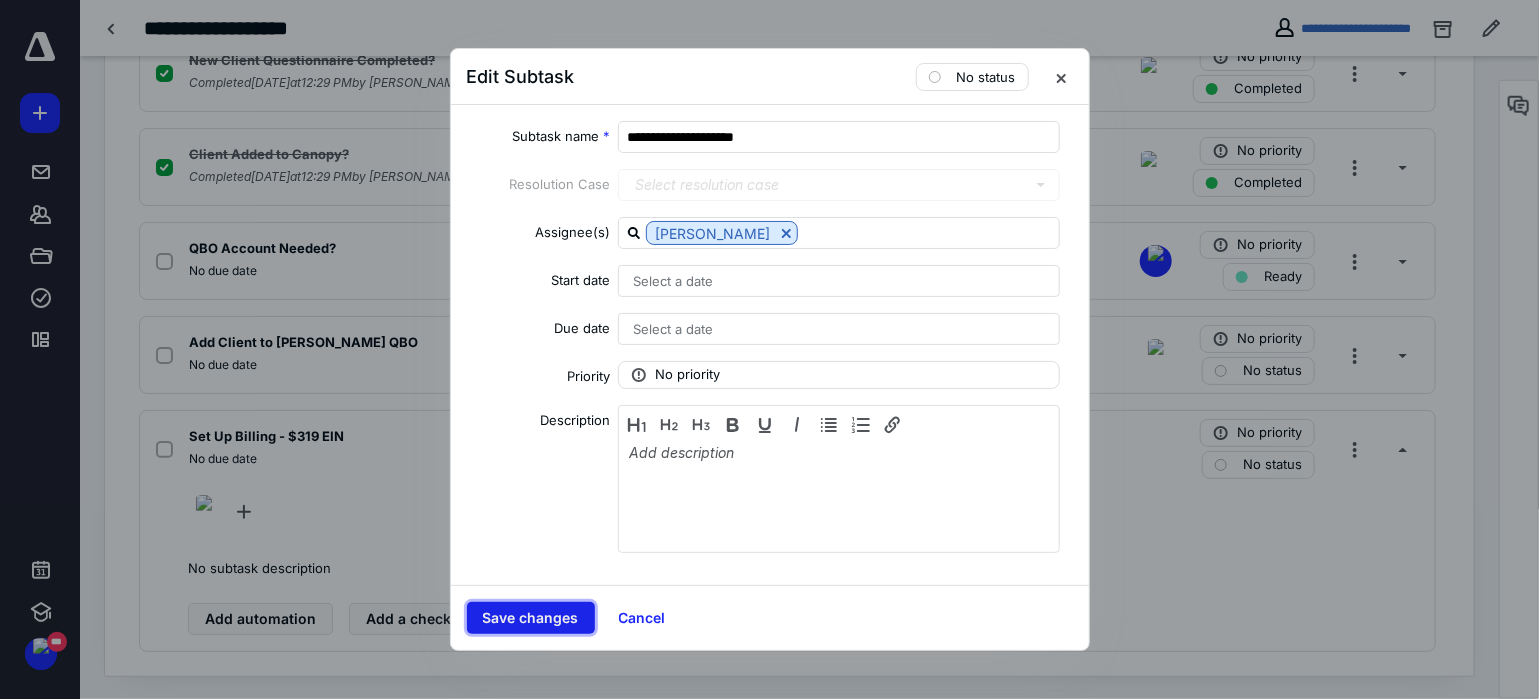 click on "Save changes" at bounding box center [531, 618] 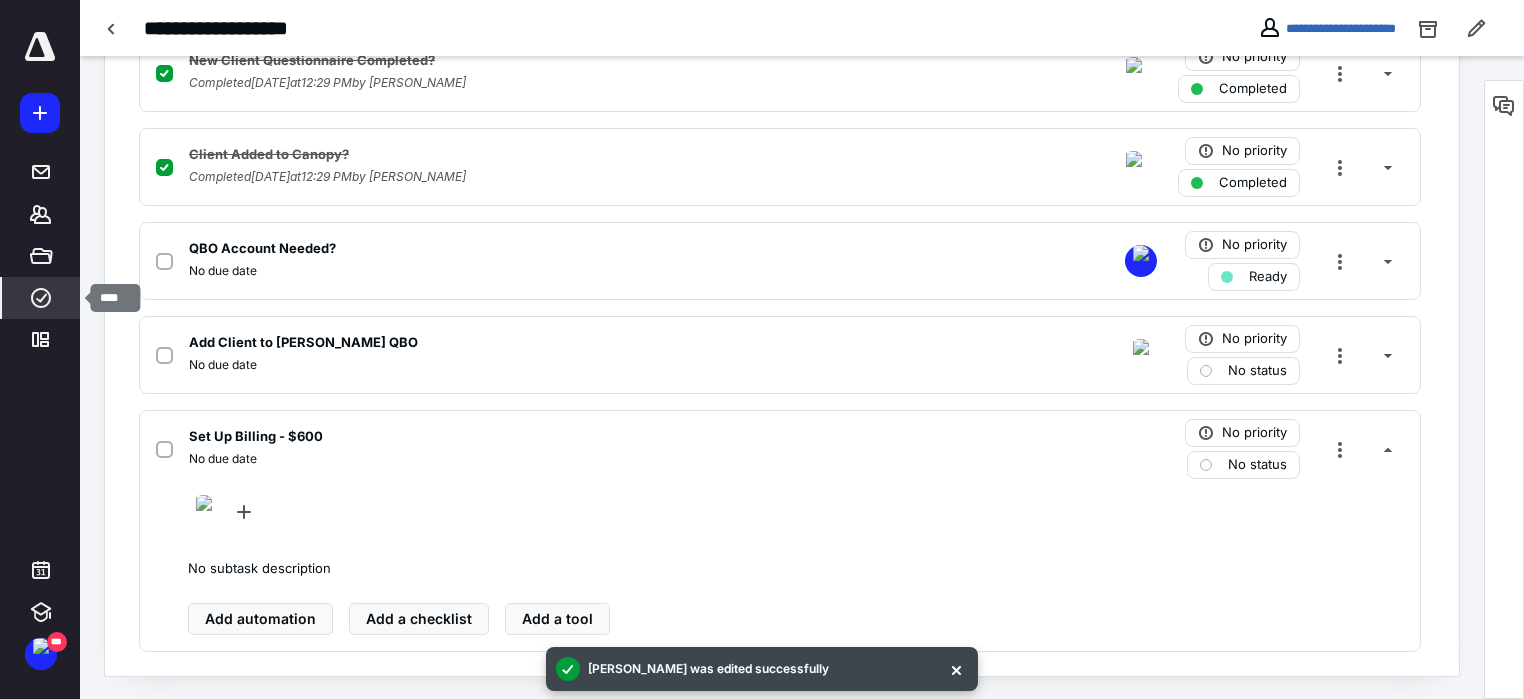 click 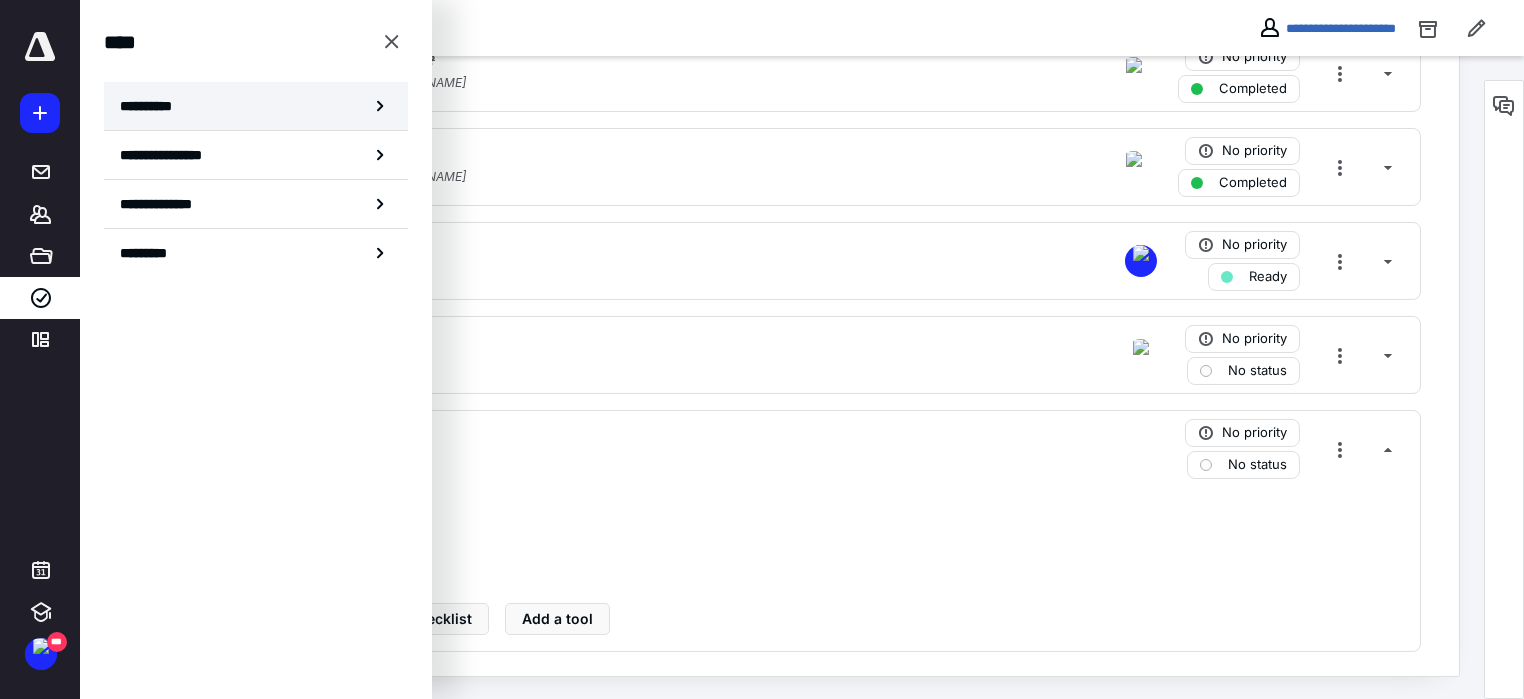 click on "**********" at bounding box center (153, 106) 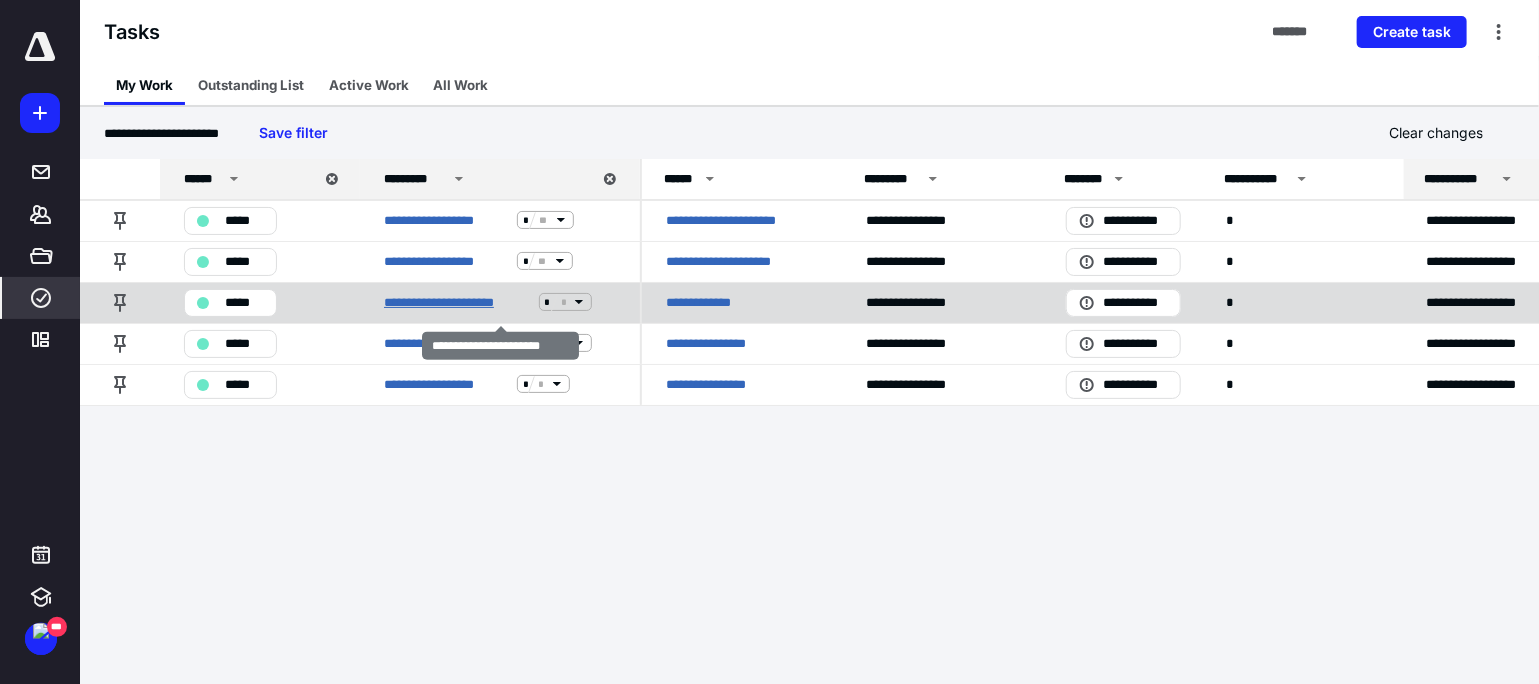 click on "**********" at bounding box center (457, 302) 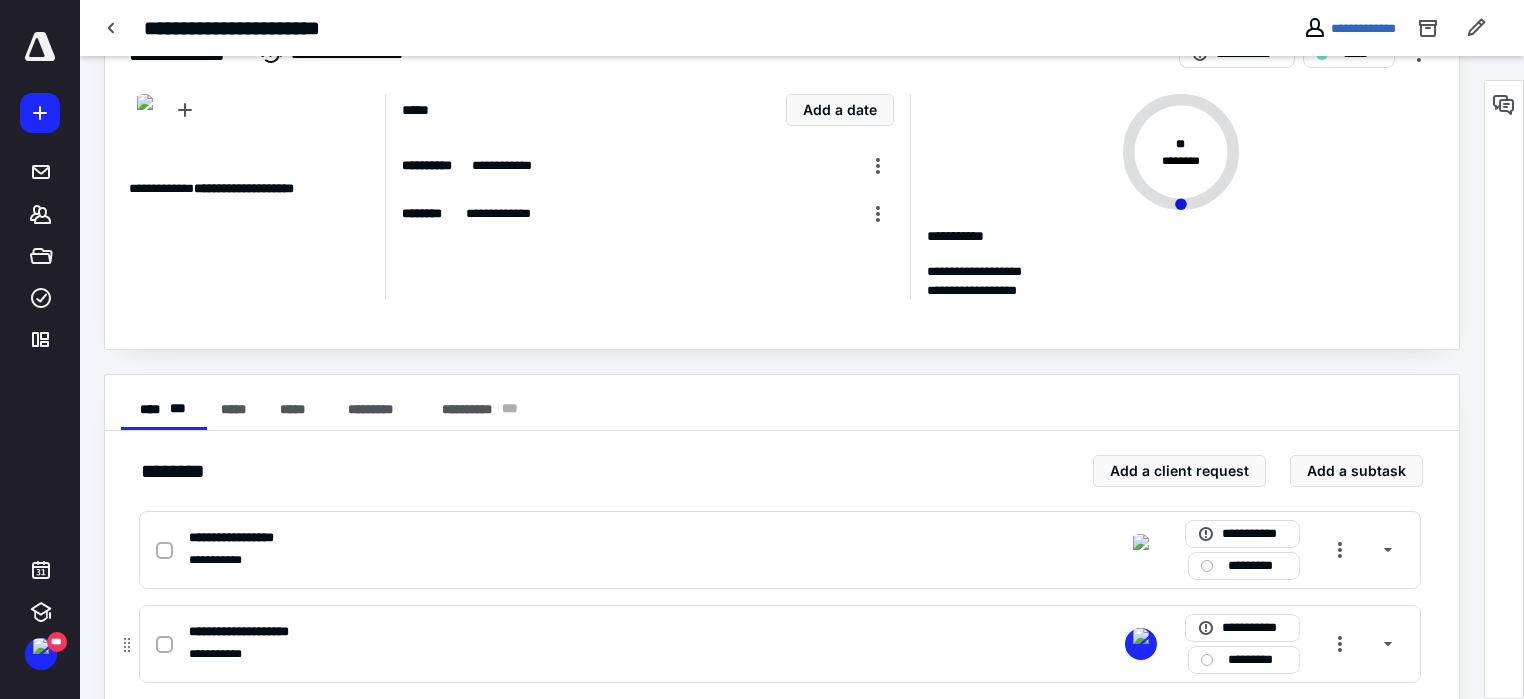 scroll, scrollTop: 0, scrollLeft: 0, axis: both 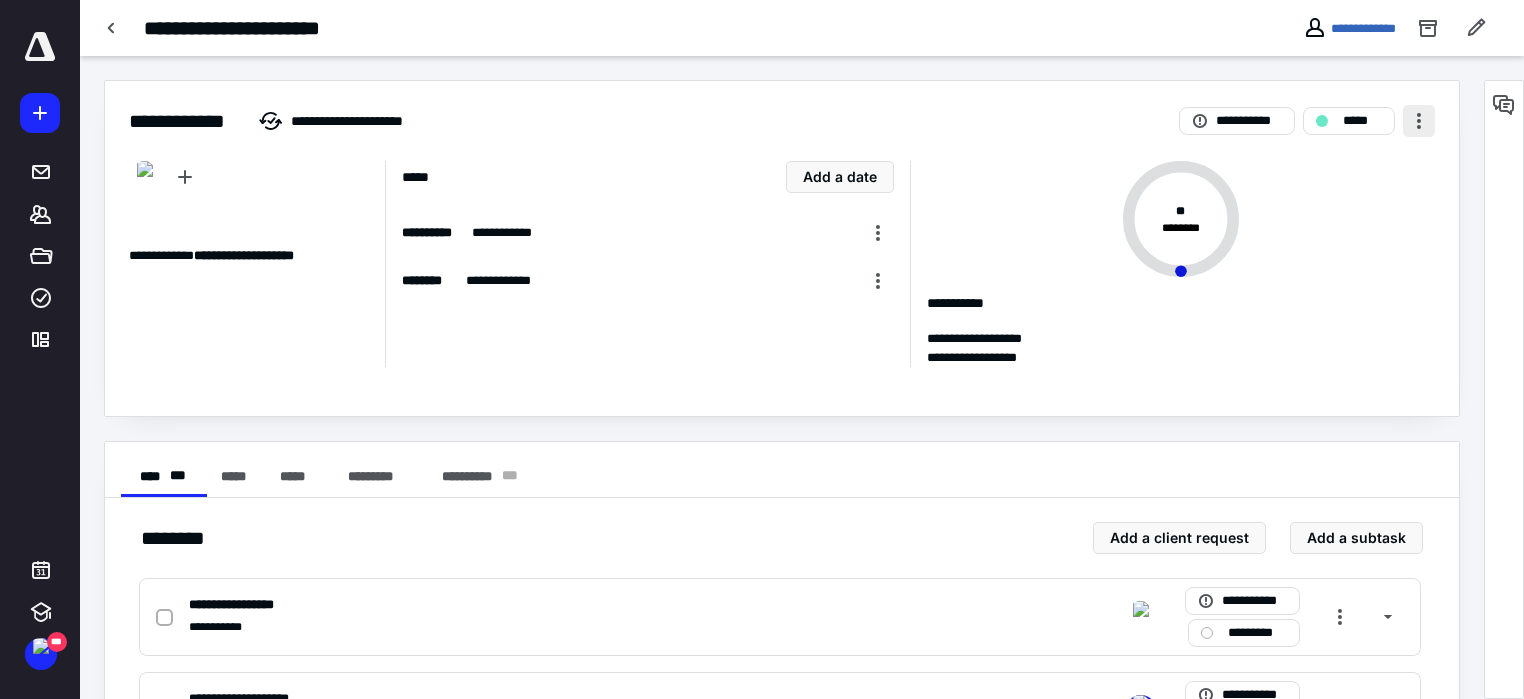 click at bounding box center (1419, 121) 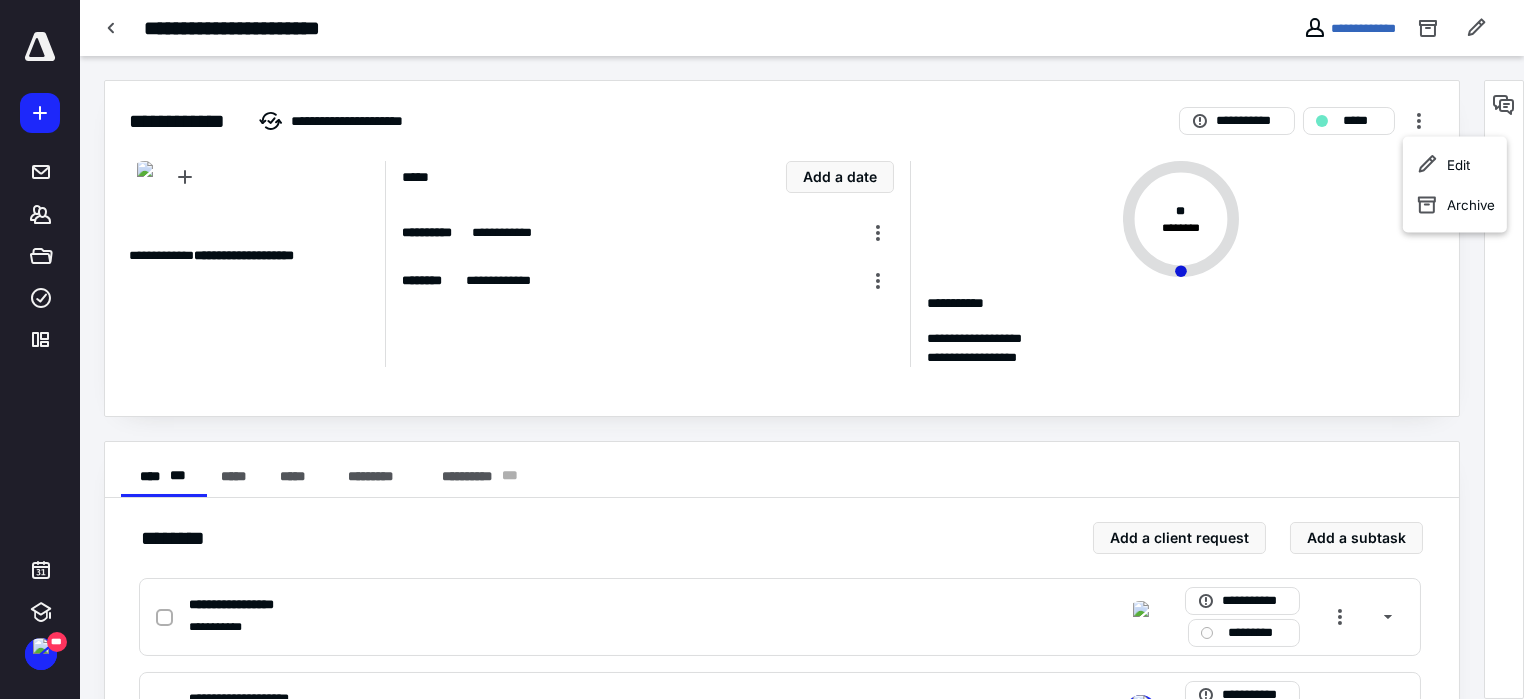 click on "**********" at bounding box center (1181, 307) 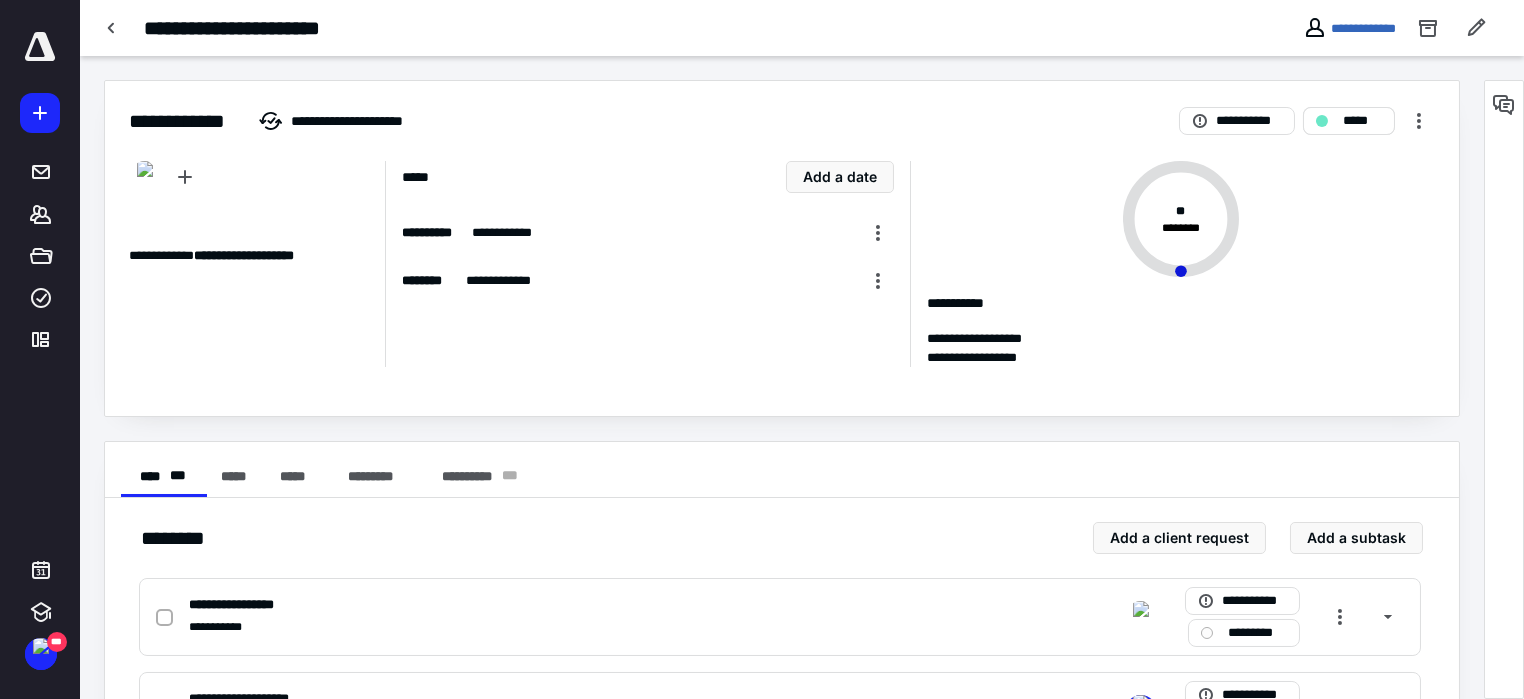 click on "*****" at bounding box center (1349, 121) 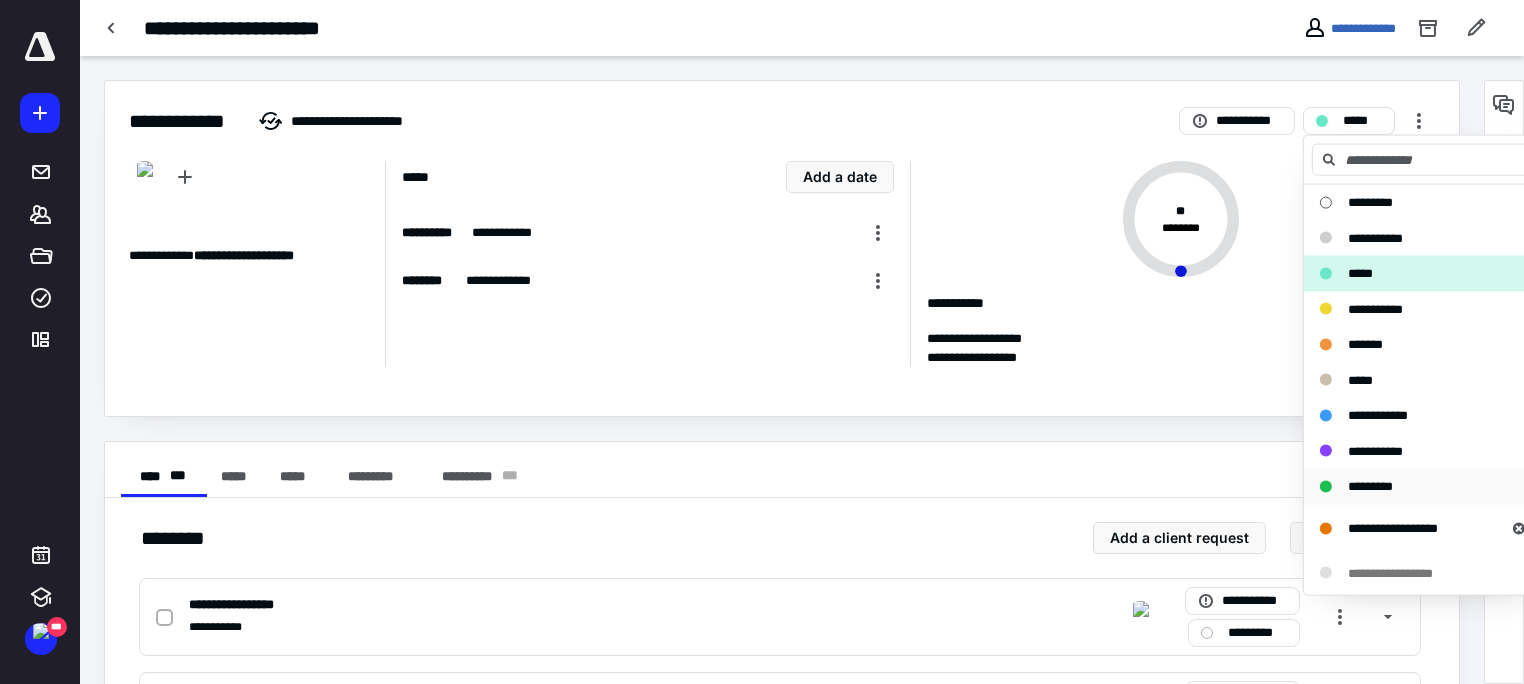 click on "*********" at bounding box center (1370, 486) 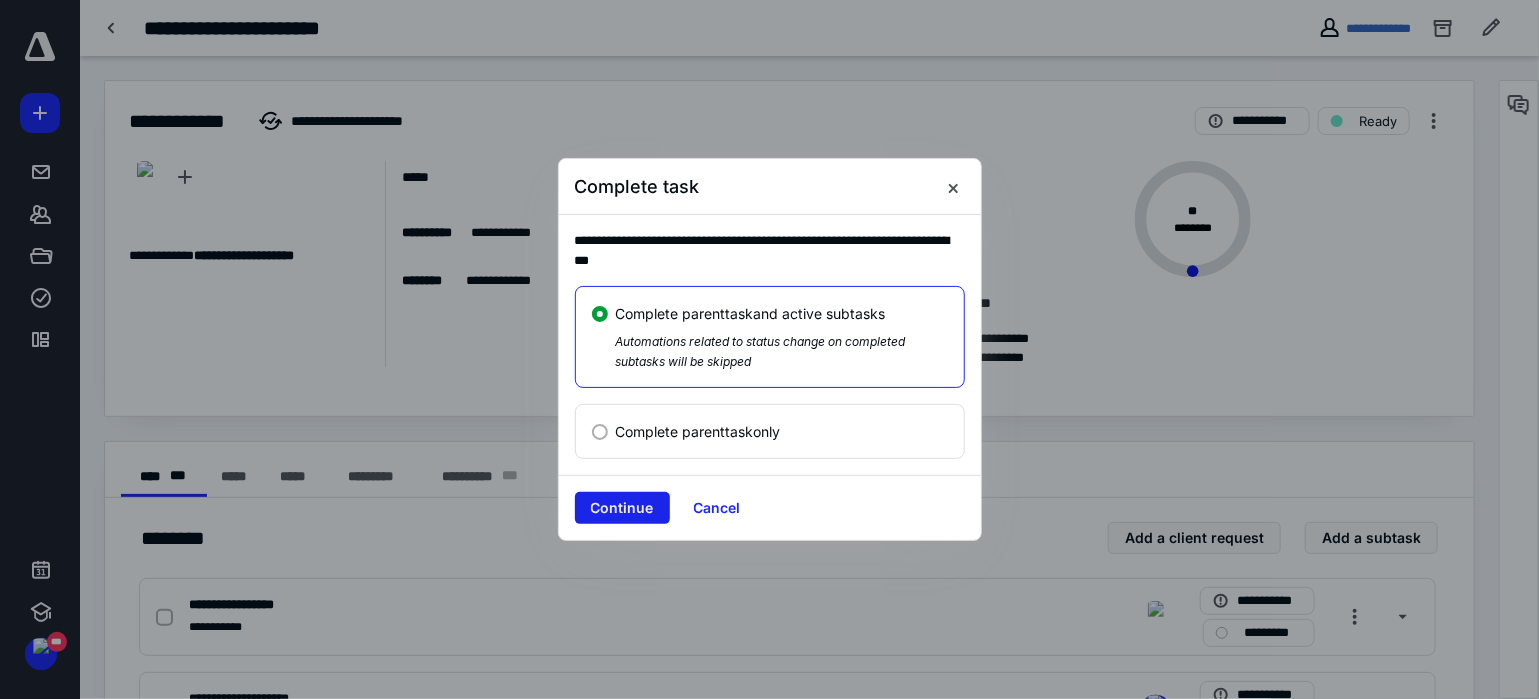 click on "Continue" at bounding box center [622, 508] 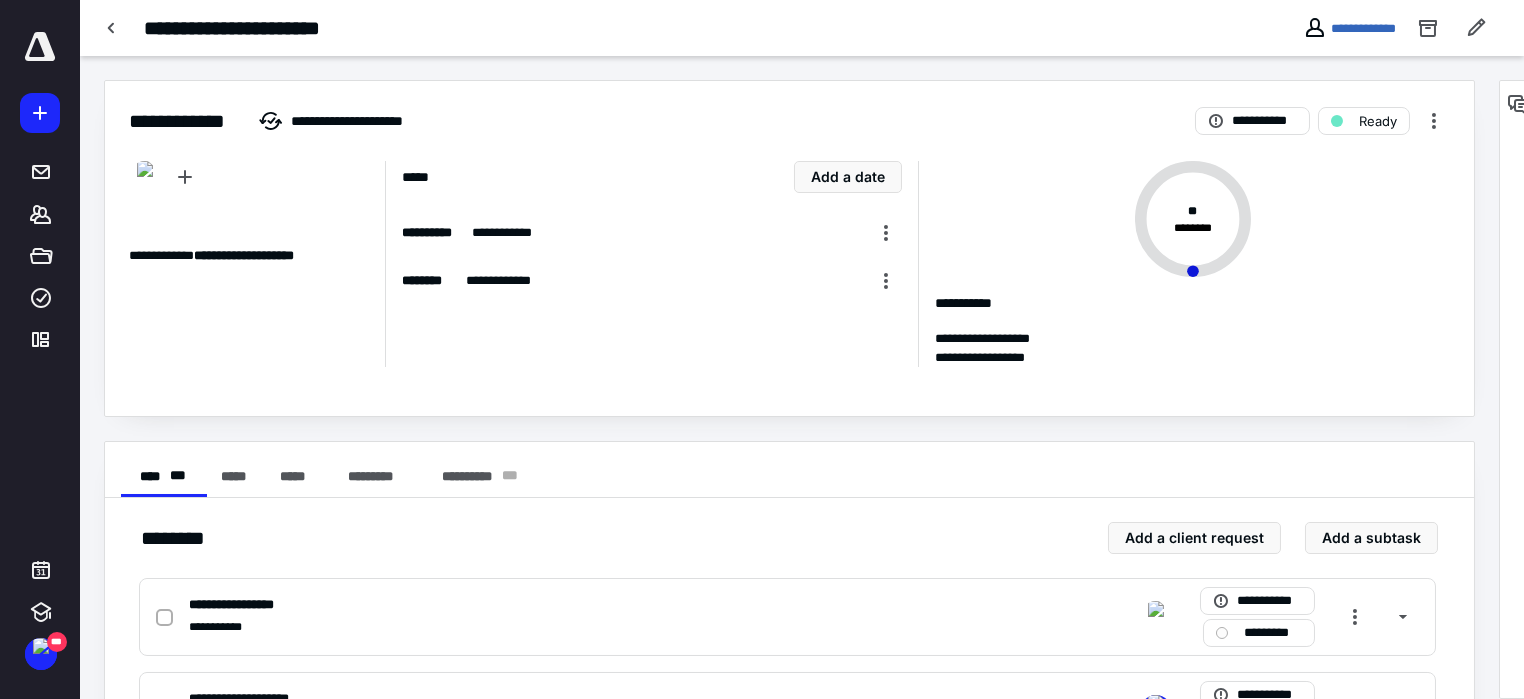 checkbox on "true" 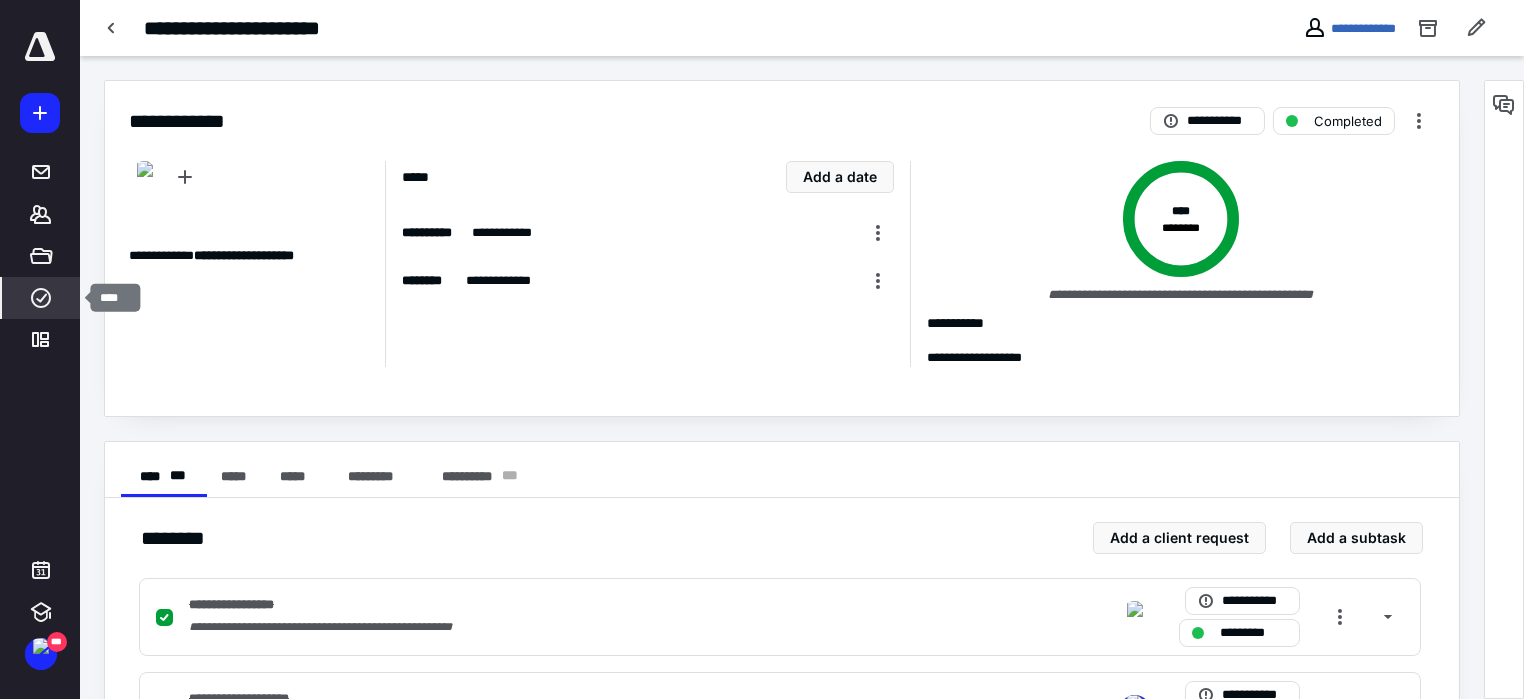 click on "****" at bounding box center [41, 298] 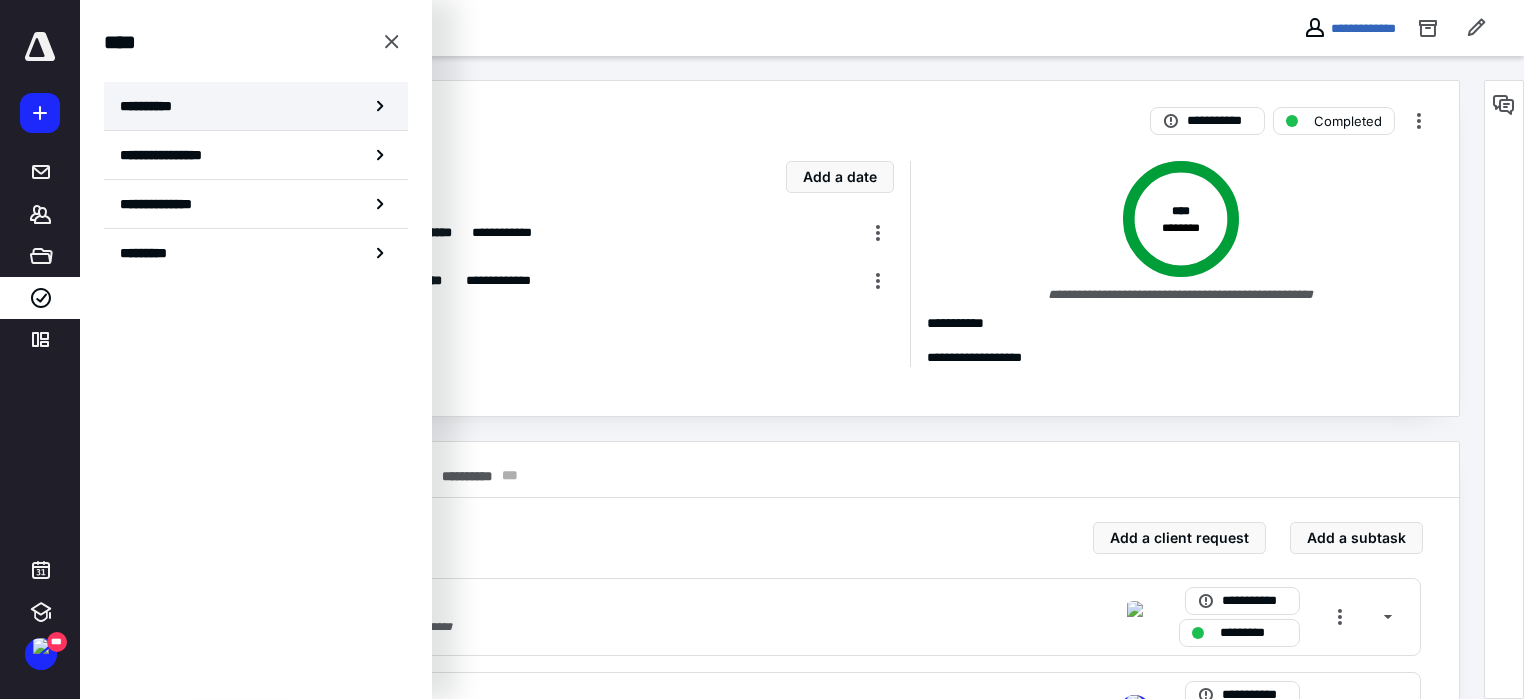 click on "**********" at bounding box center (153, 106) 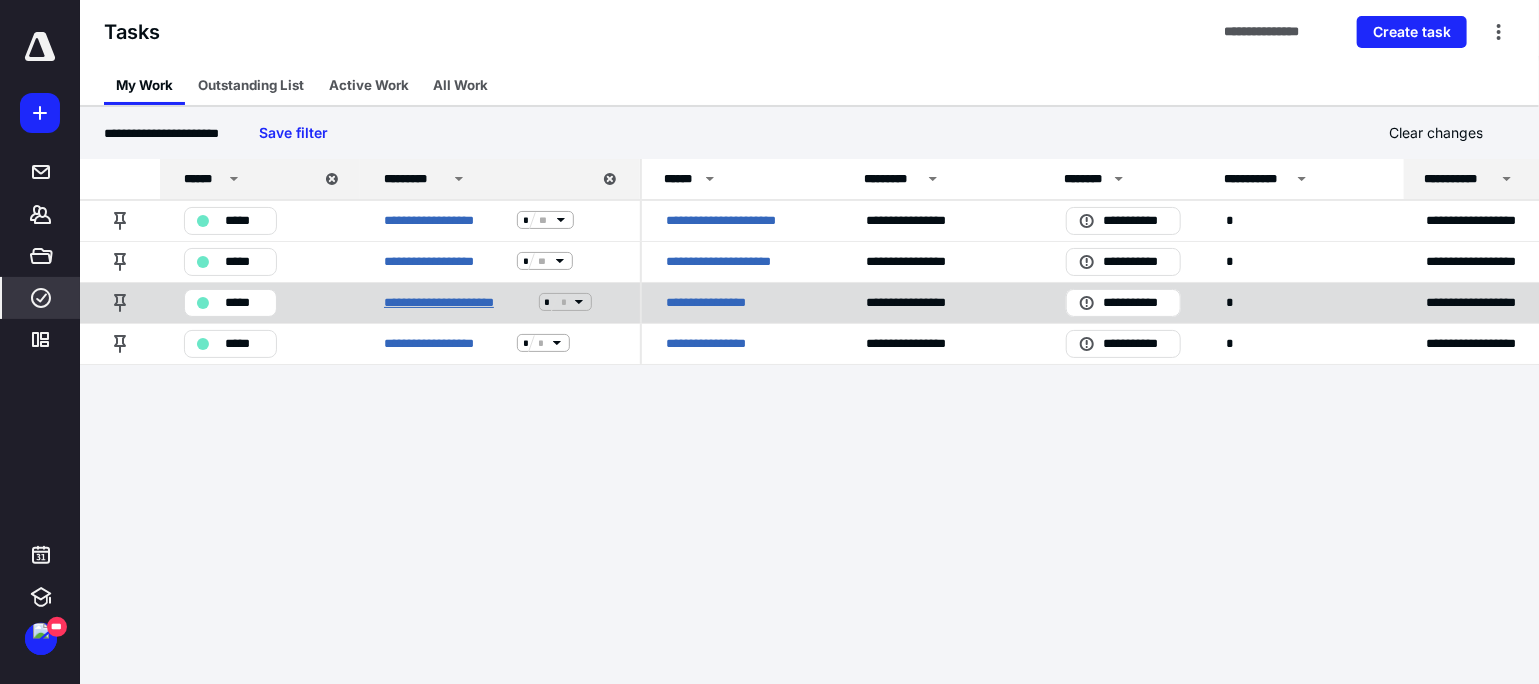 click on "**********" at bounding box center (457, 302) 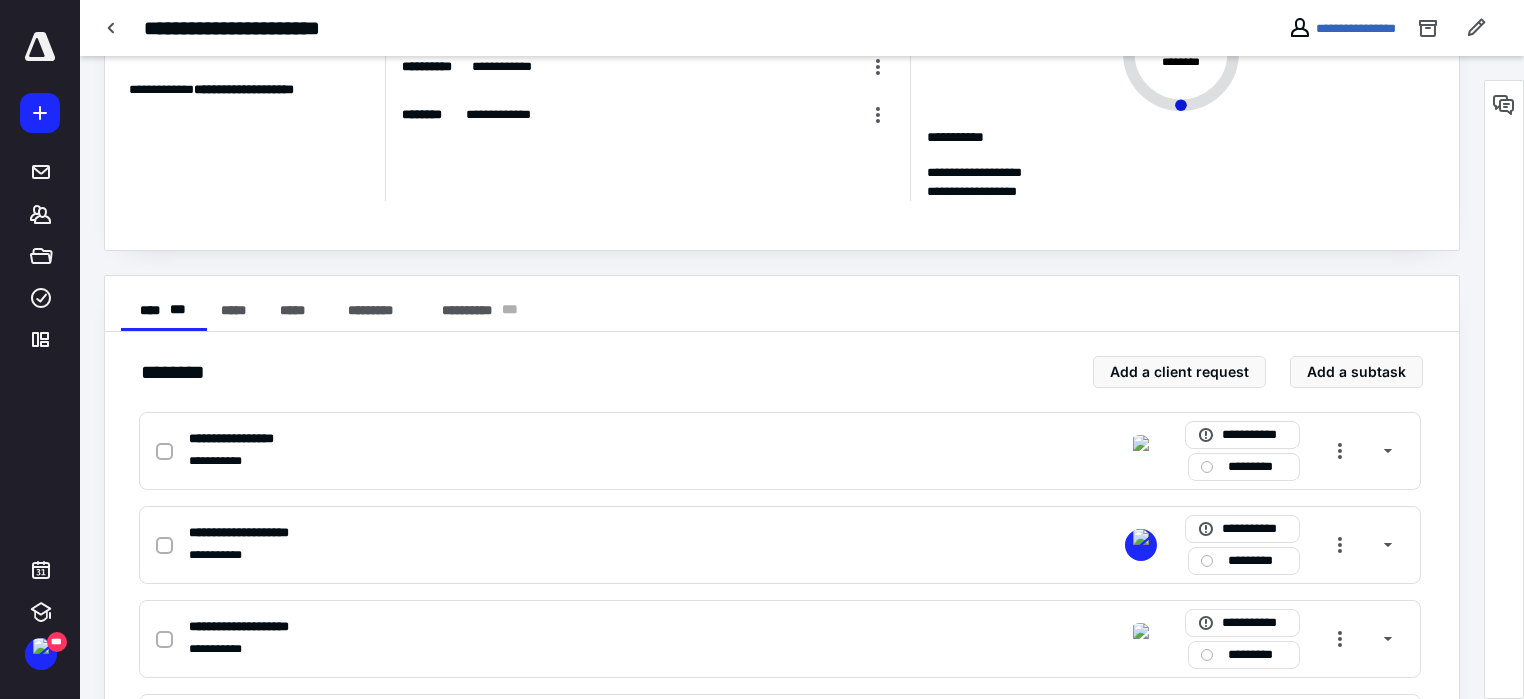 scroll, scrollTop: 287, scrollLeft: 0, axis: vertical 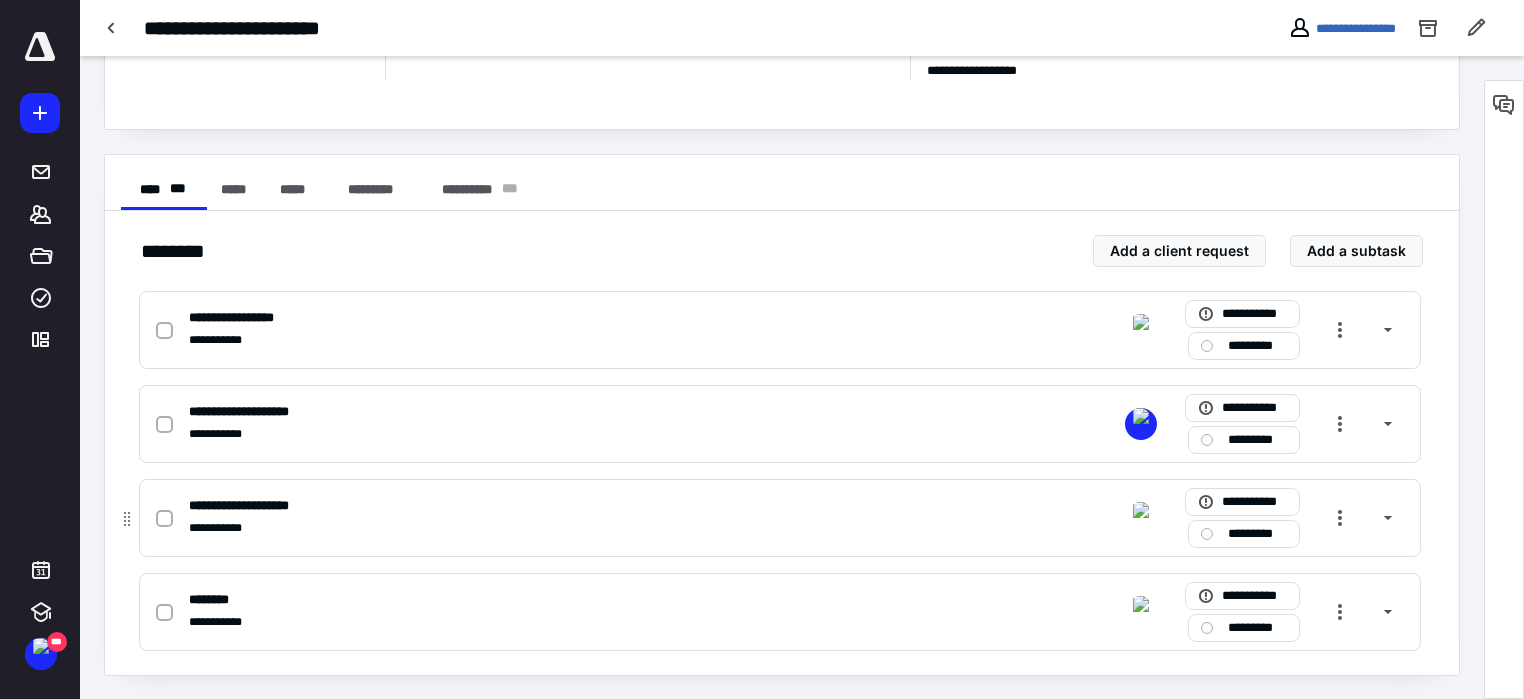 click on "**********" at bounding box center (260, 505) 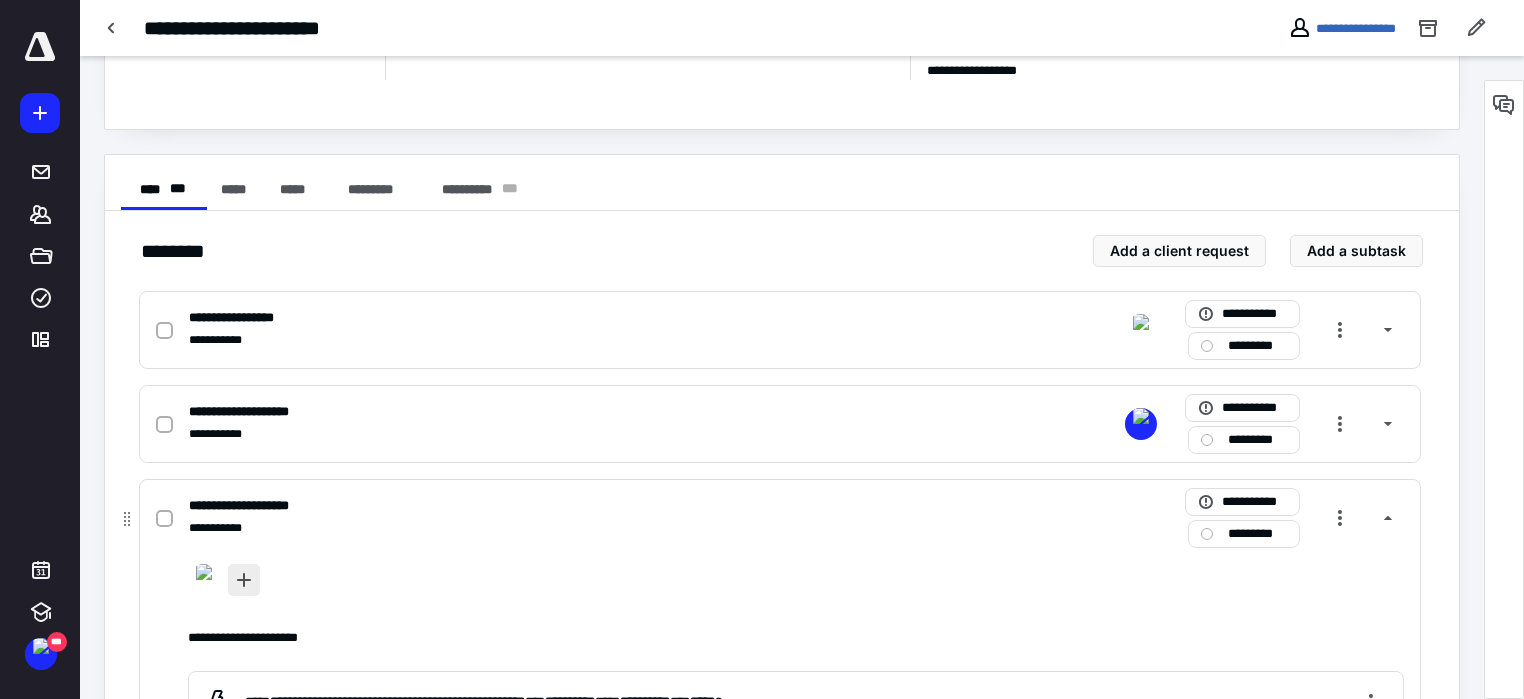 click at bounding box center (244, 580) 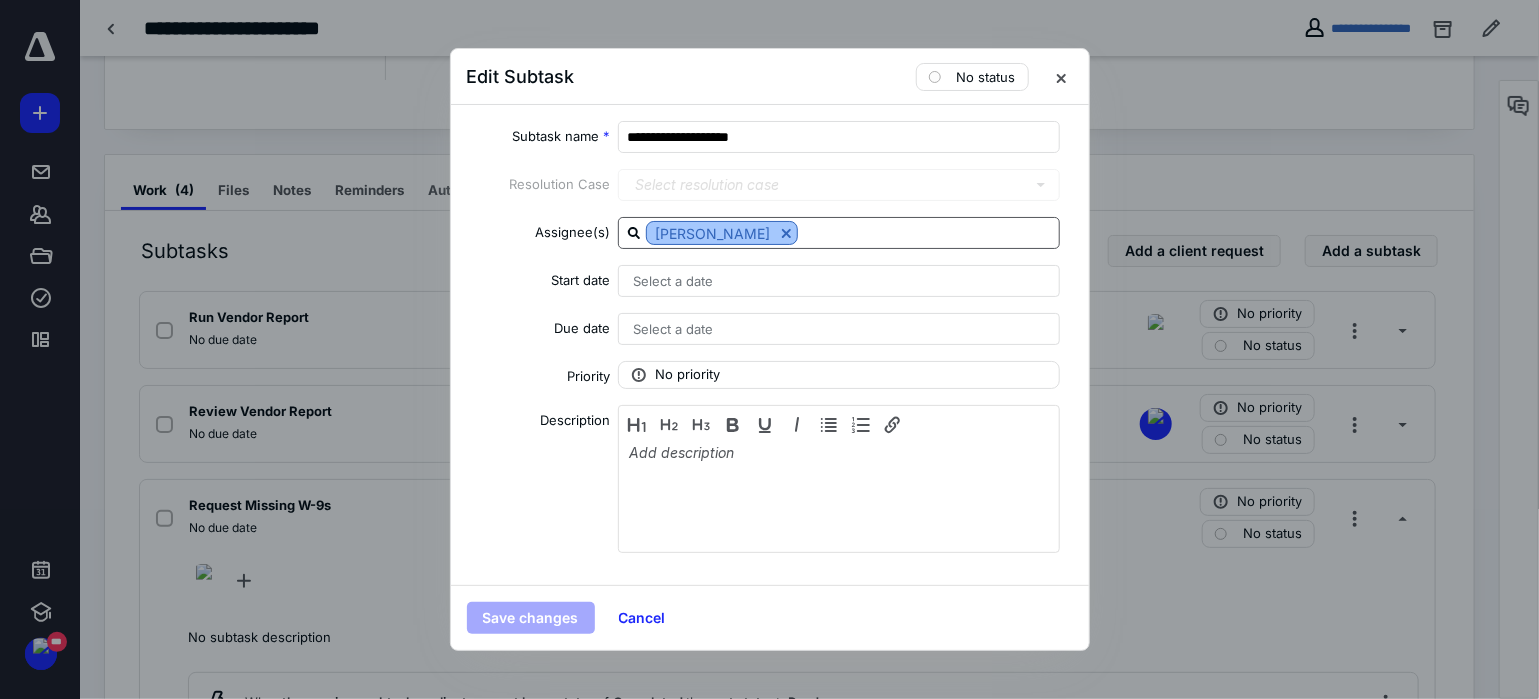 click at bounding box center (786, 233) 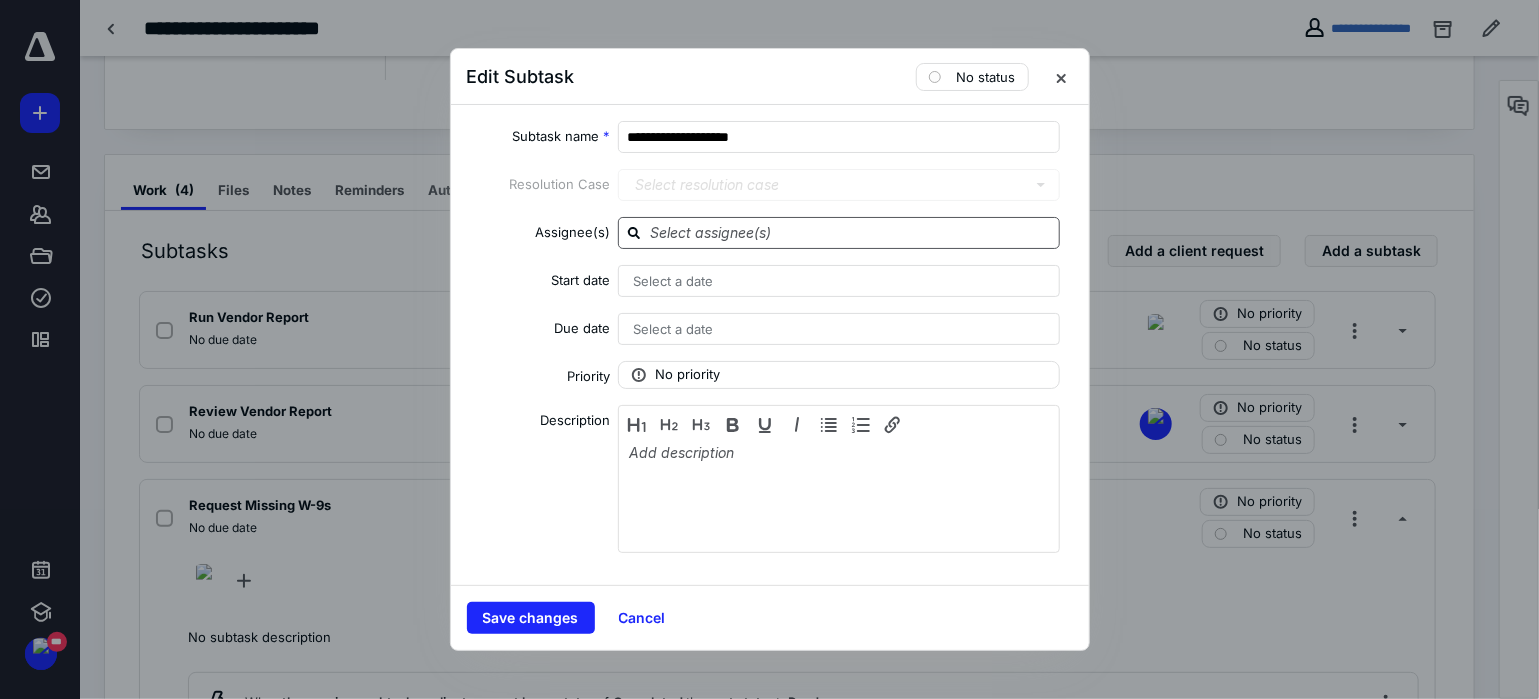 click at bounding box center (851, 232) 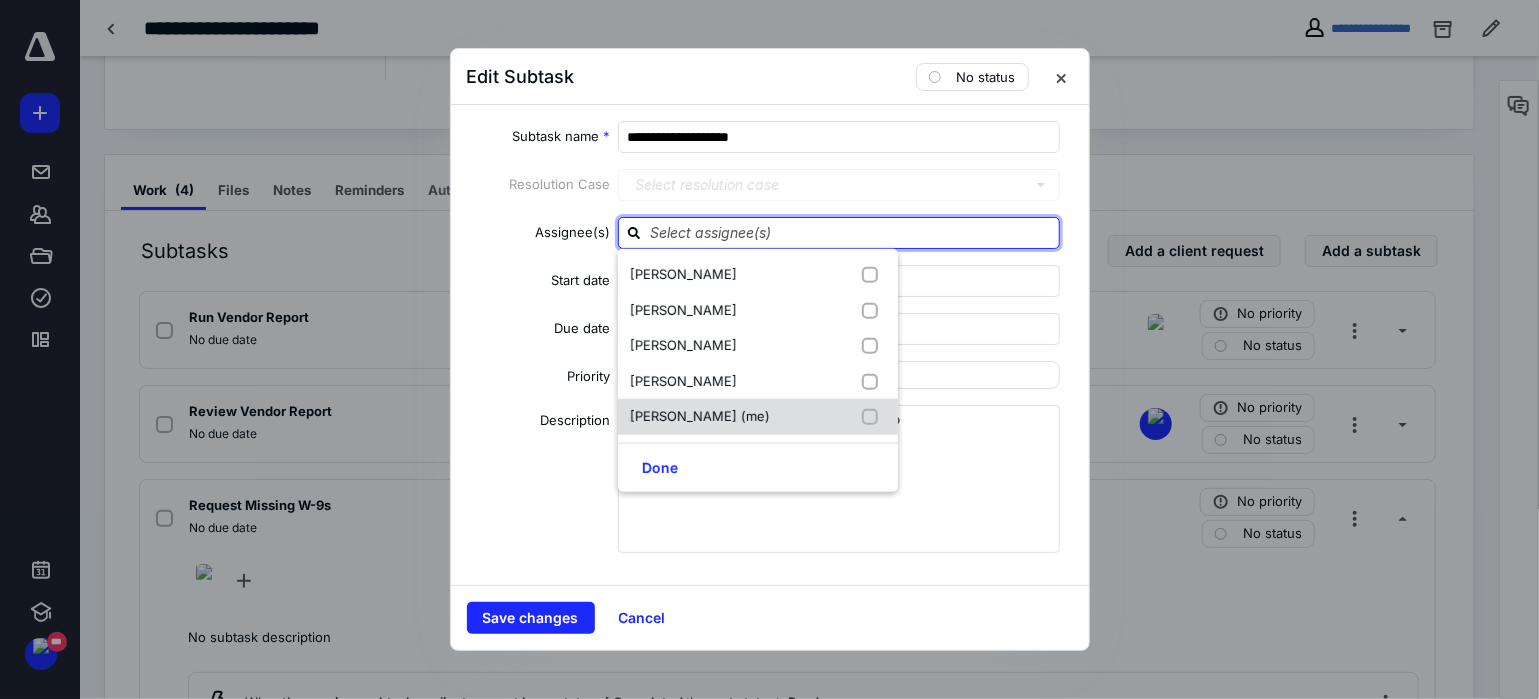 click on "[PERSON_NAME] (me)" at bounding box center [700, 417] 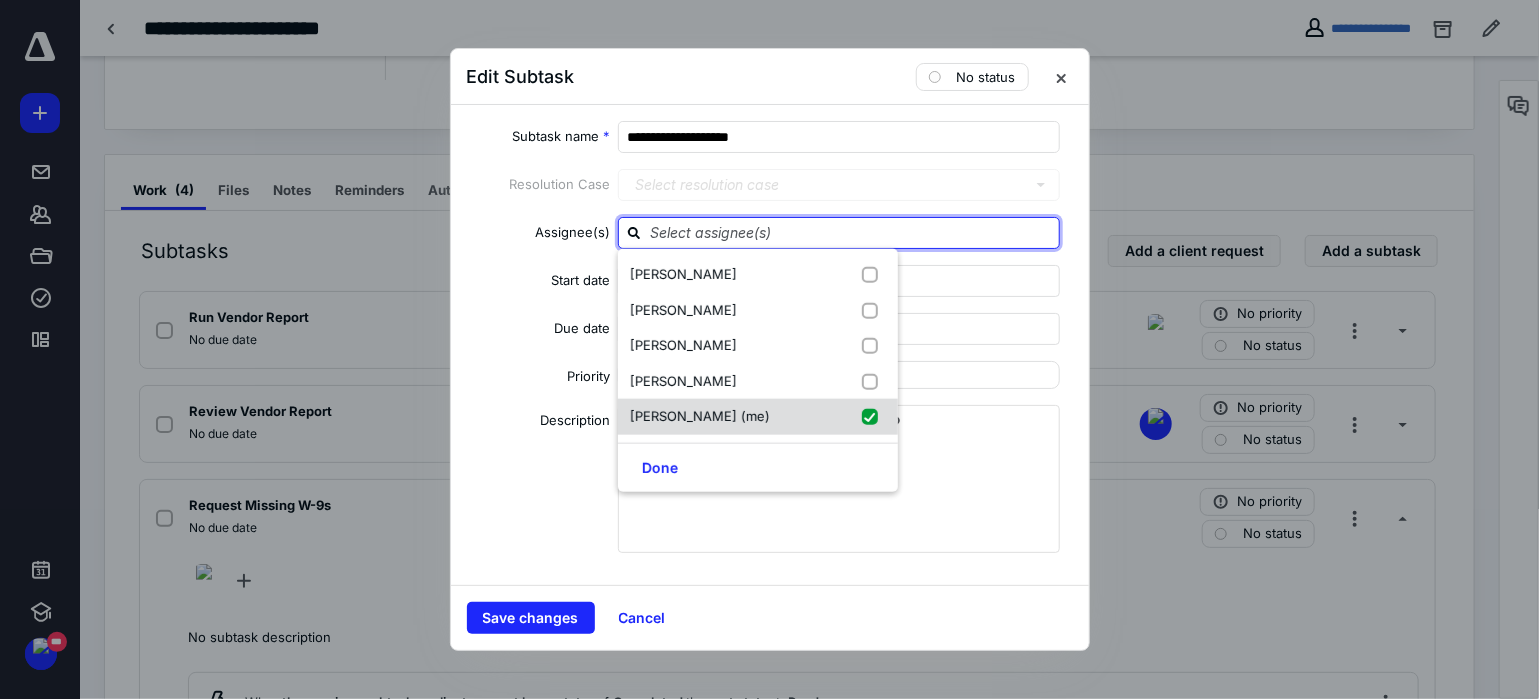 checkbox on "true" 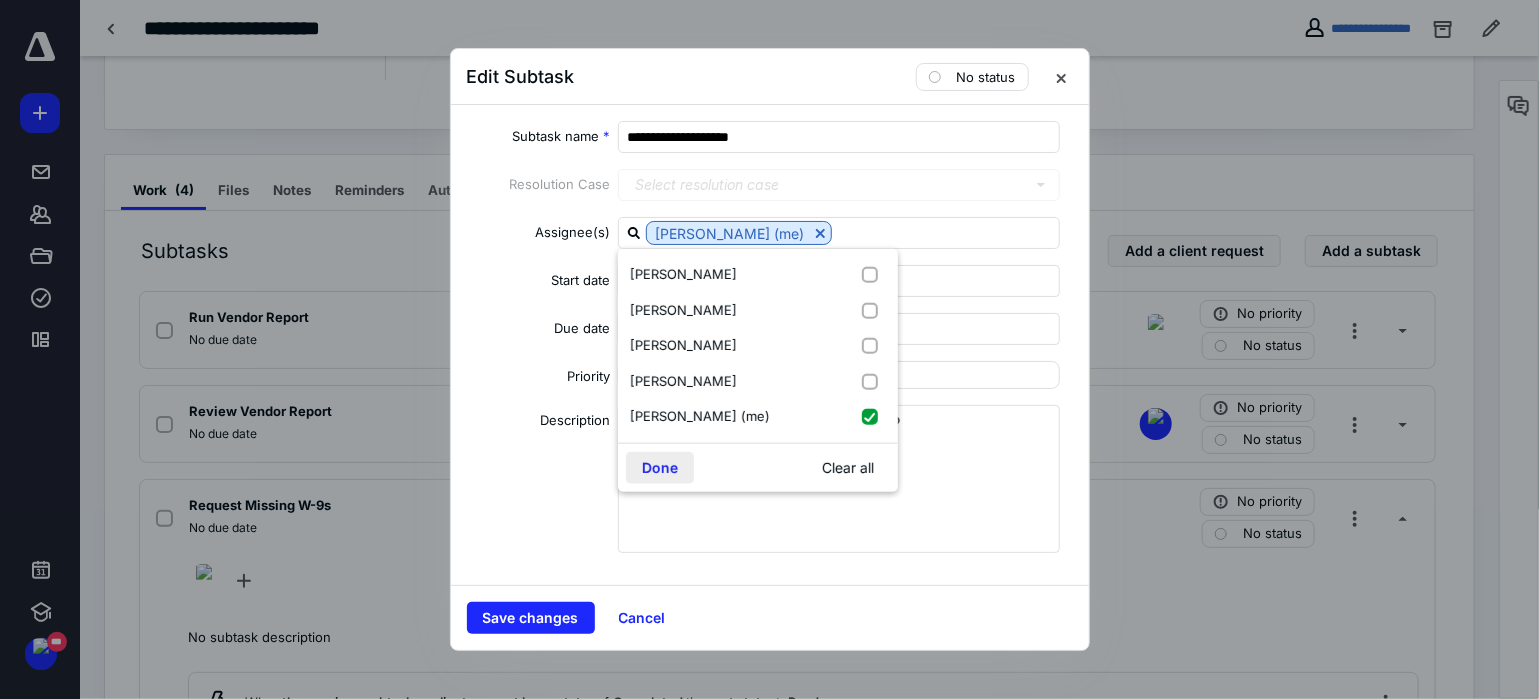 click on "Done" at bounding box center [660, 467] 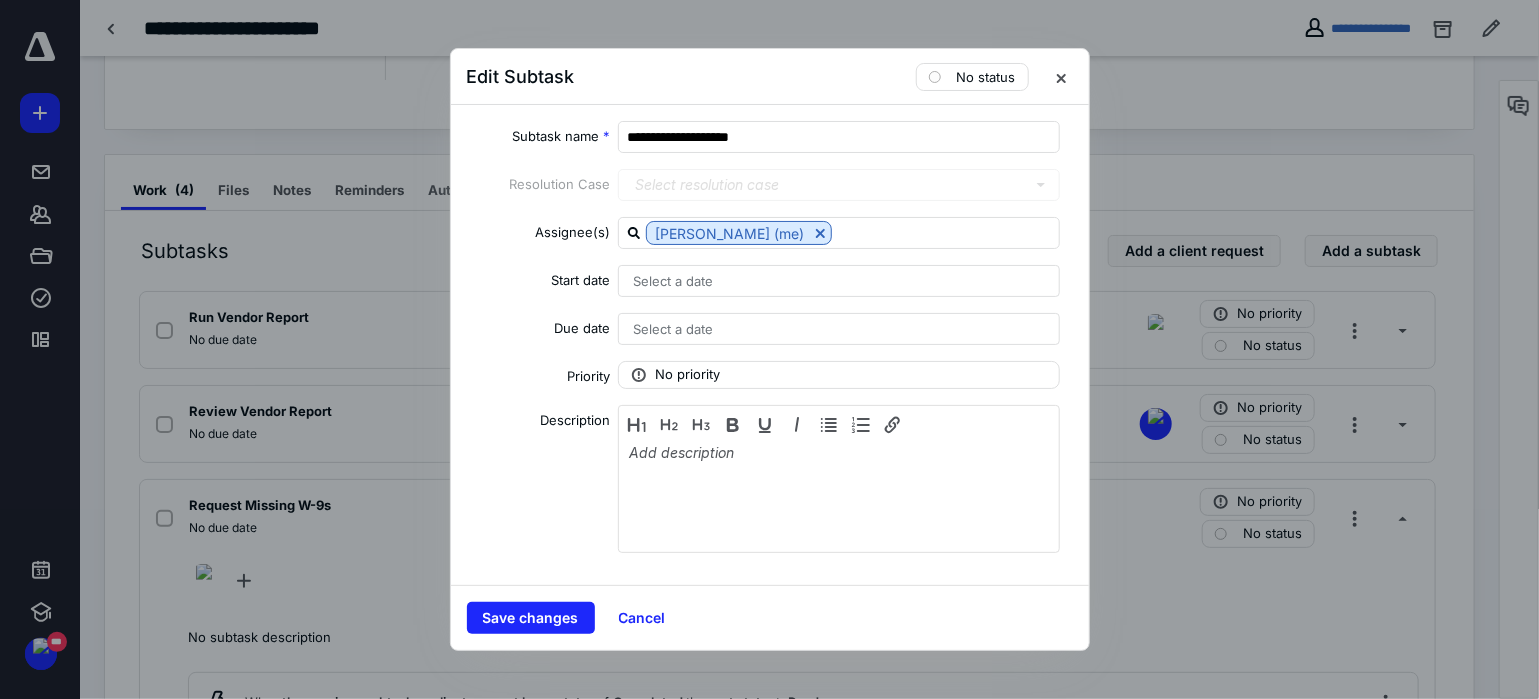 click on "Save changes Cancel" at bounding box center [770, 617] 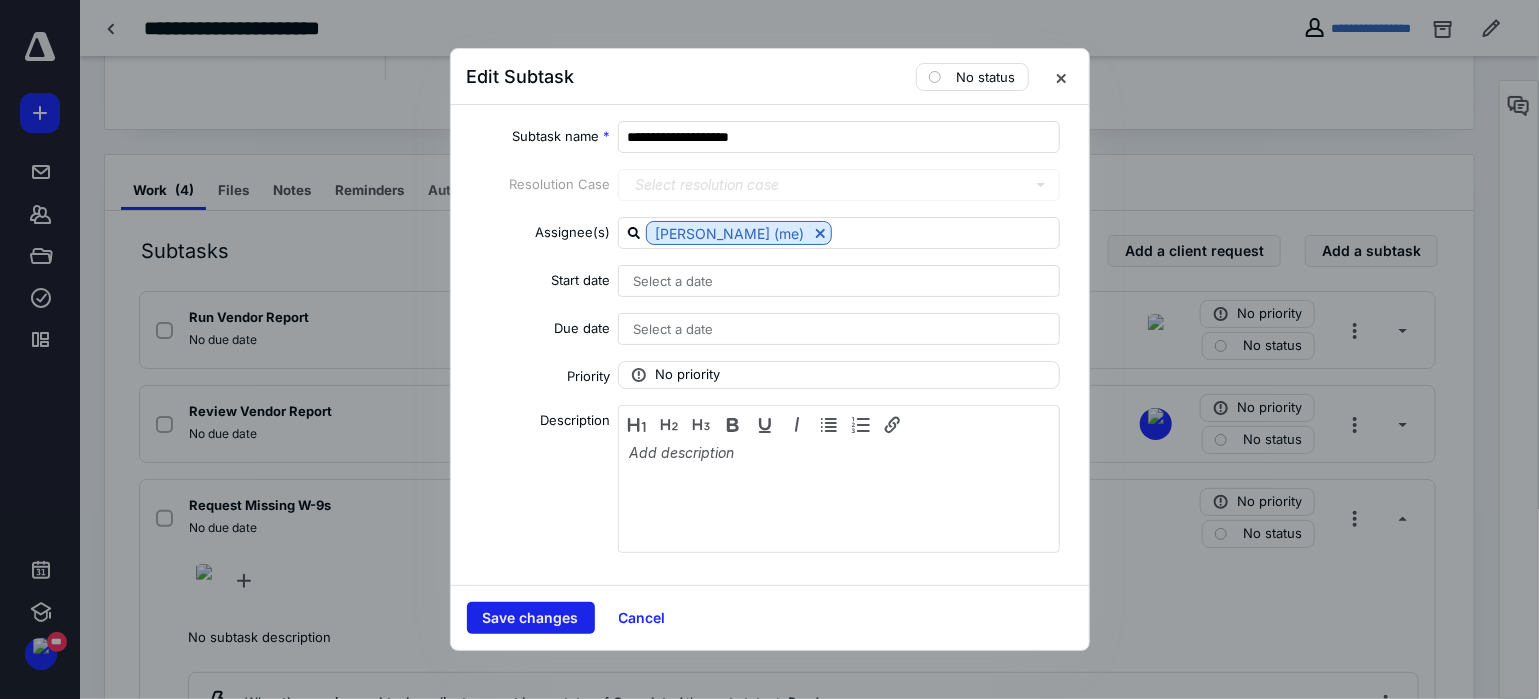 click on "Save changes" at bounding box center (531, 618) 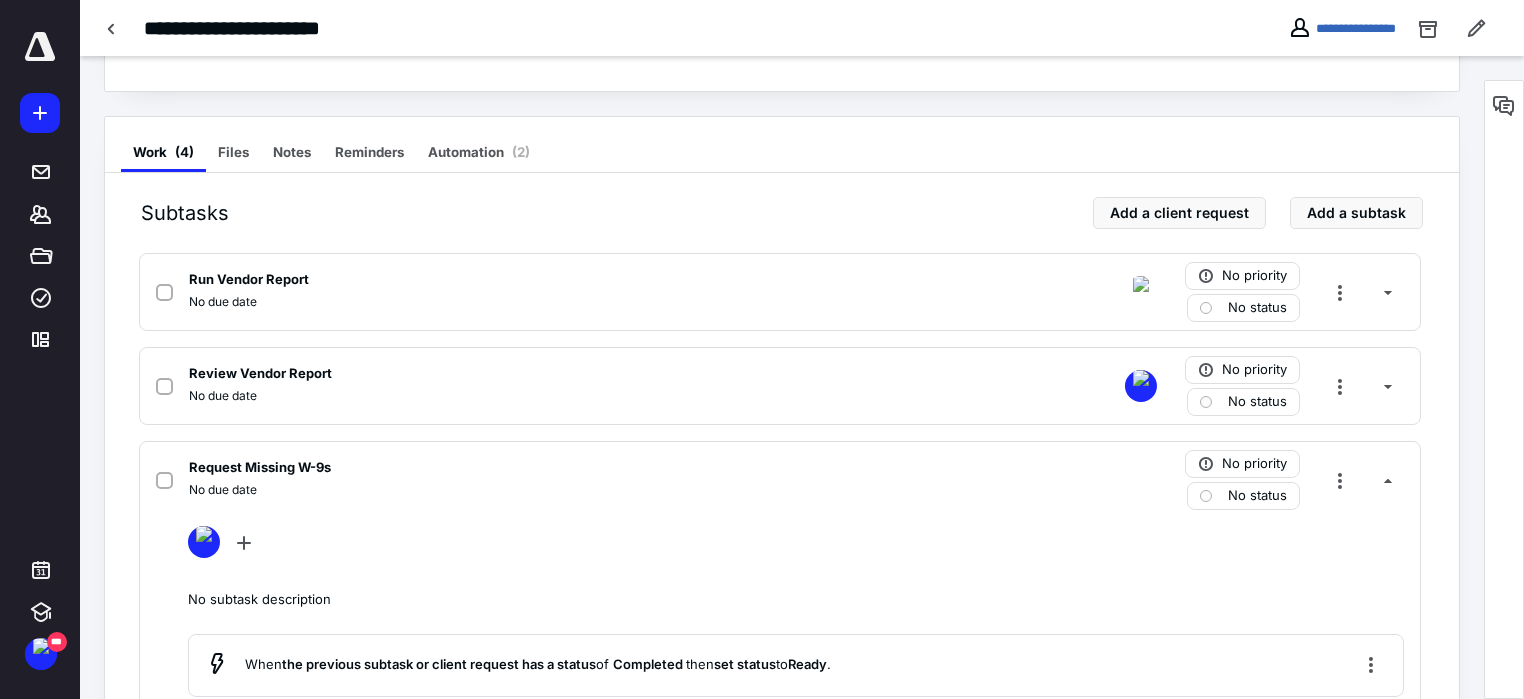 scroll, scrollTop: 333, scrollLeft: 0, axis: vertical 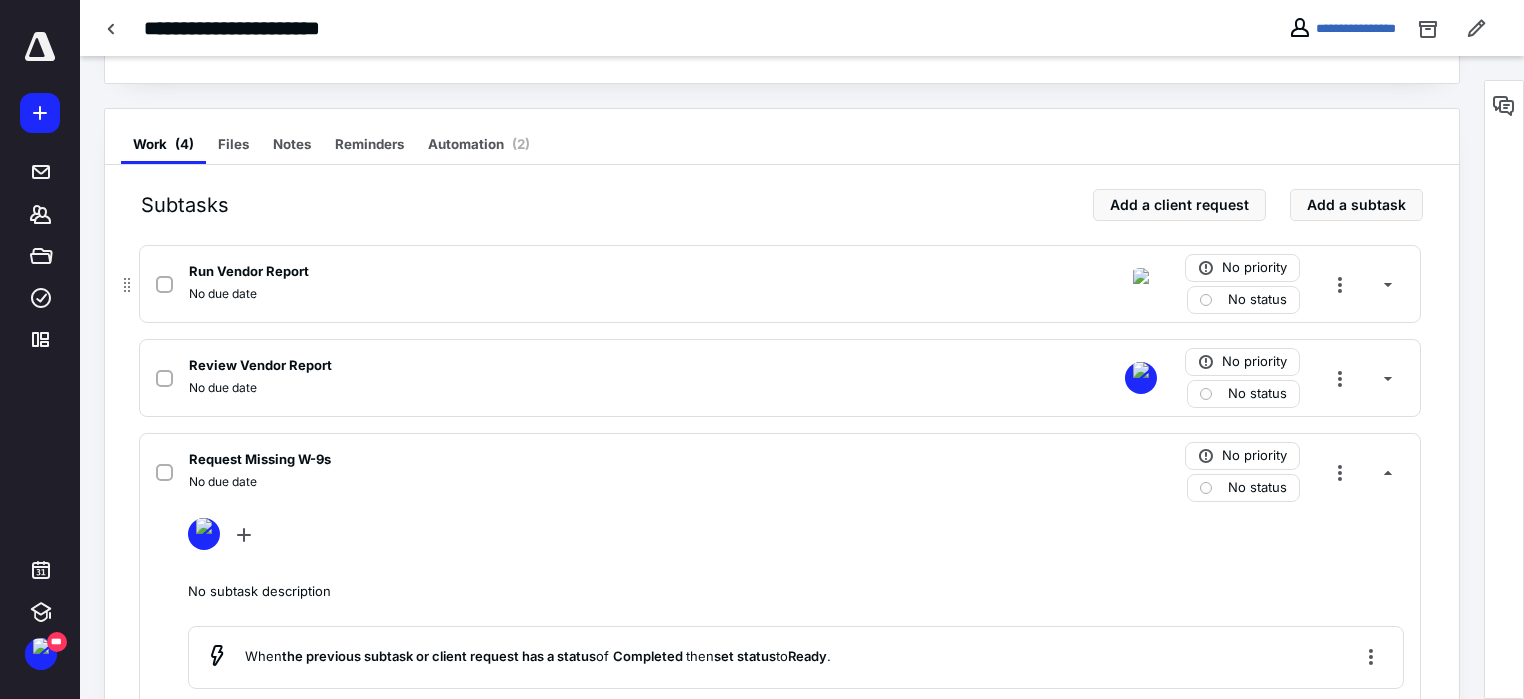 click on "Run Vendor Report" at bounding box center [249, 272] 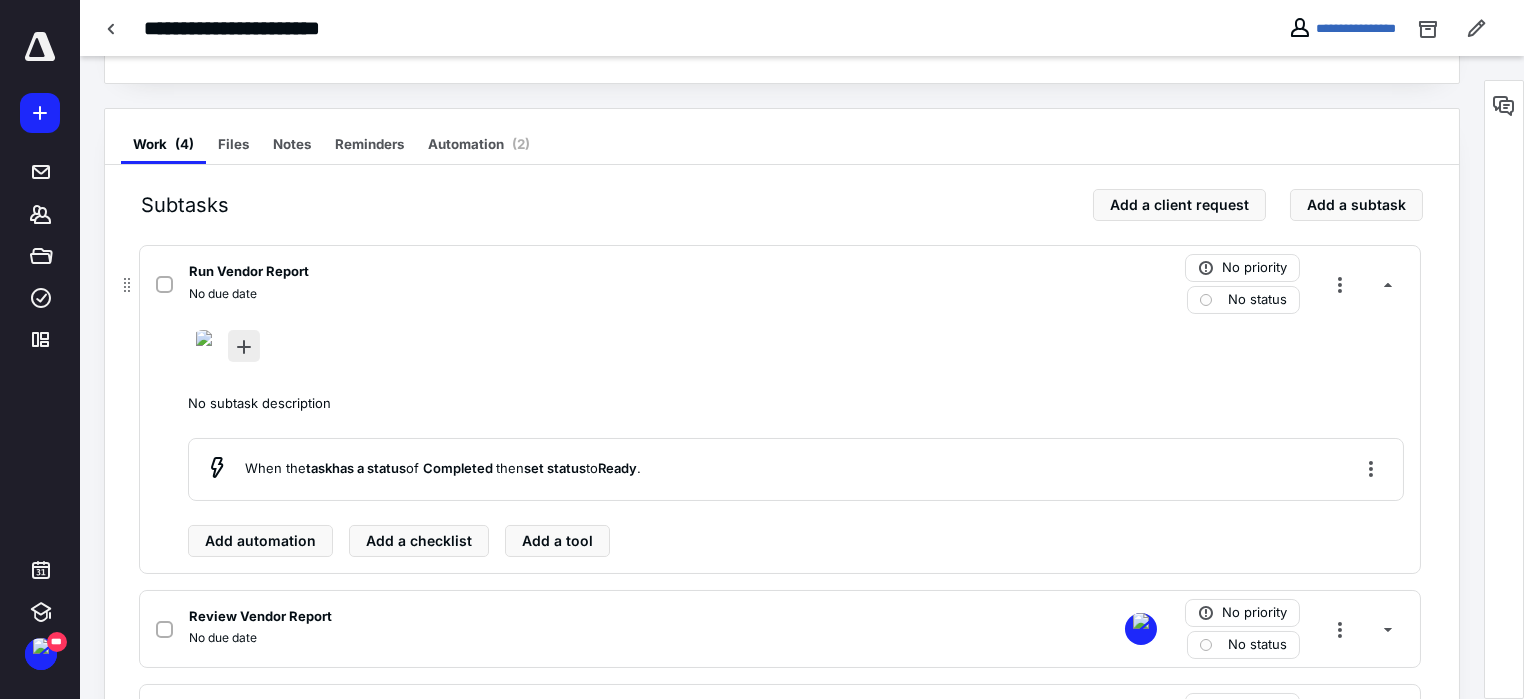 click at bounding box center (244, 346) 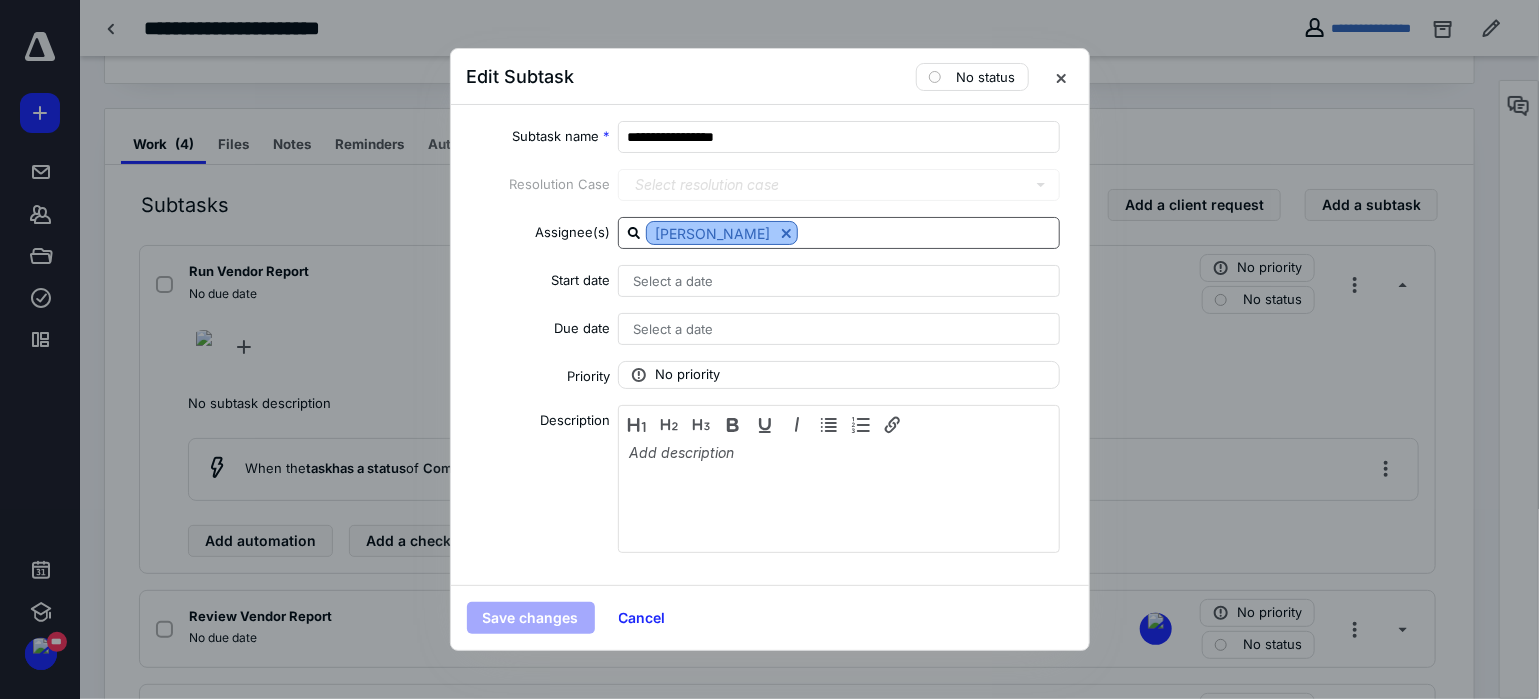 click at bounding box center [786, 233] 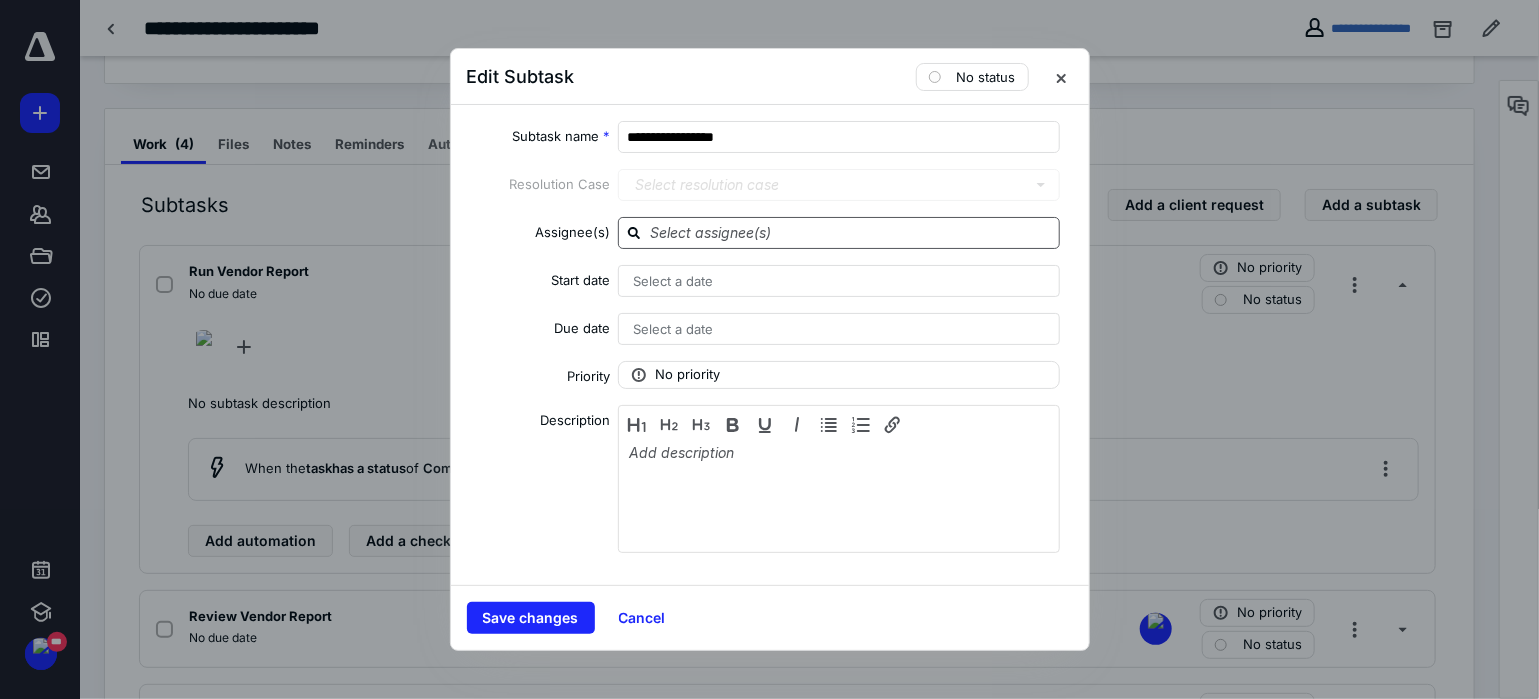 click at bounding box center [851, 232] 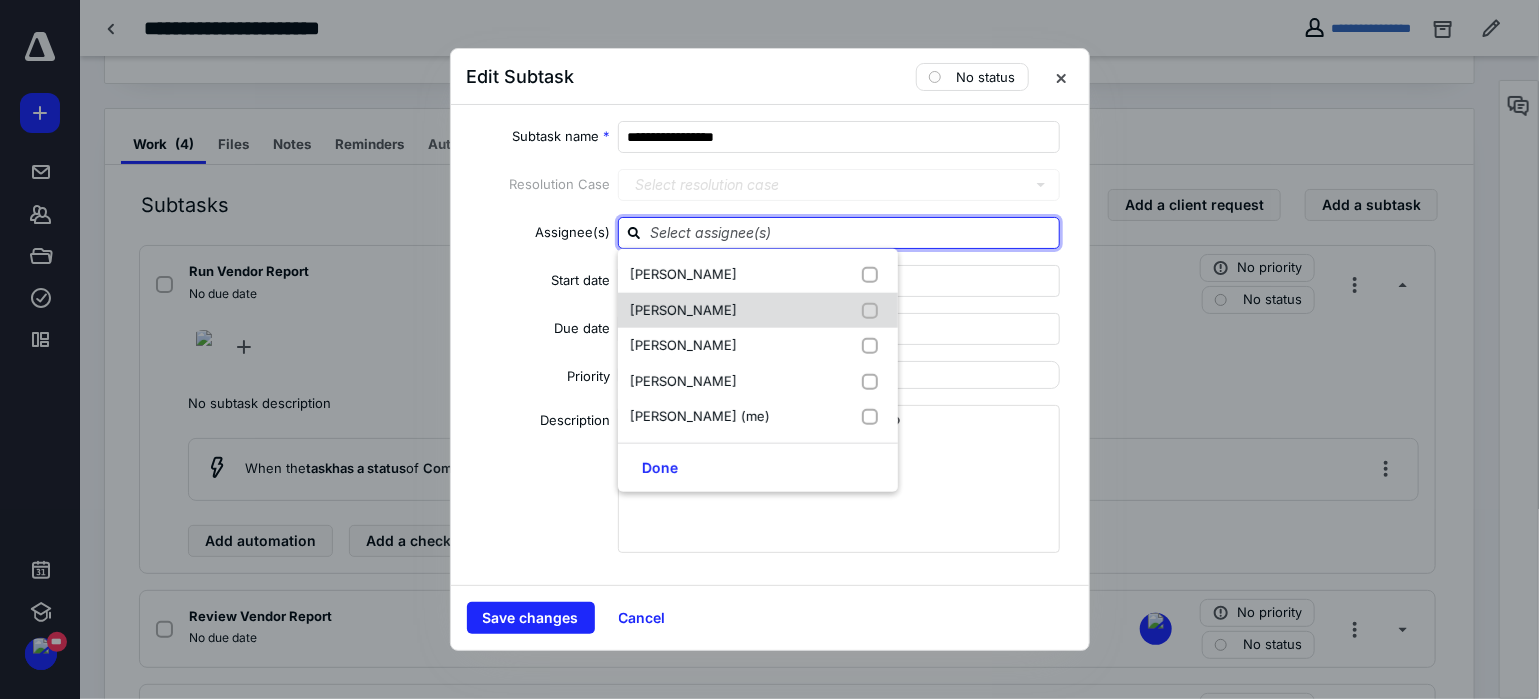 click on "[PERSON_NAME]" at bounding box center [758, 310] 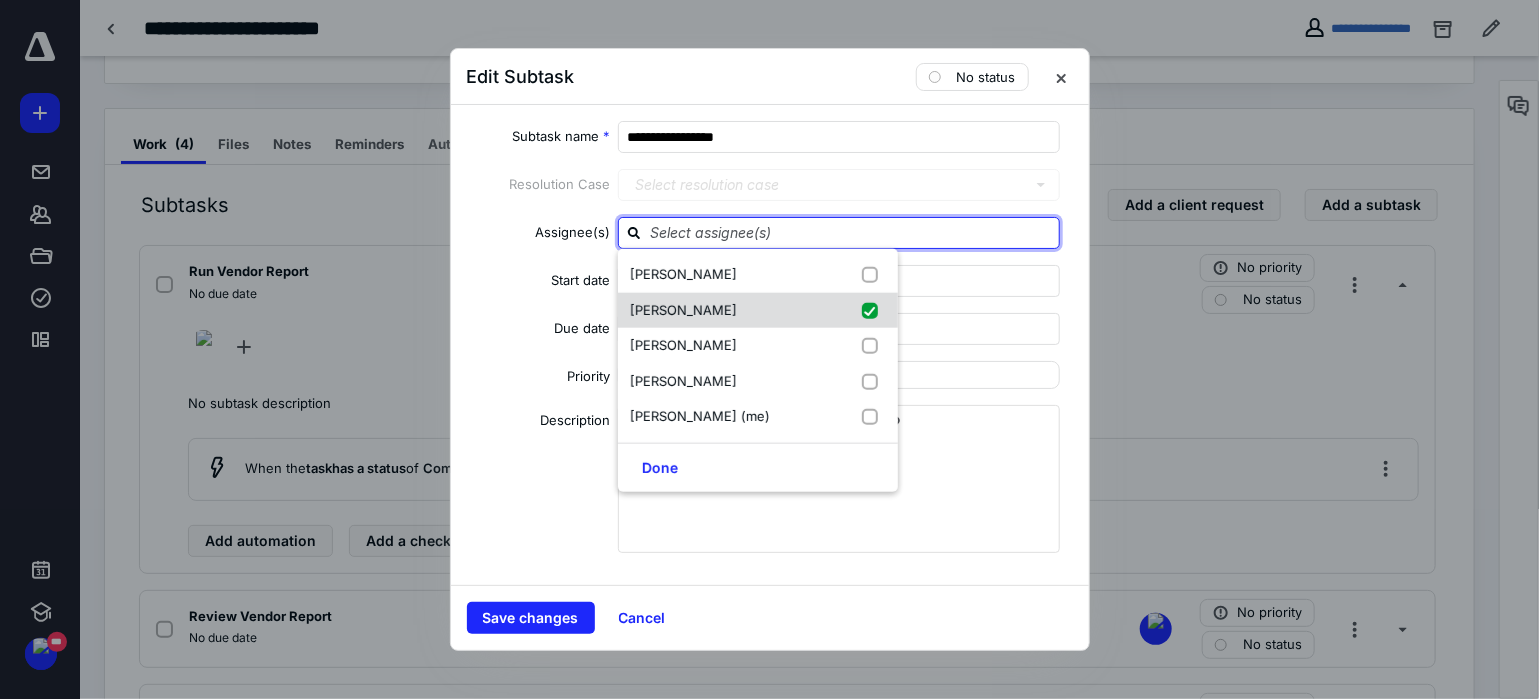 checkbox on "true" 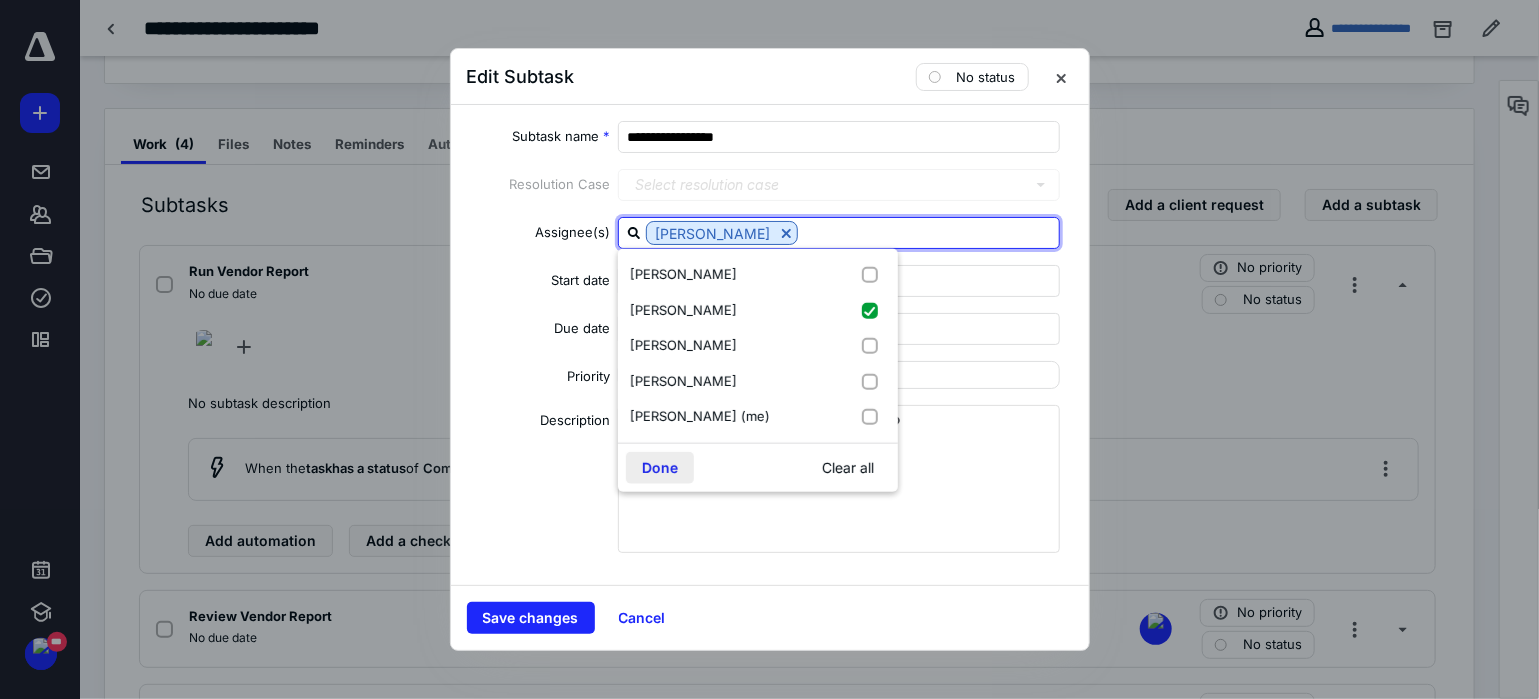 click on "Done" at bounding box center [660, 467] 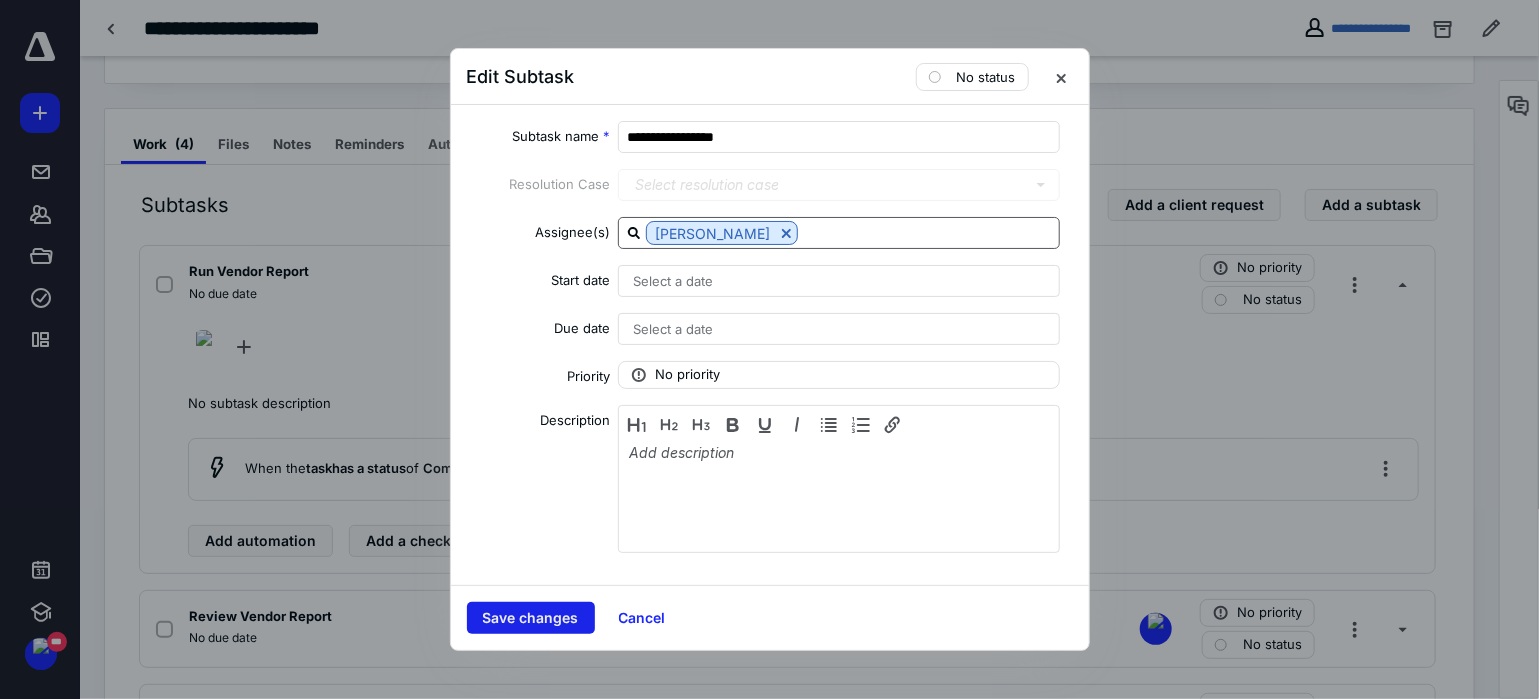 click on "Save changes" at bounding box center [531, 618] 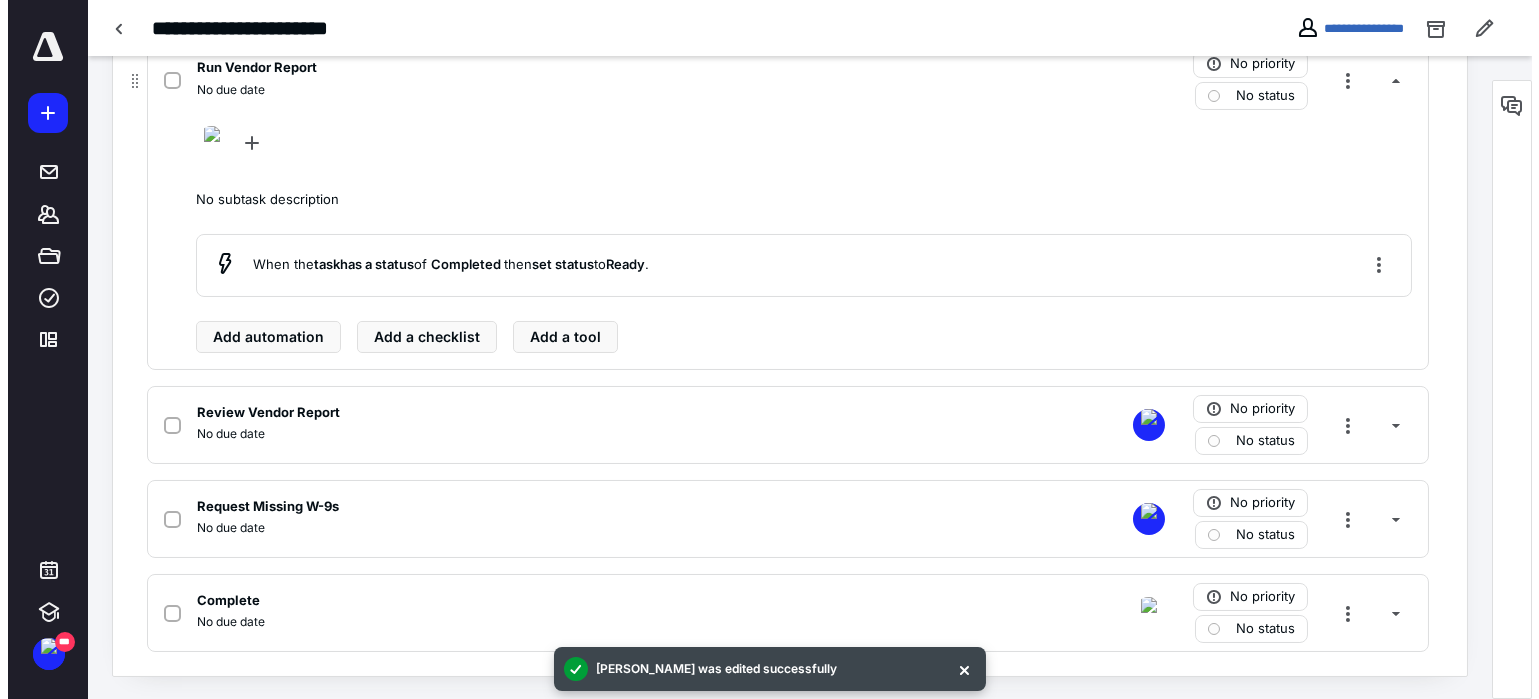 scroll, scrollTop: 0, scrollLeft: 0, axis: both 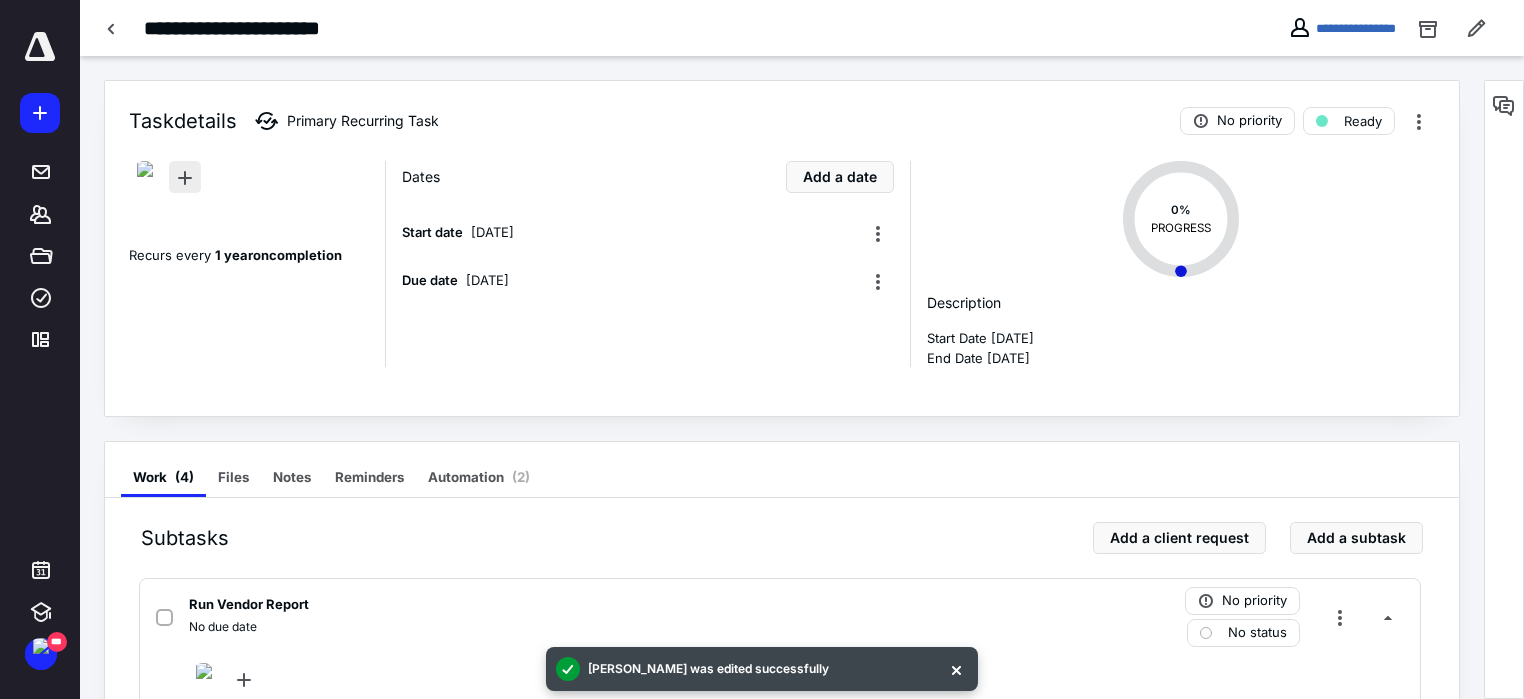 click at bounding box center [185, 177] 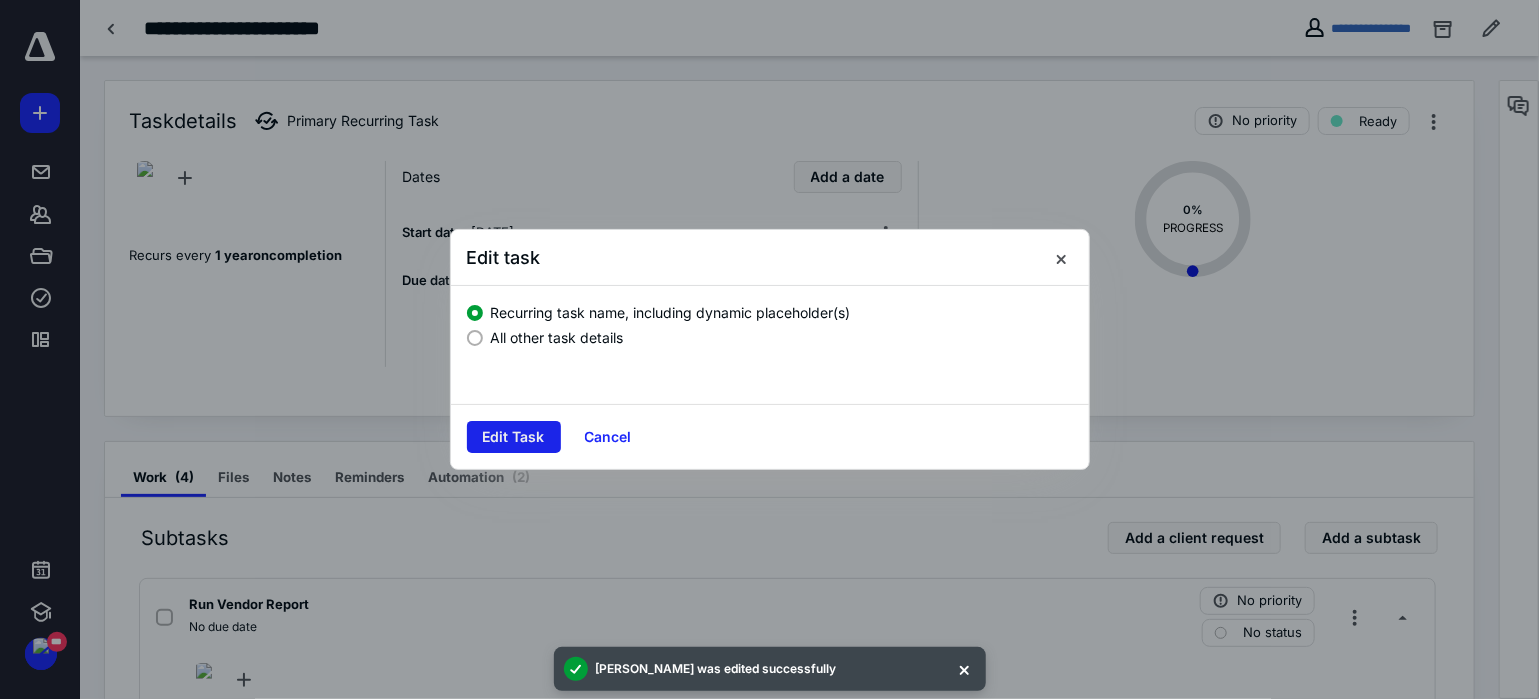 click on "Edit Task" at bounding box center [514, 437] 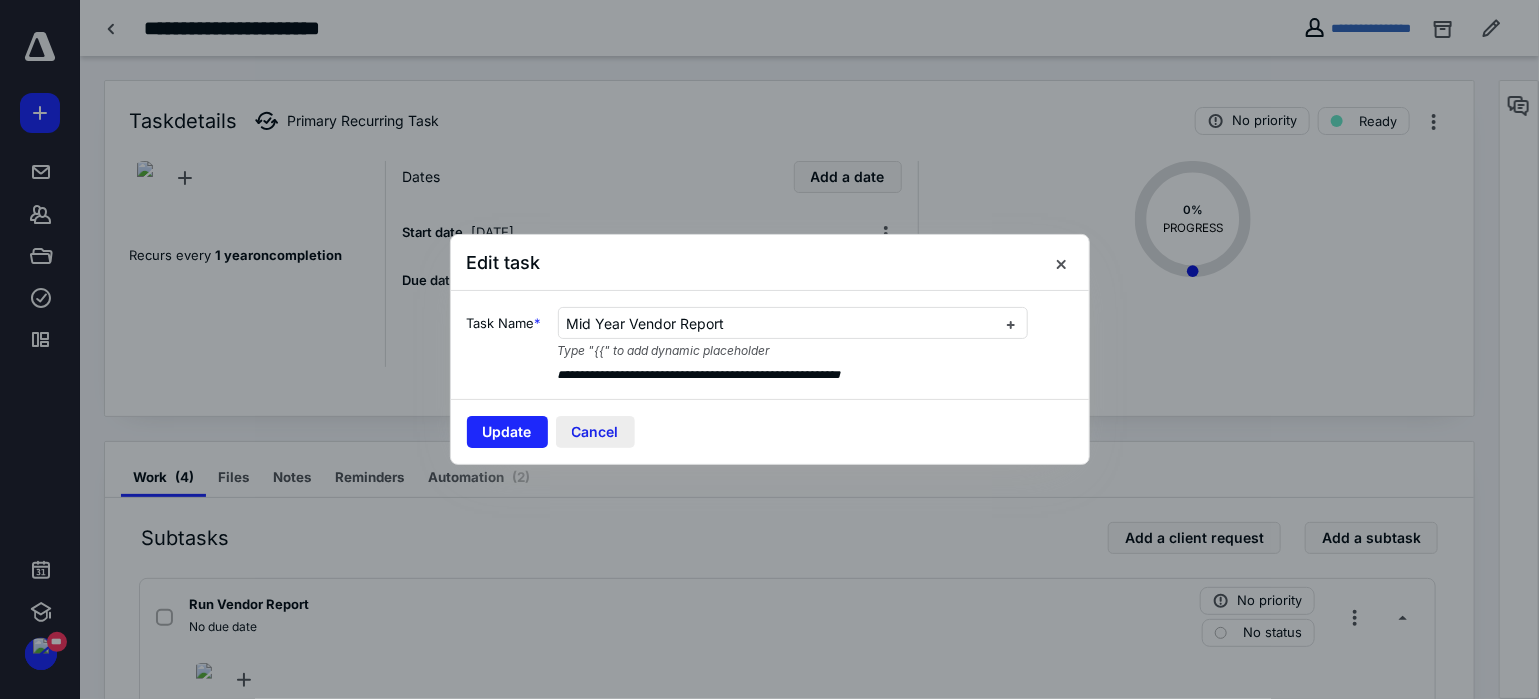 click on "Cancel" at bounding box center [595, 432] 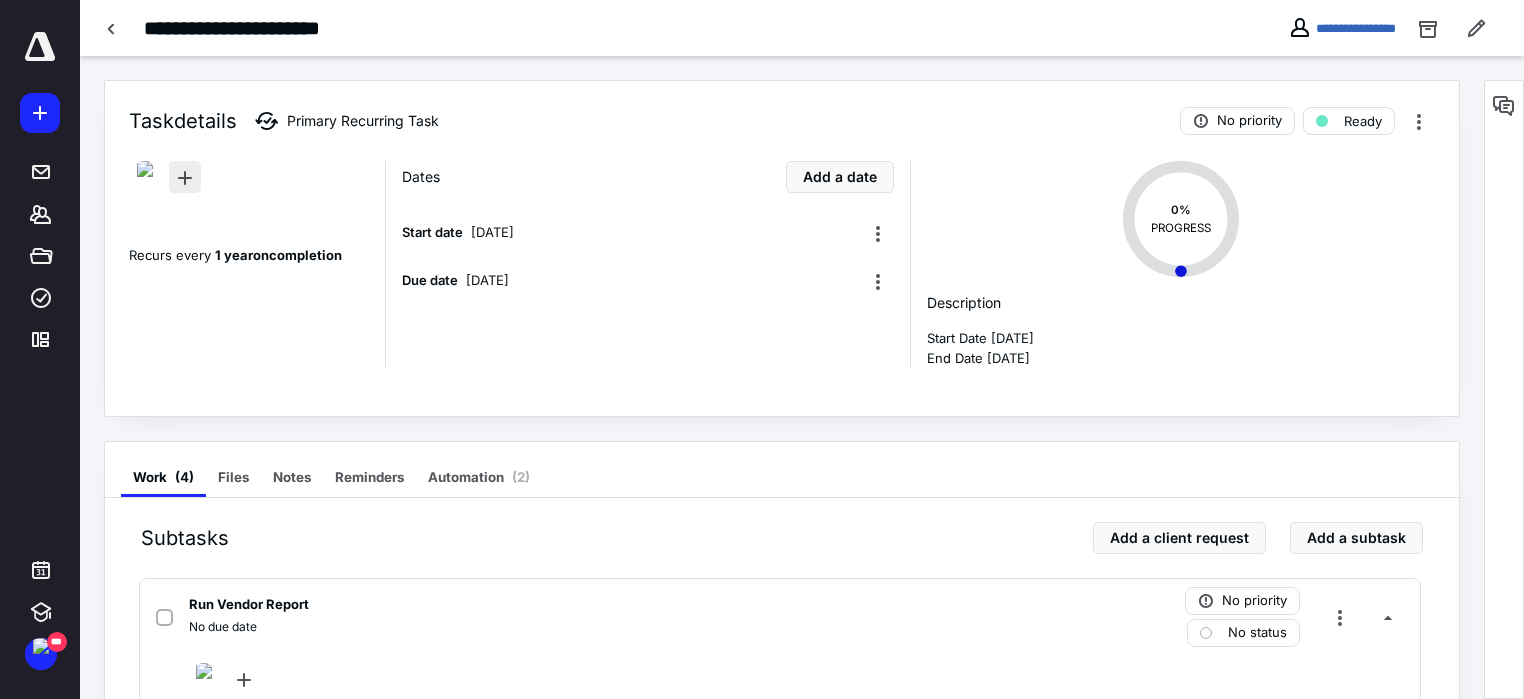 click at bounding box center (185, 177) 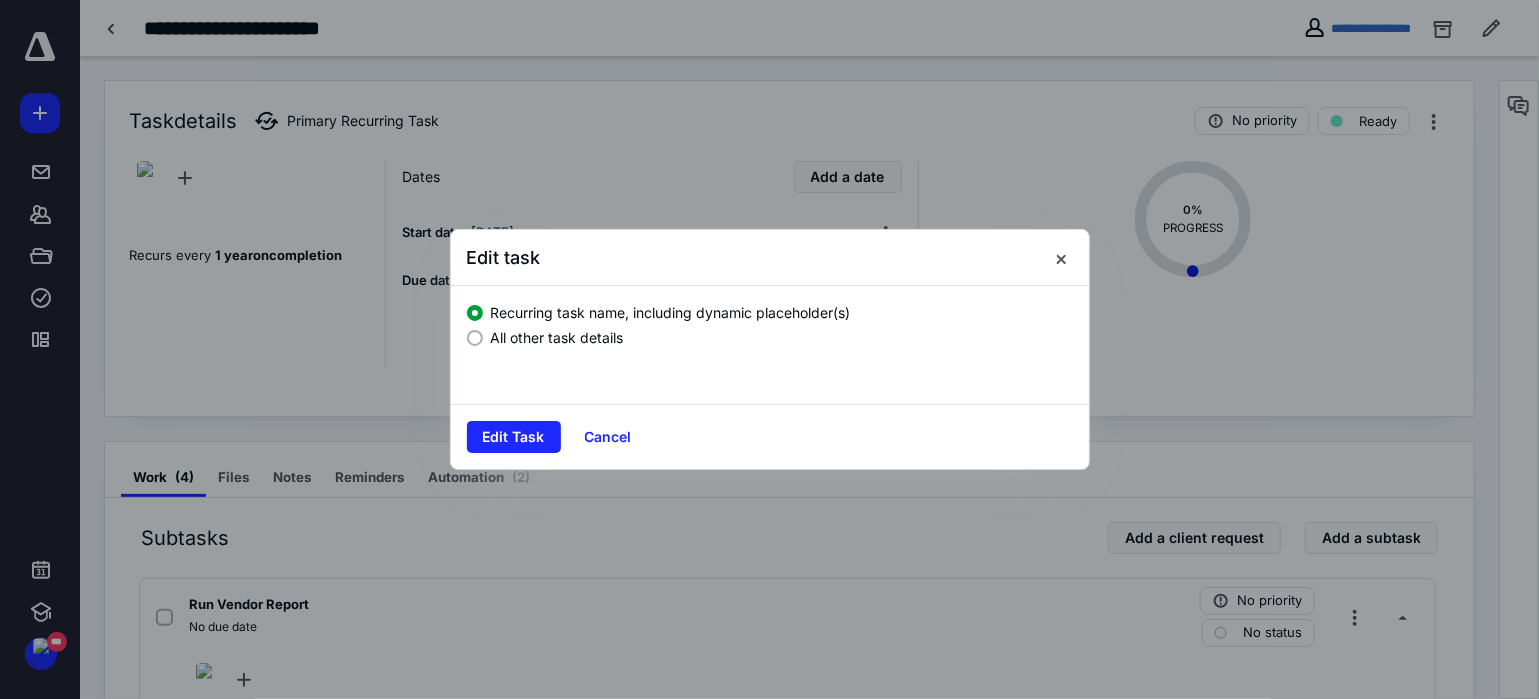 click on "All other task details" at bounding box center [557, 337] 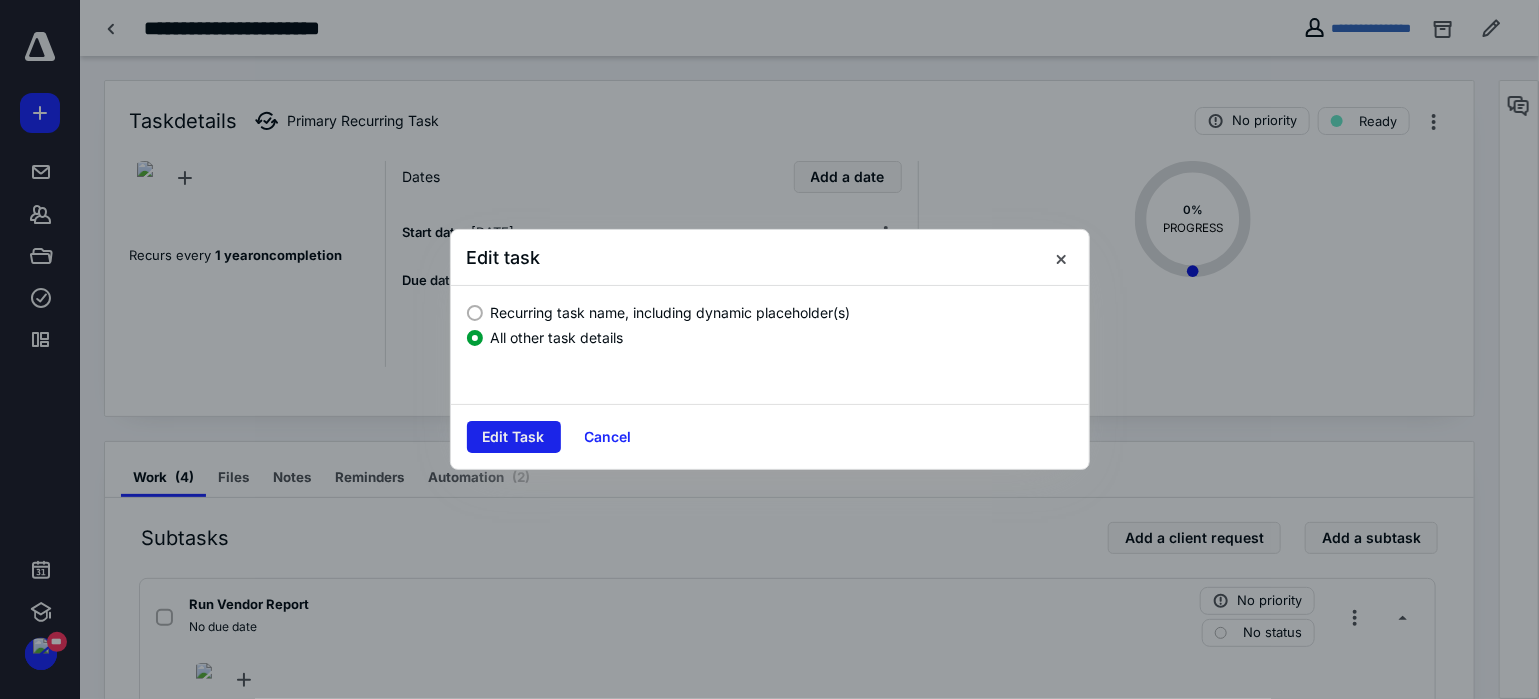 click on "Edit Task" at bounding box center [514, 437] 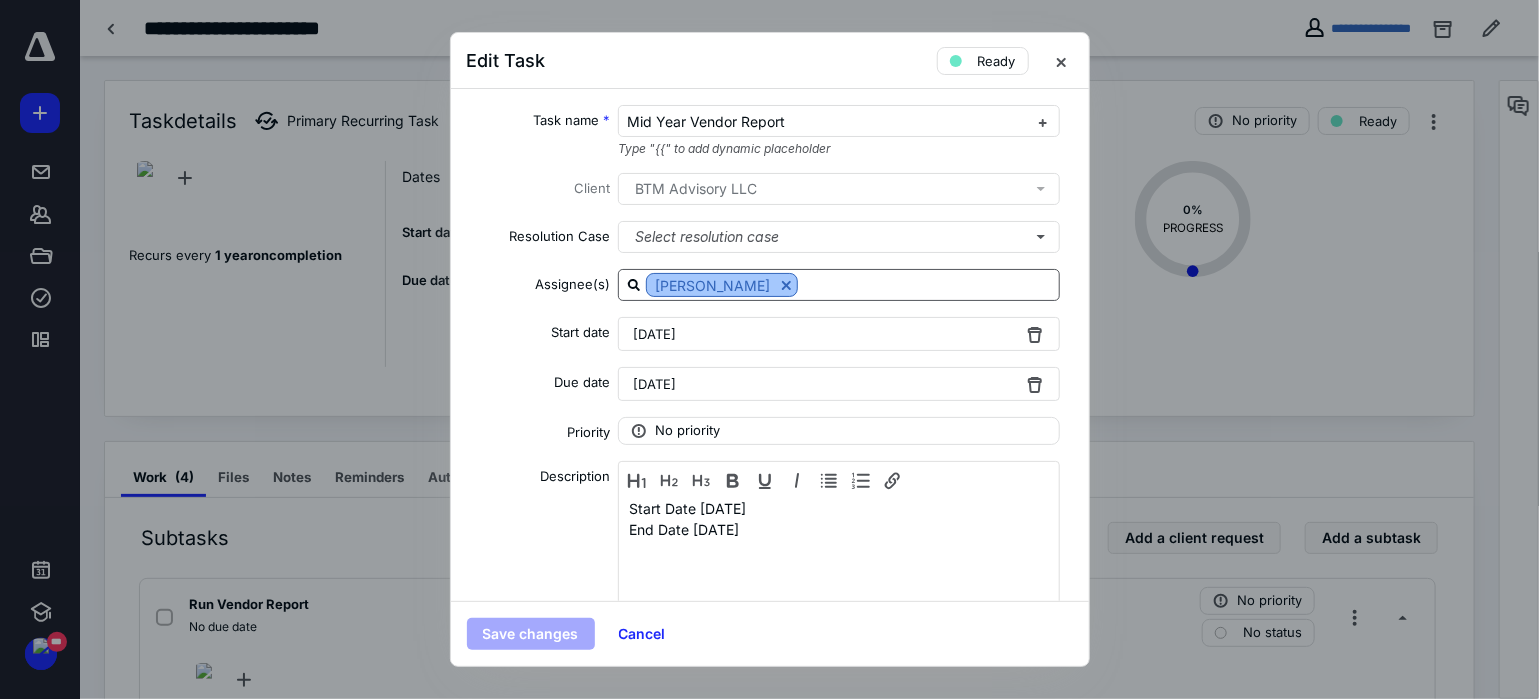 click at bounding box center (786, 285) 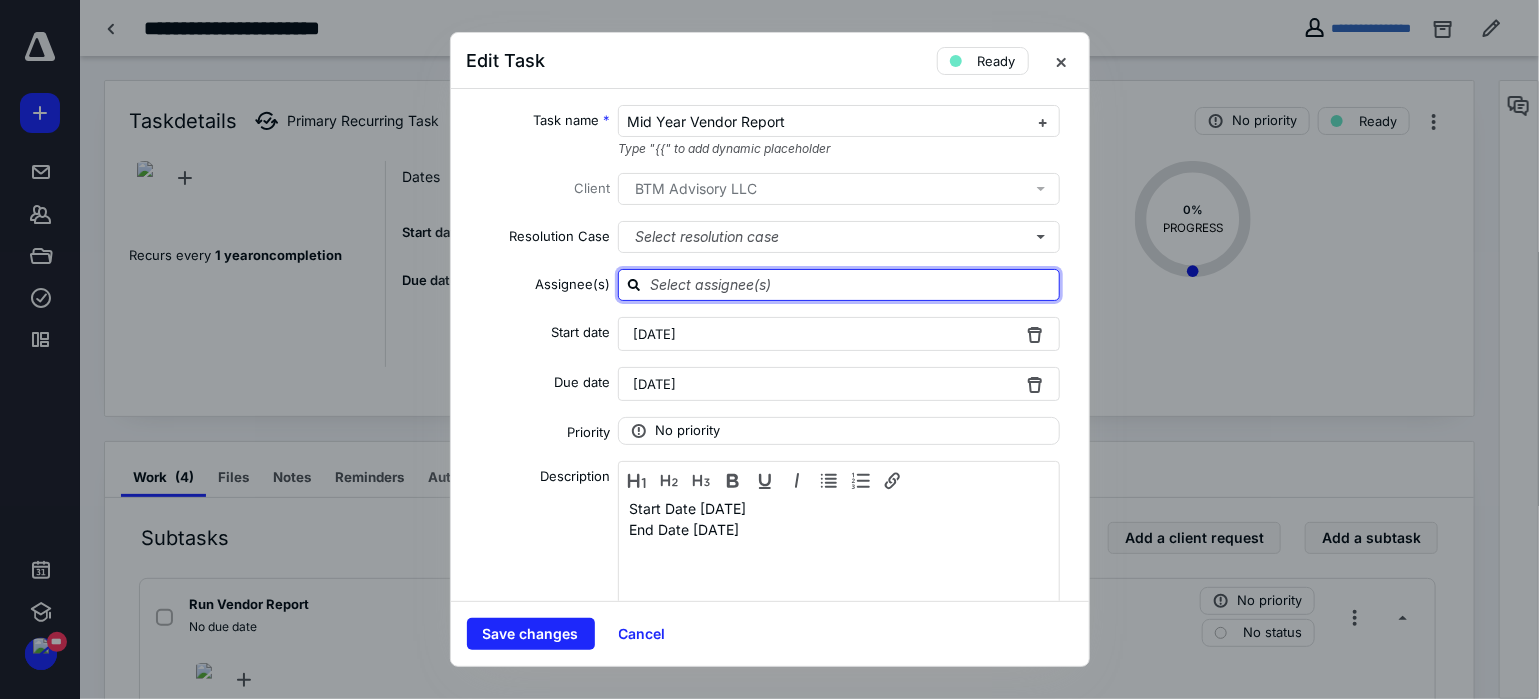 click at bounding box center (851, 284) 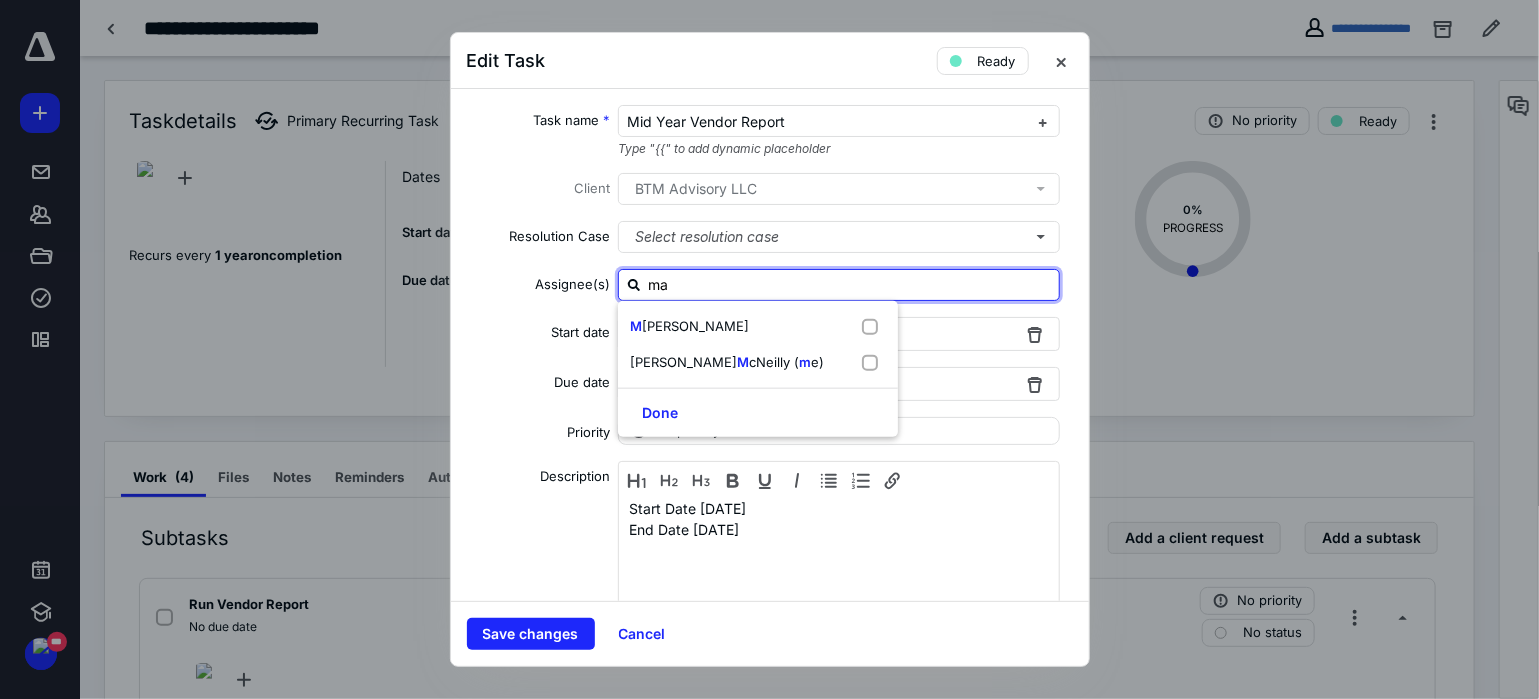 type on "mar" 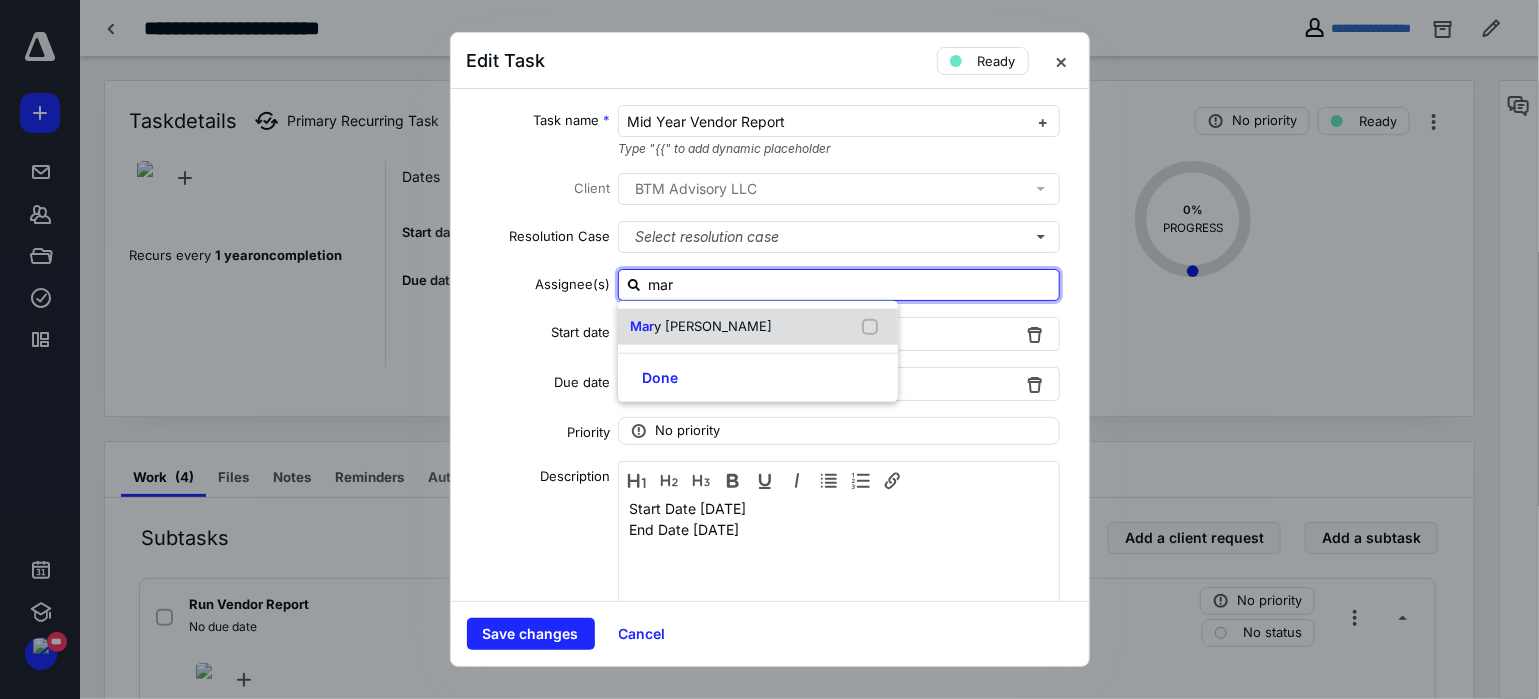 click on "Mar y [PERSON_NAME]" at bounding box center [758, 327] 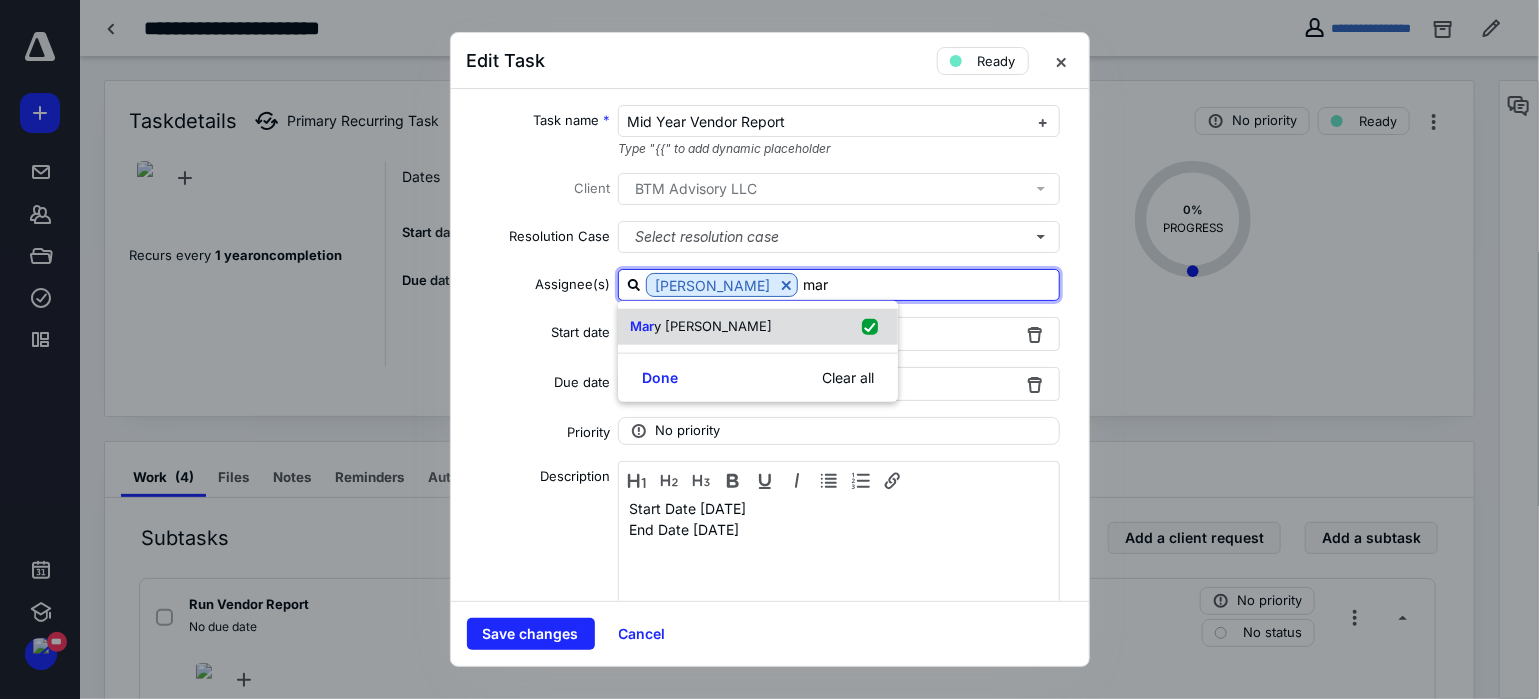 checkbox on "true" 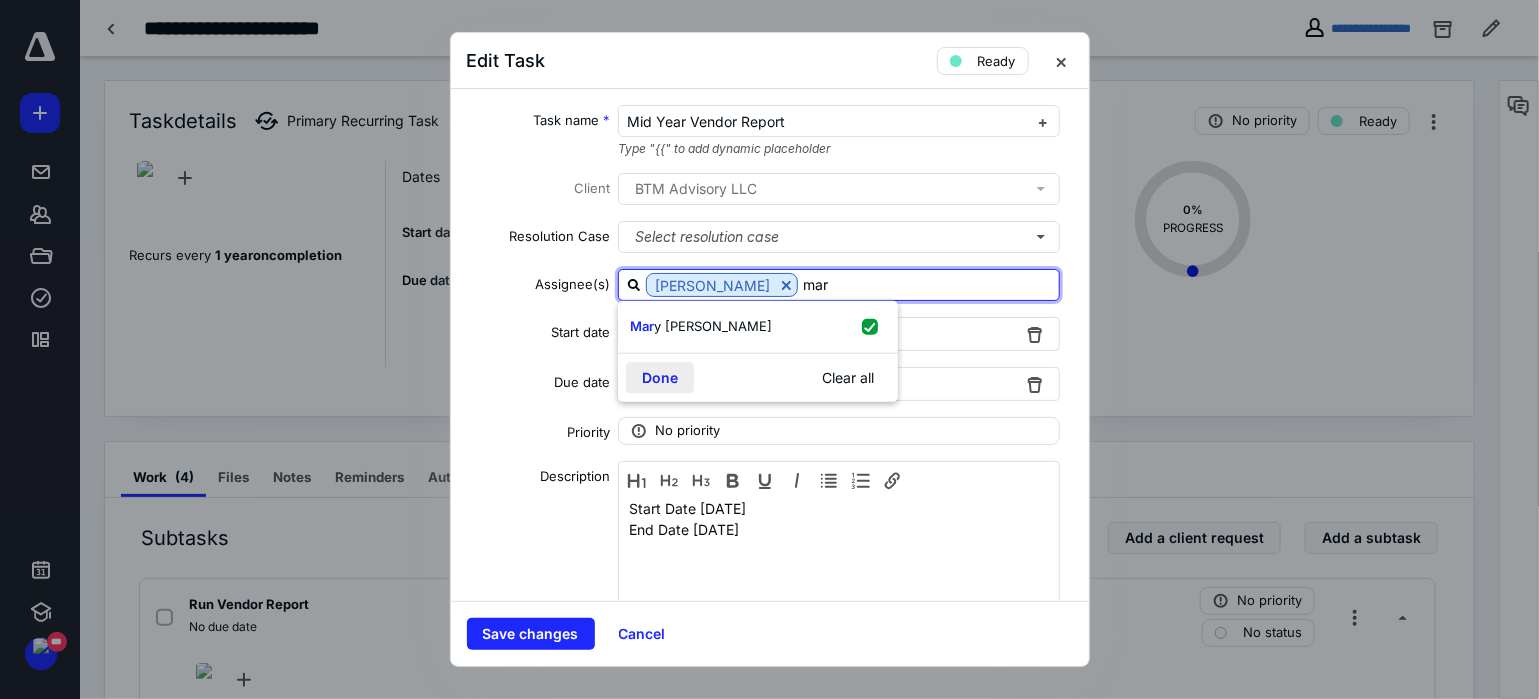type on "mar" 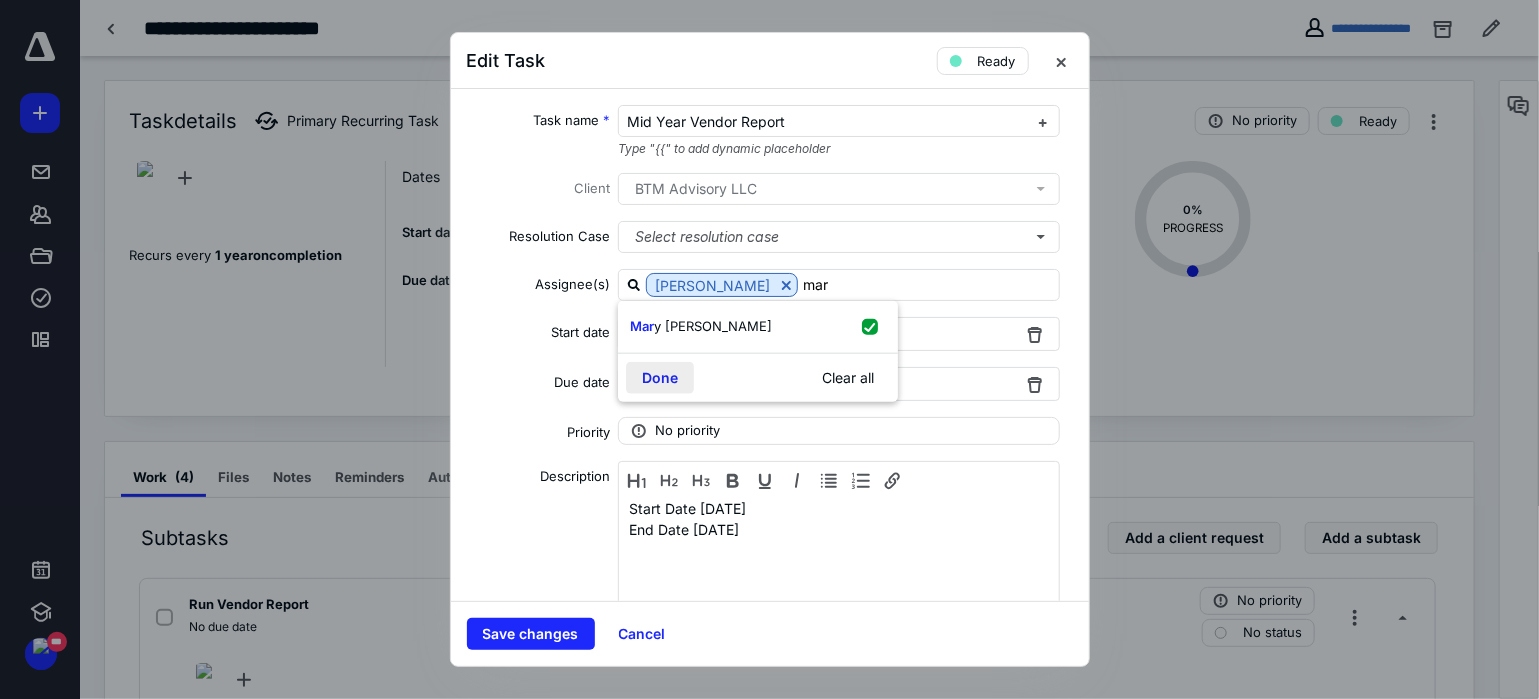click on "Done" at bounding box center (660, 377) 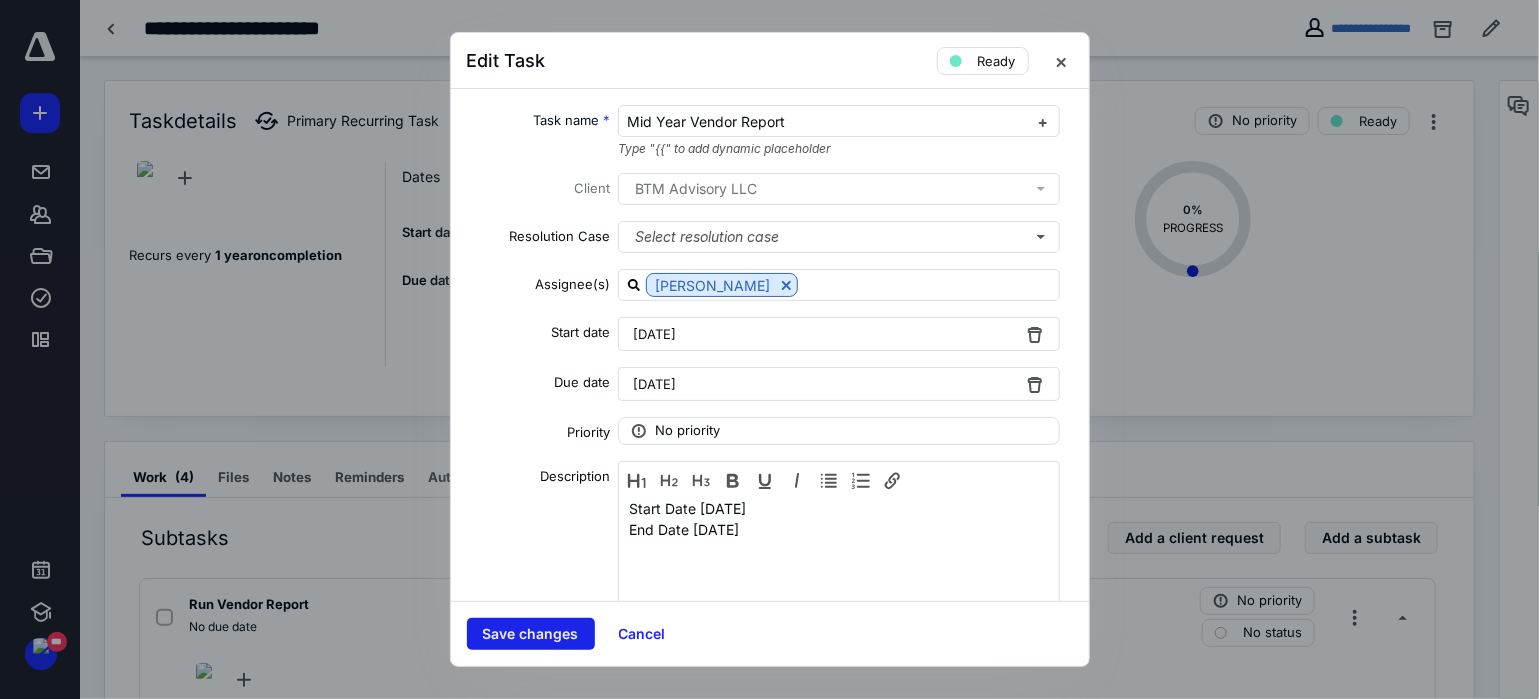 click on "Save changes" at bounding box center [531, 634] 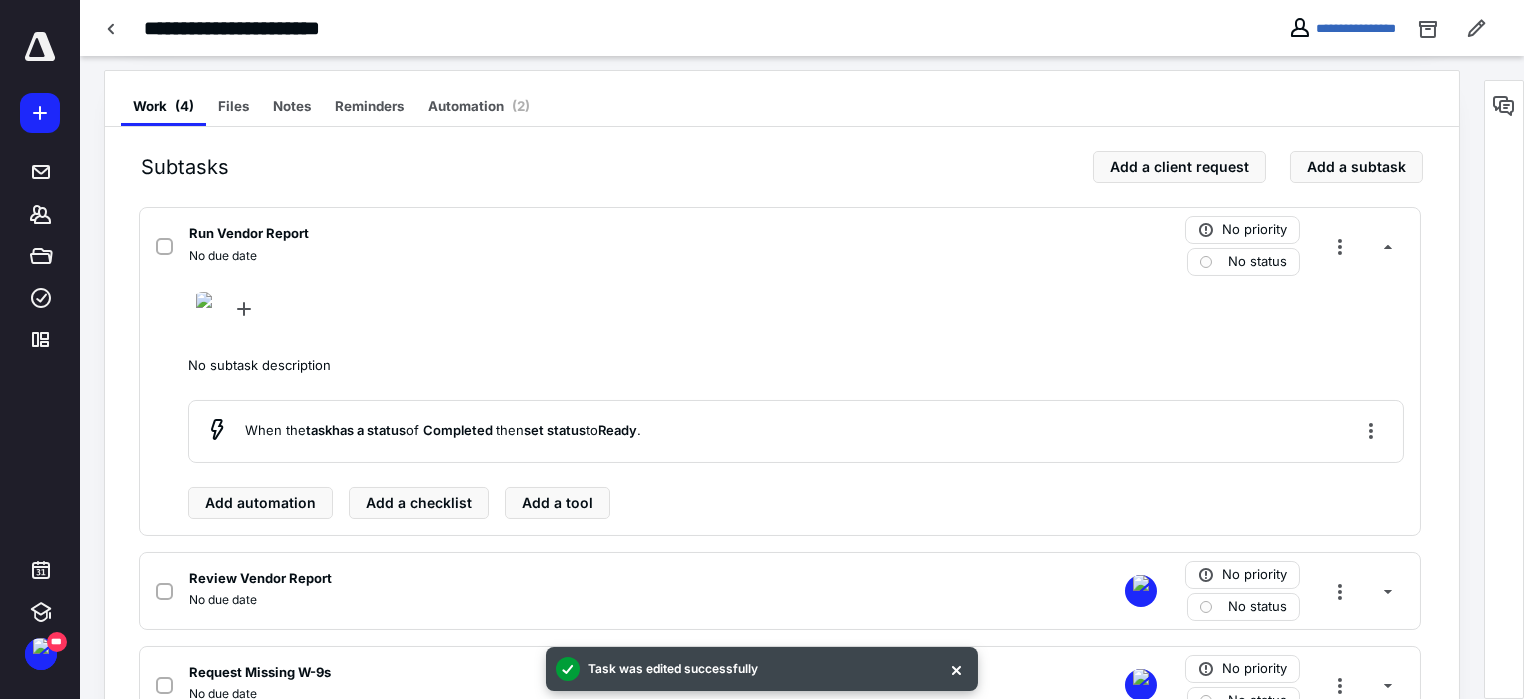 scroll, scrollTop: 537, scrollLeft: 0, axis: vertical 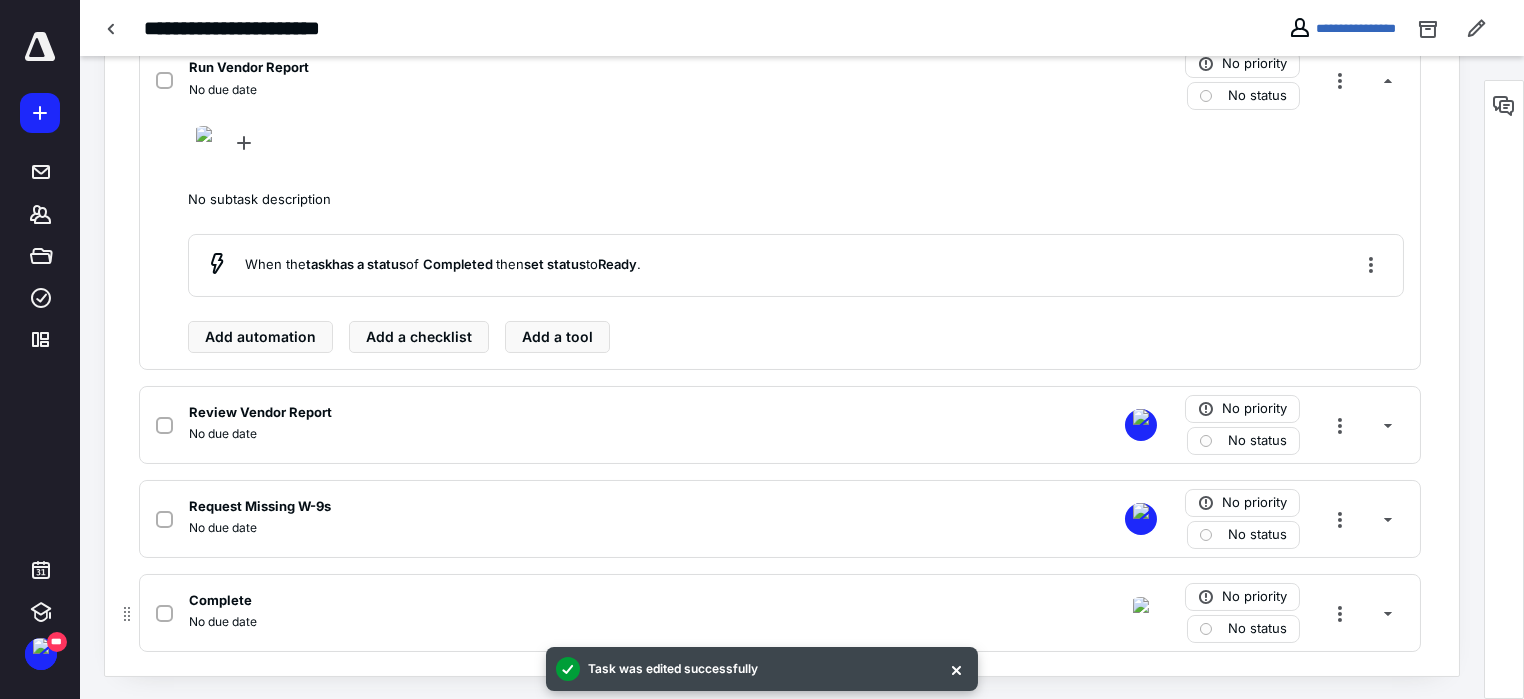click on "Complete No due date No priority No status" at bounding box center [780, 613] 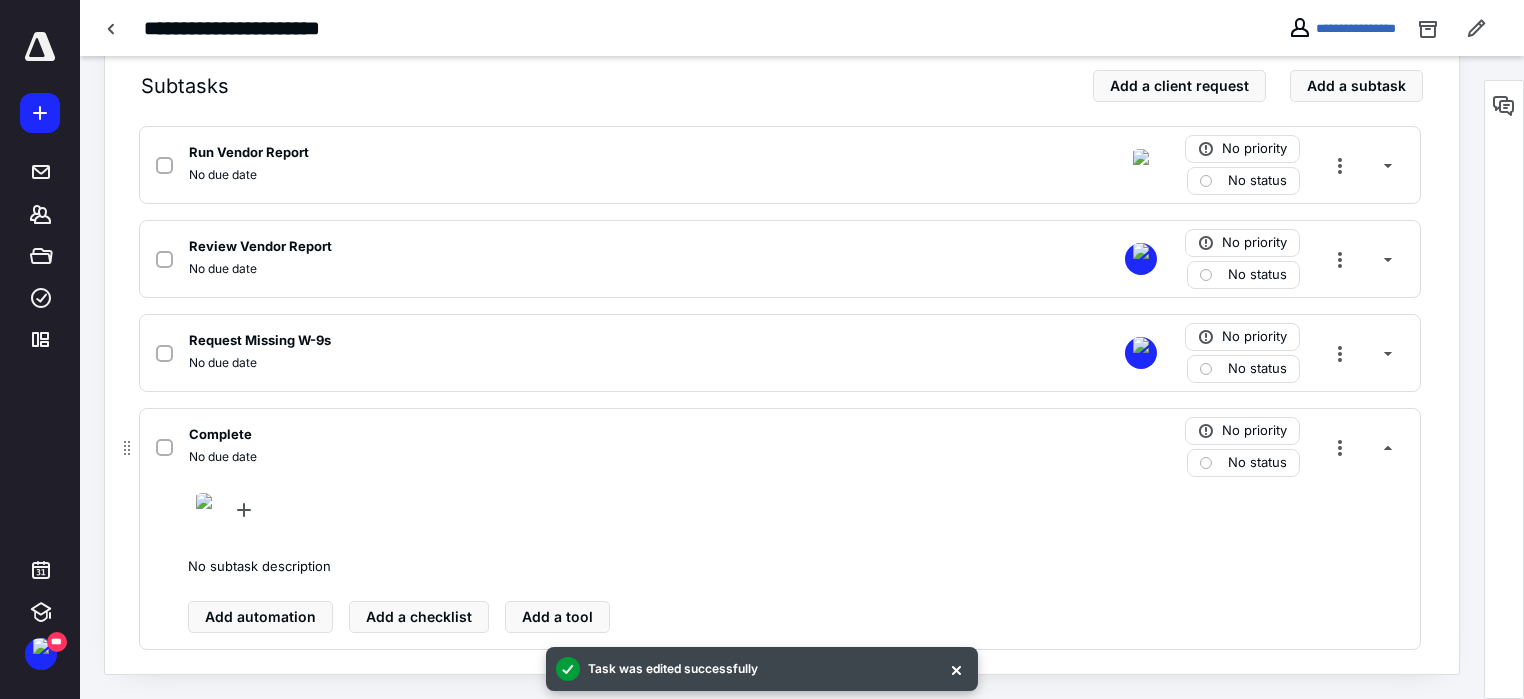 scroll, scrollTop: 450, scrollLeft: 0, axis: vertical 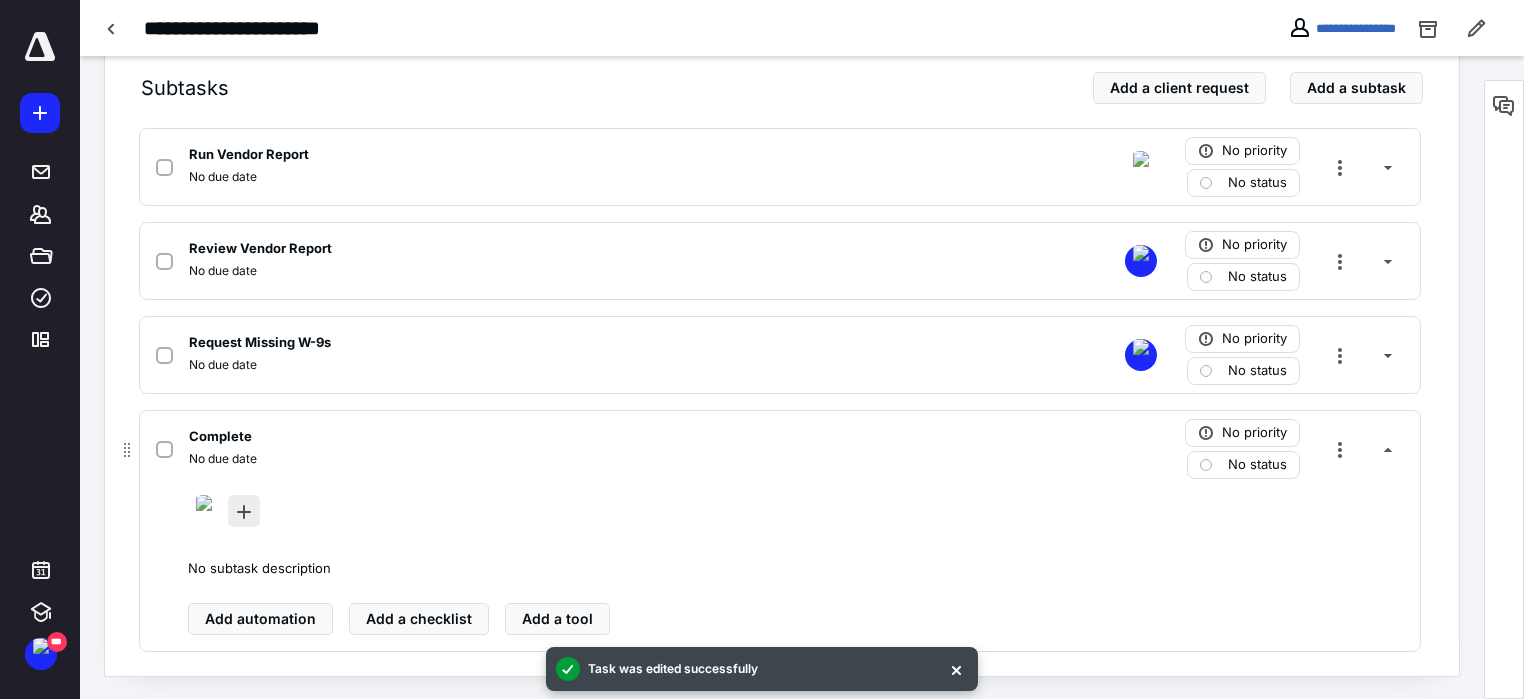 click at bounding box center (244, 511) 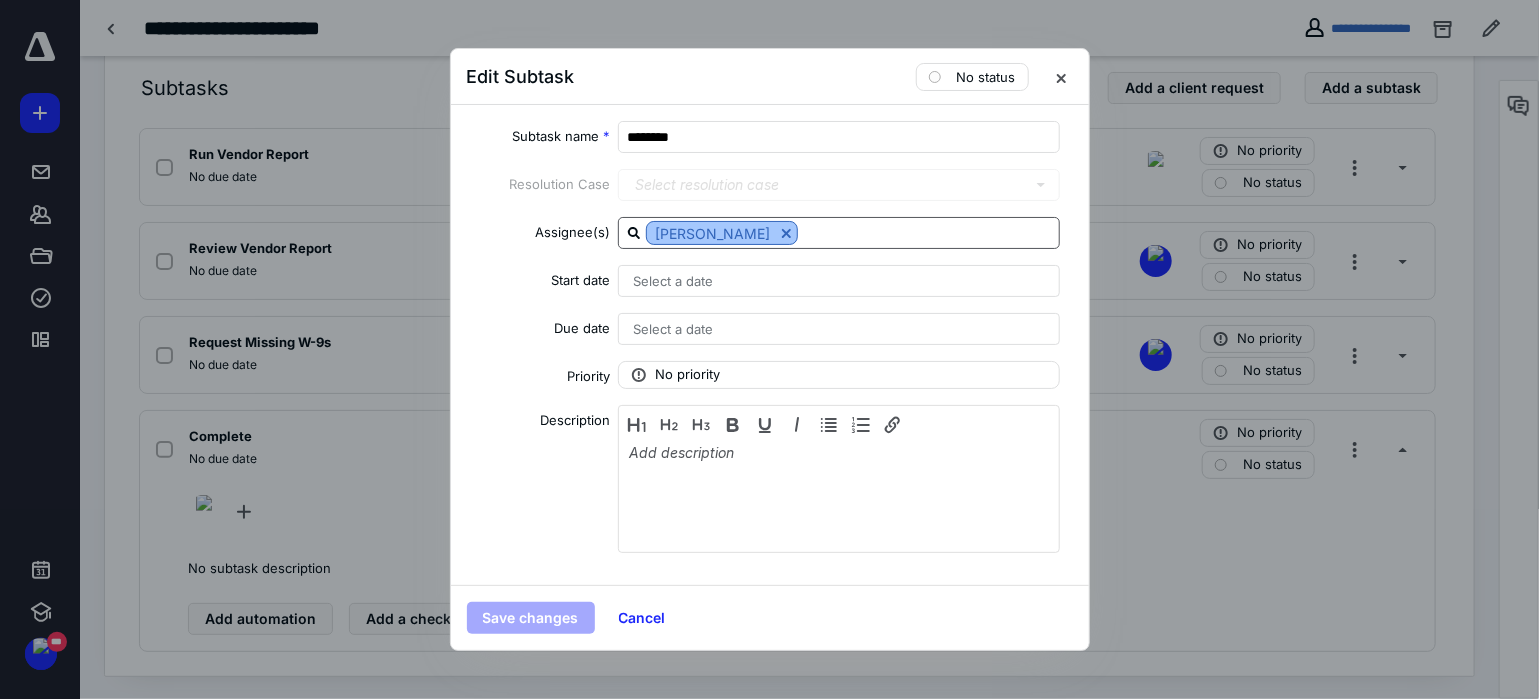 click at bounding box center (786, 233) 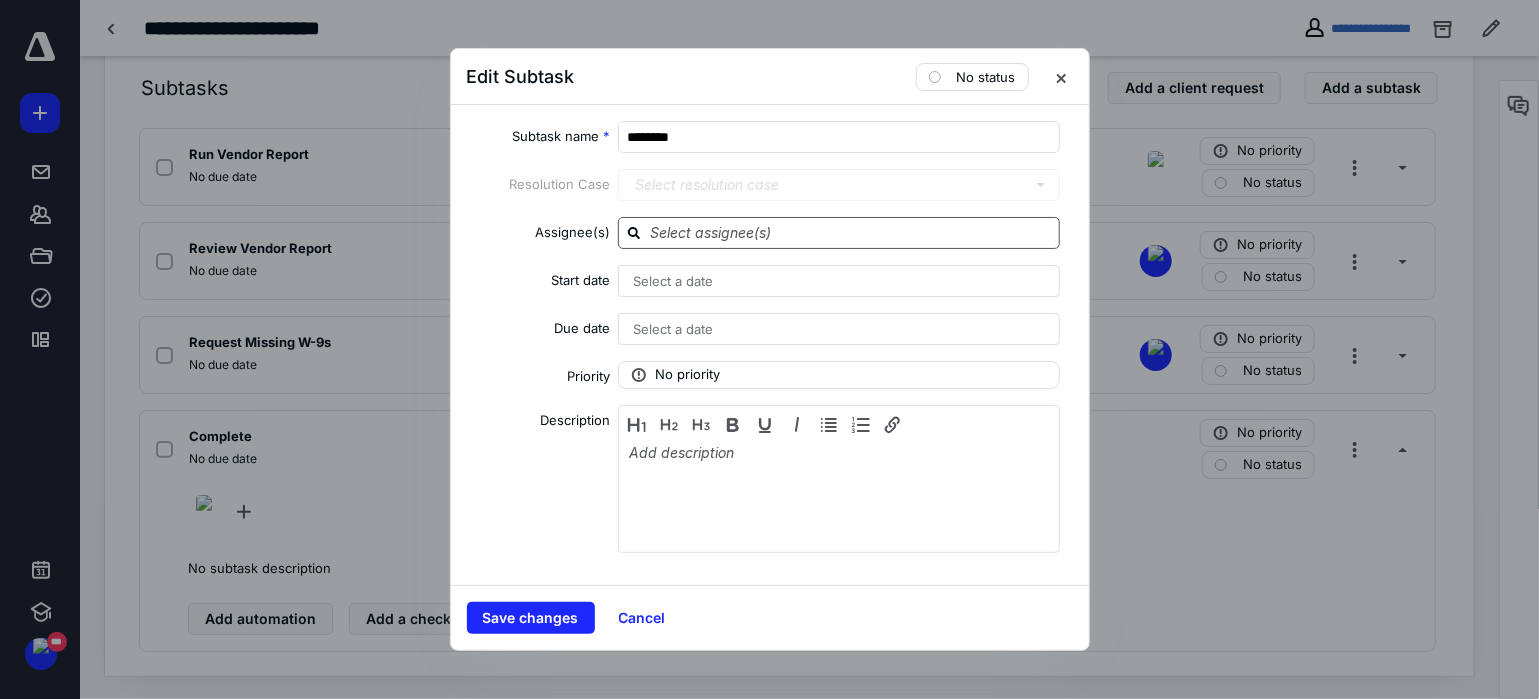 click at bounding box center [851, 232] 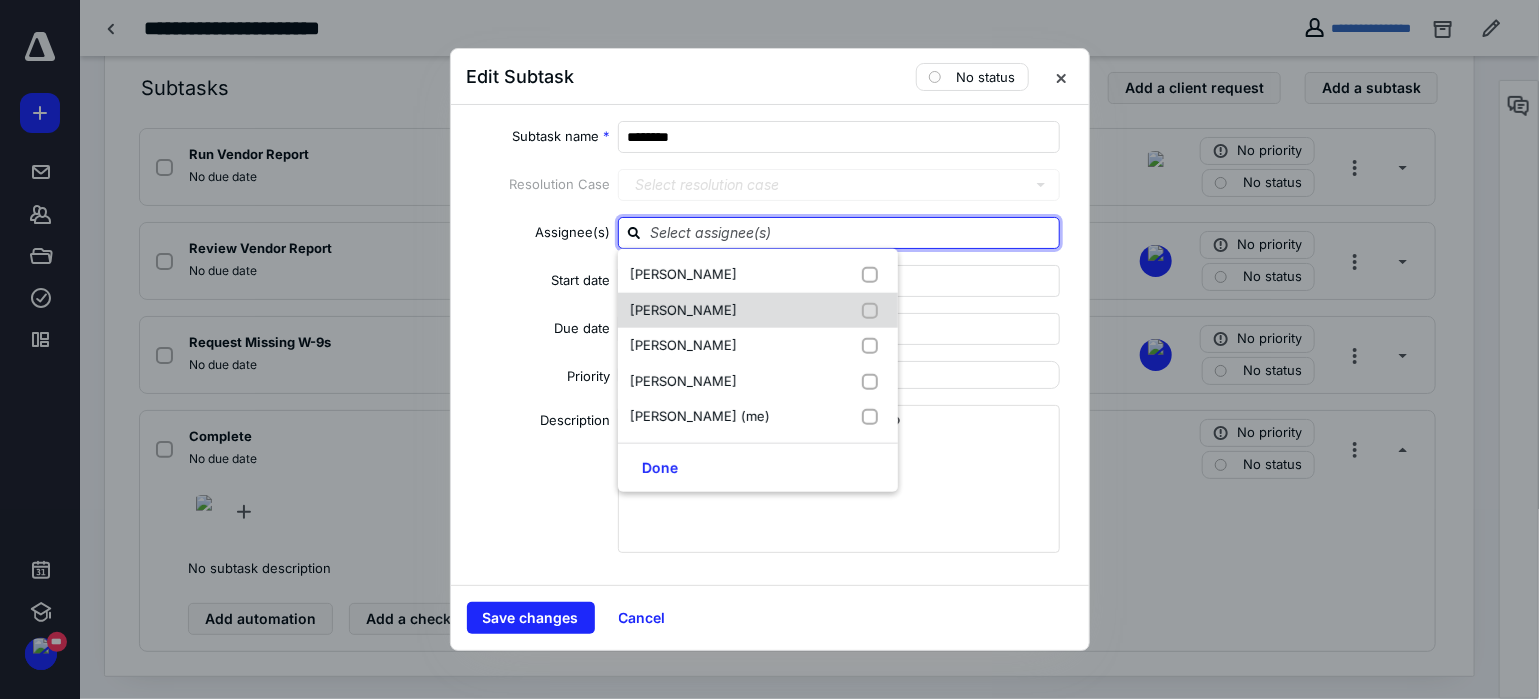 click on "[PERSON_NAME]" at bounding box center (758, 310) 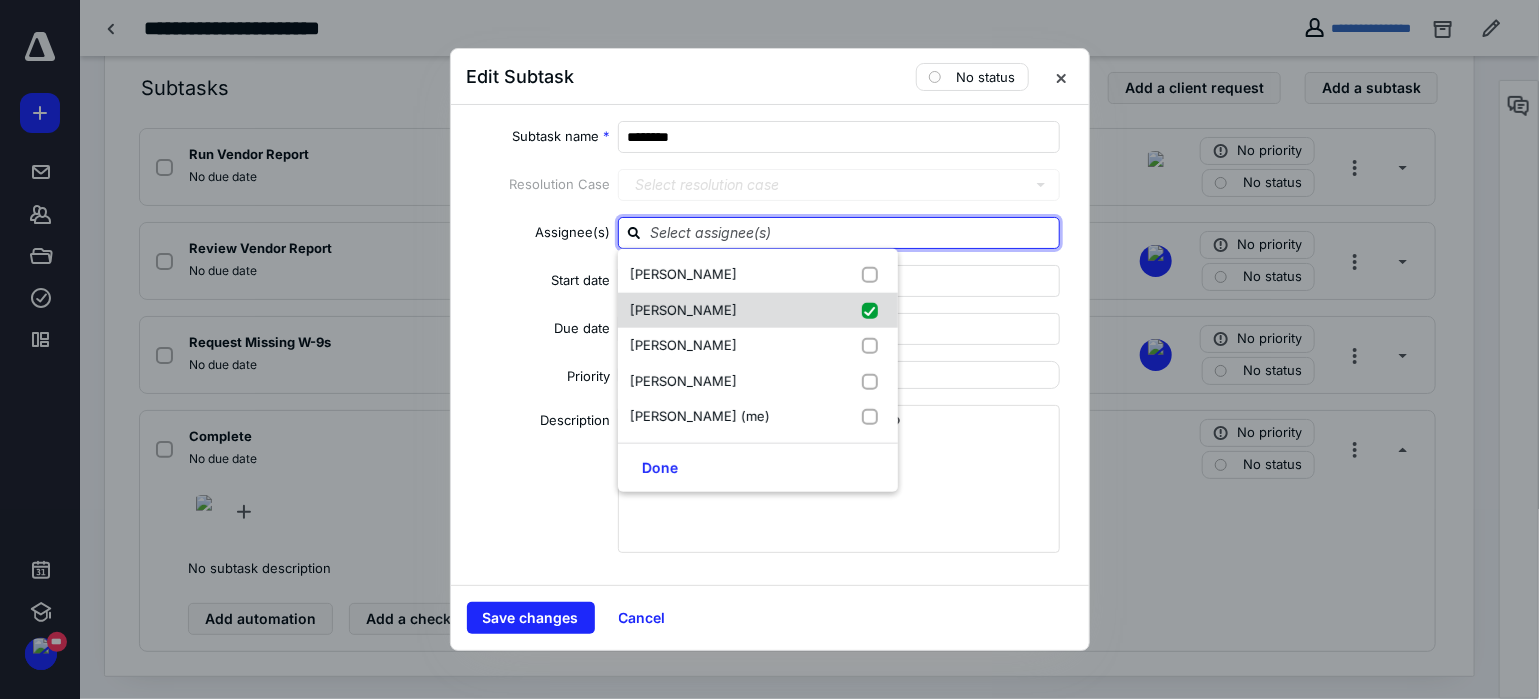 checkbox on "true" 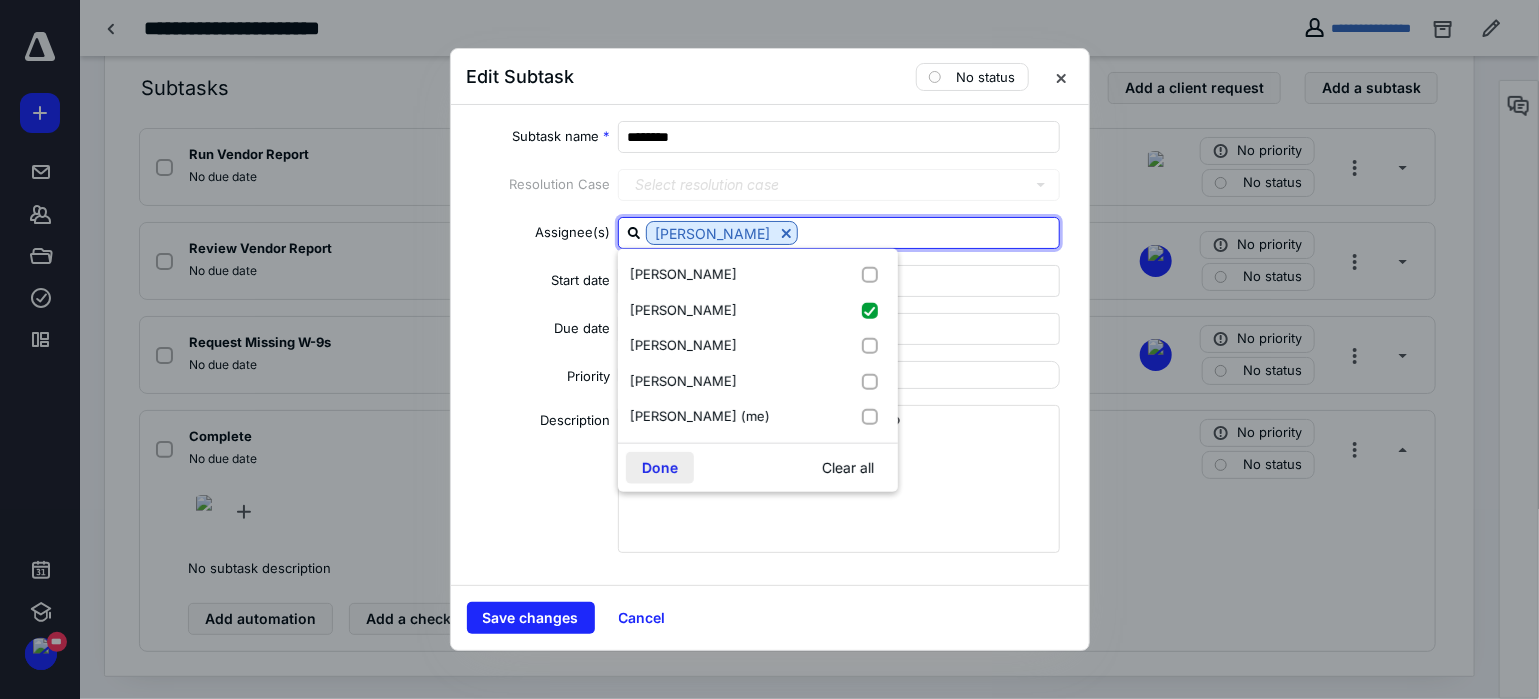 click on "Done" at bounding box center (660, 467) 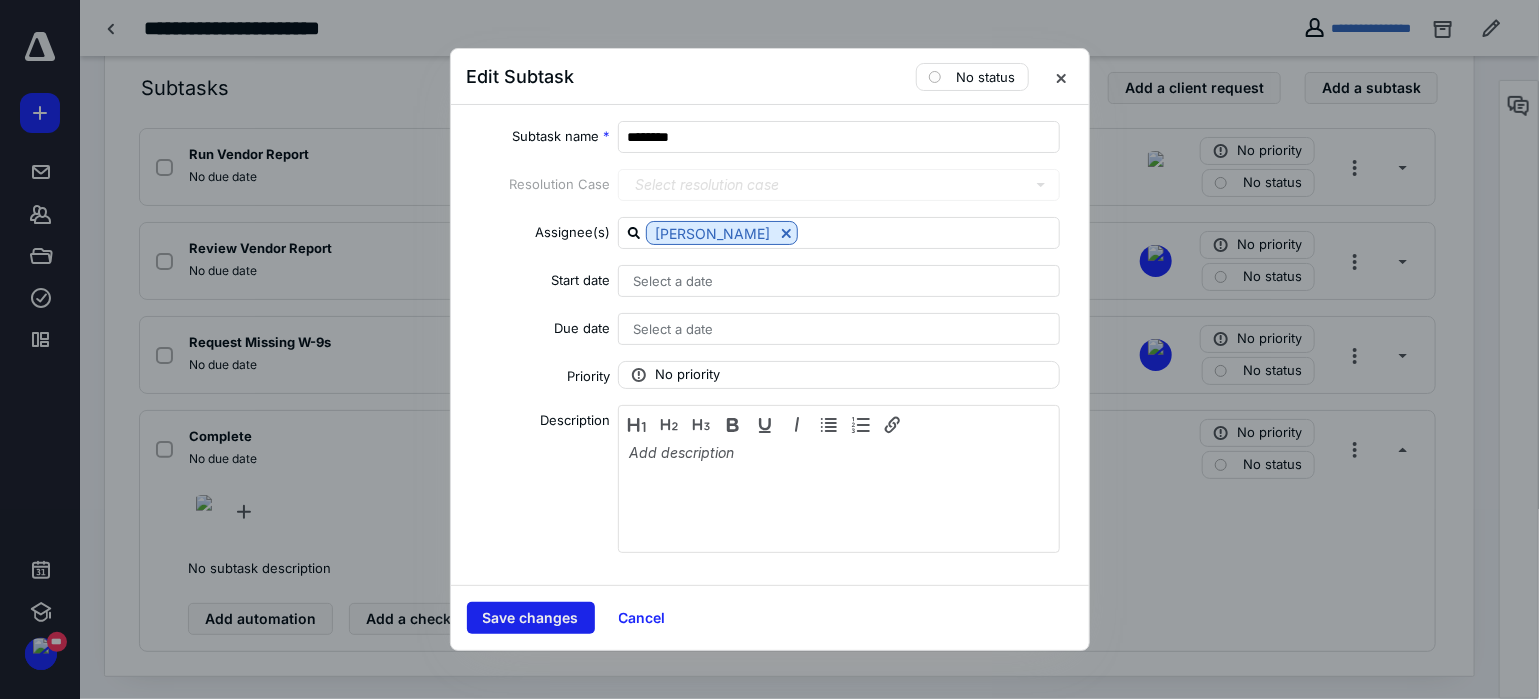 click on "Save changes" at bounding box center [531, 618] 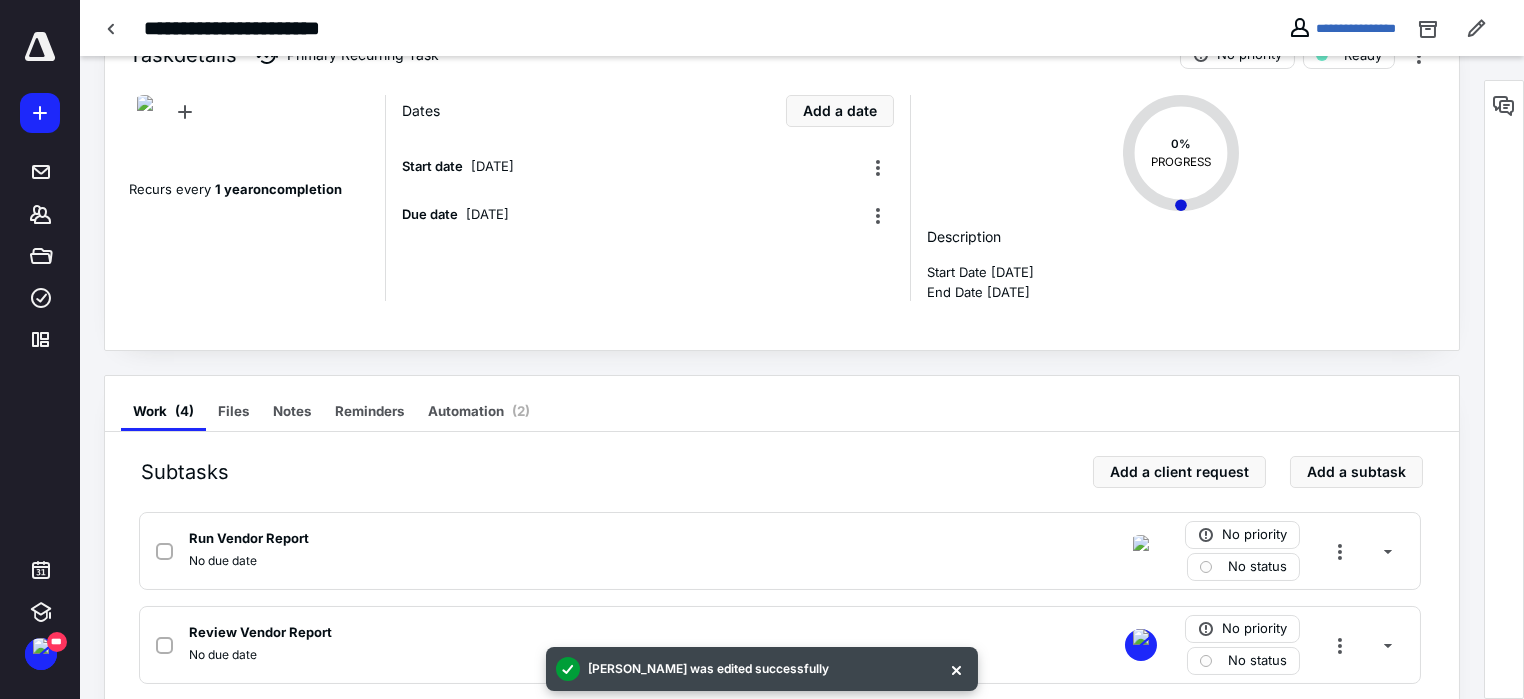 scroll, scrollTop: 0, scrollLeft: 0, axis: both 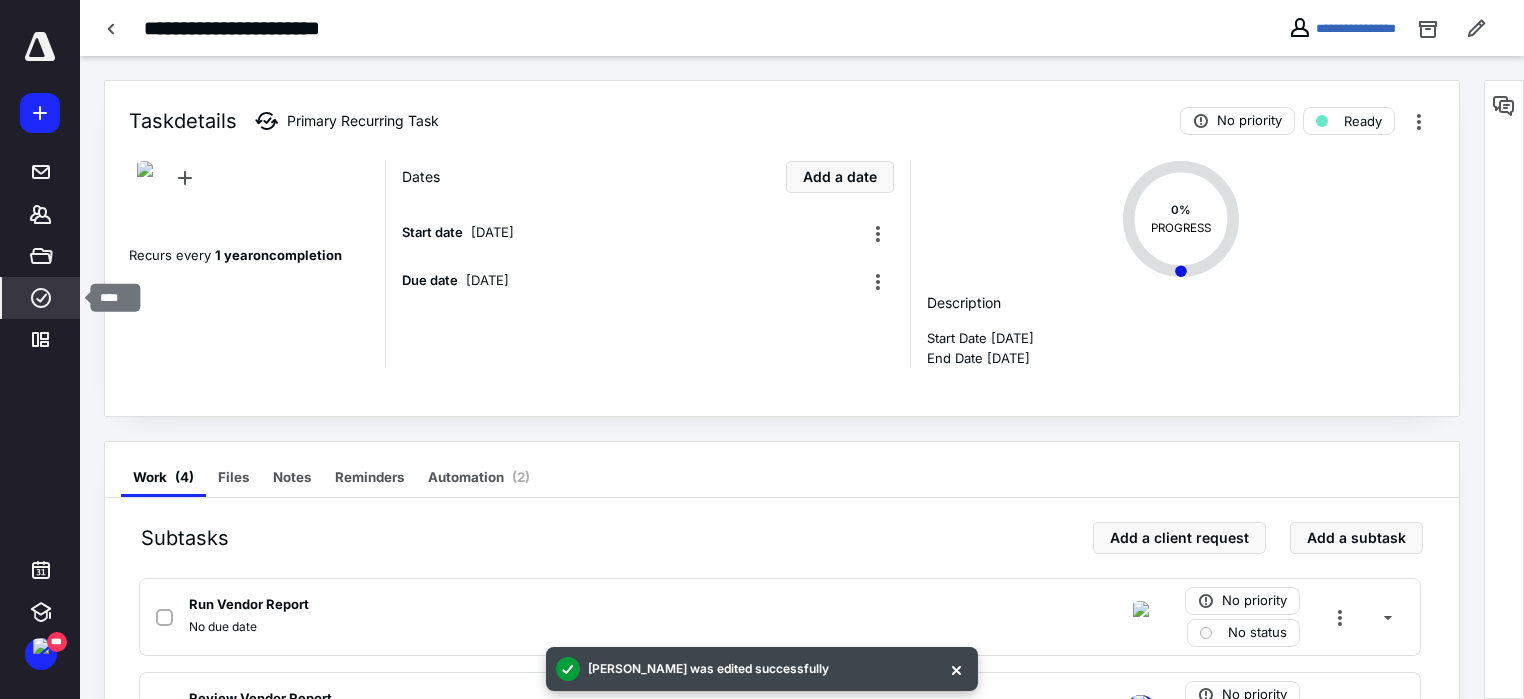 click 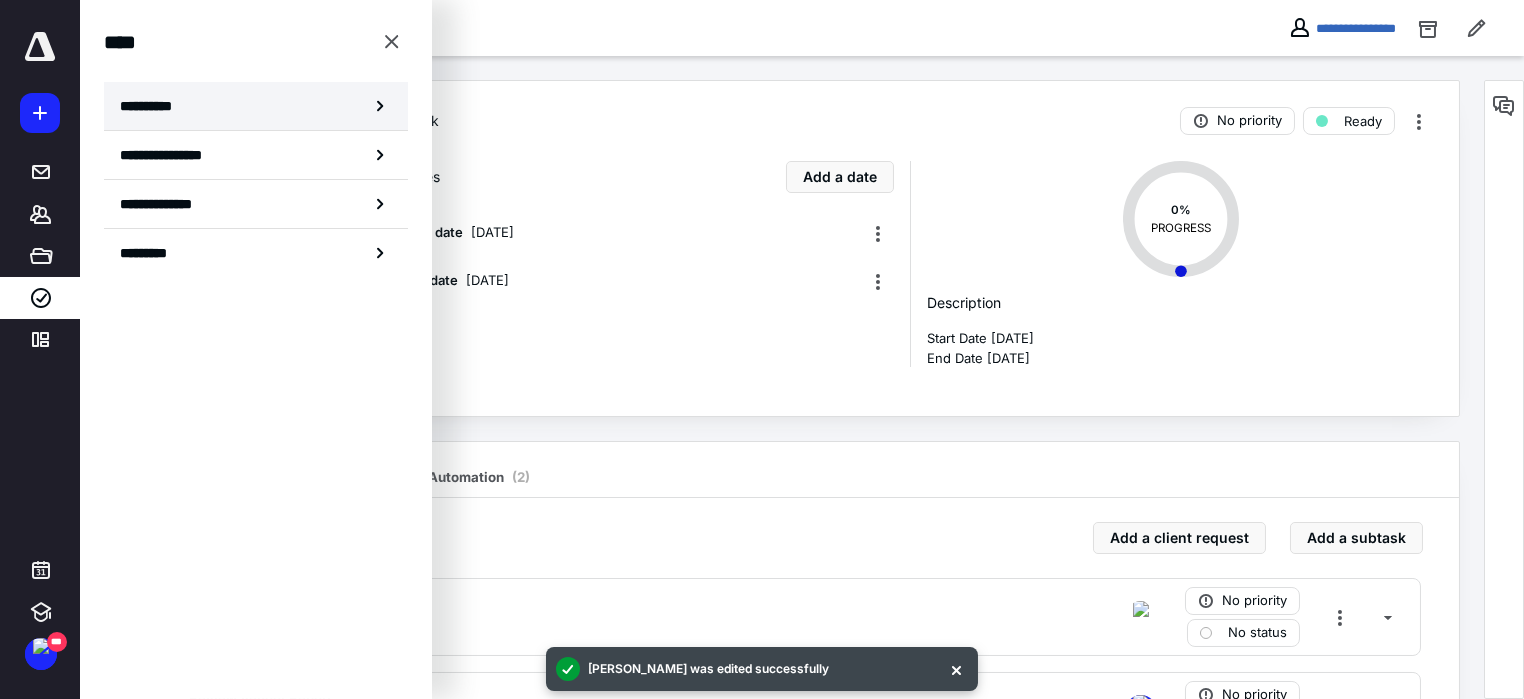 click on "**********" at bounding box center [256, 106] 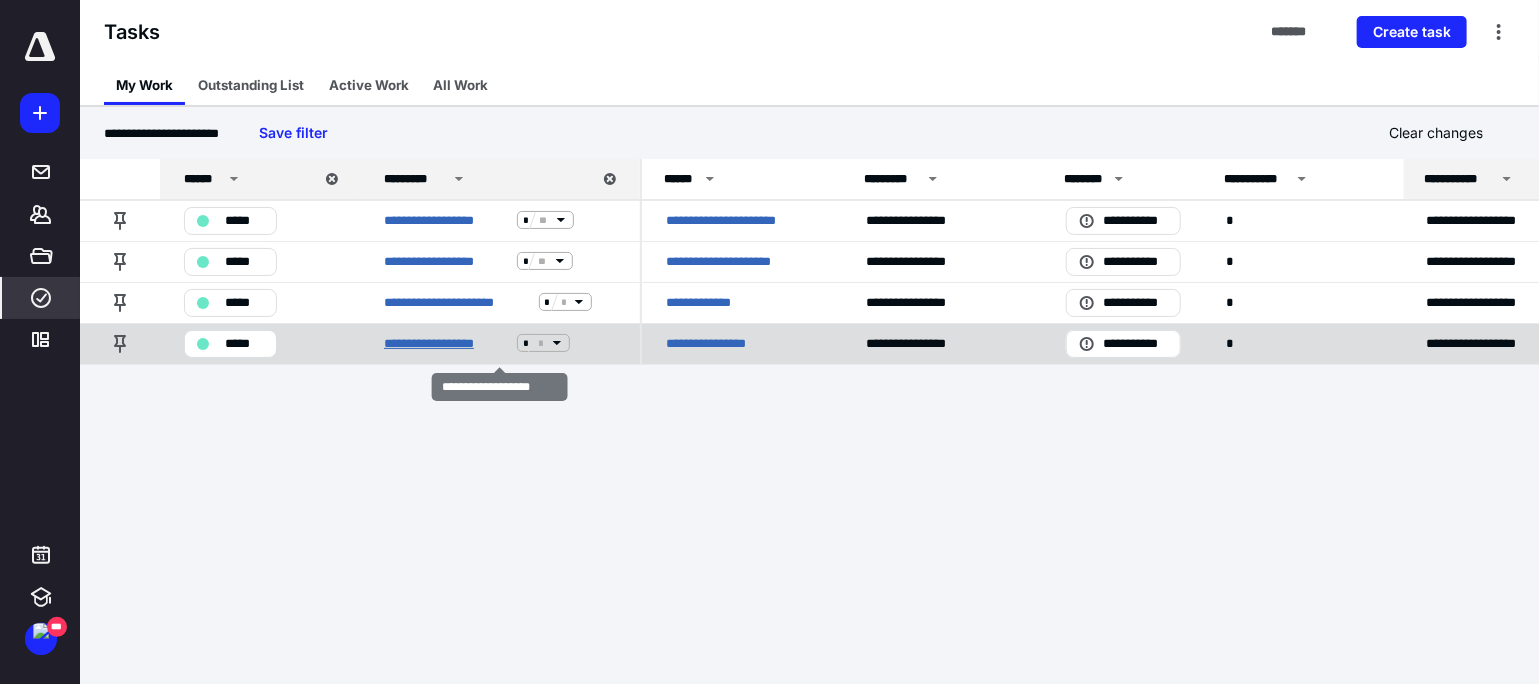 click on "**********" at bounding box center [446, 343] 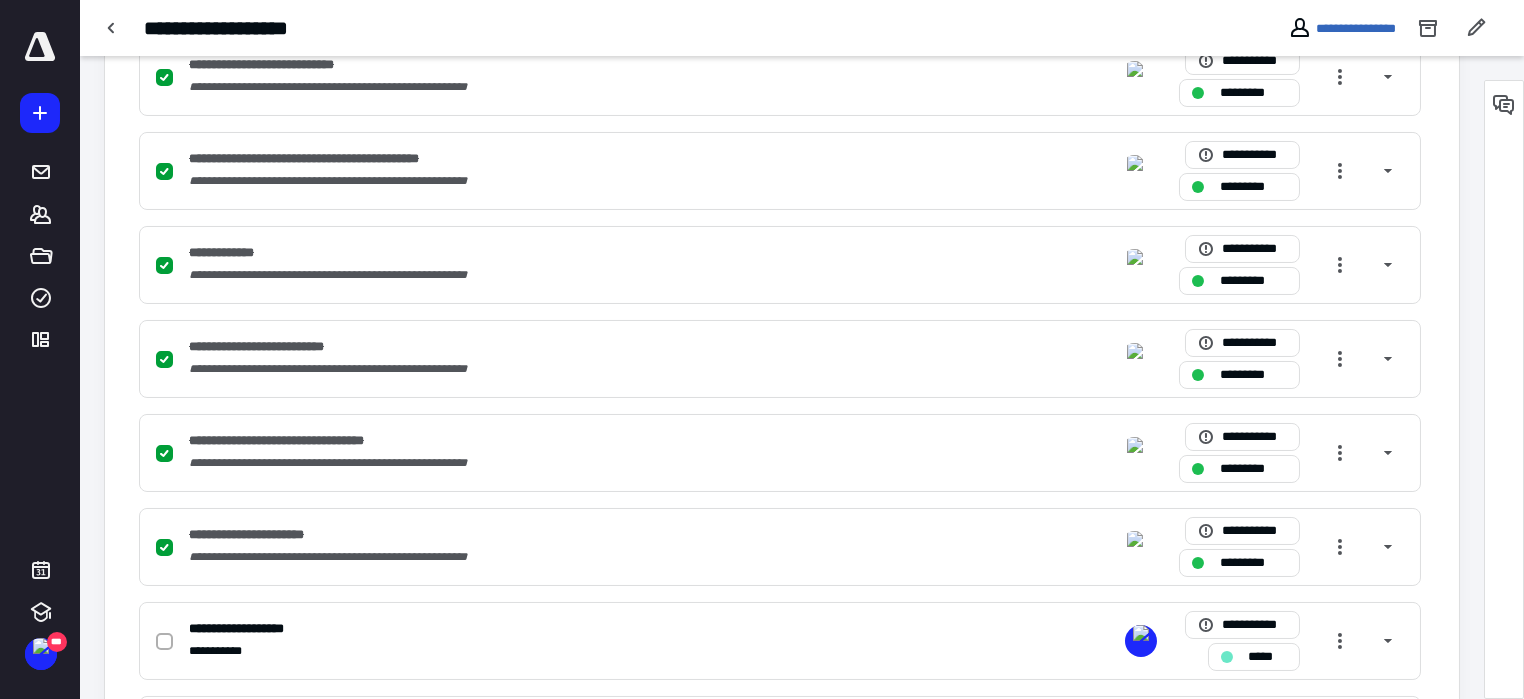 scroll, scrollTop: 757, scrollLeft: 0, axis: vertical 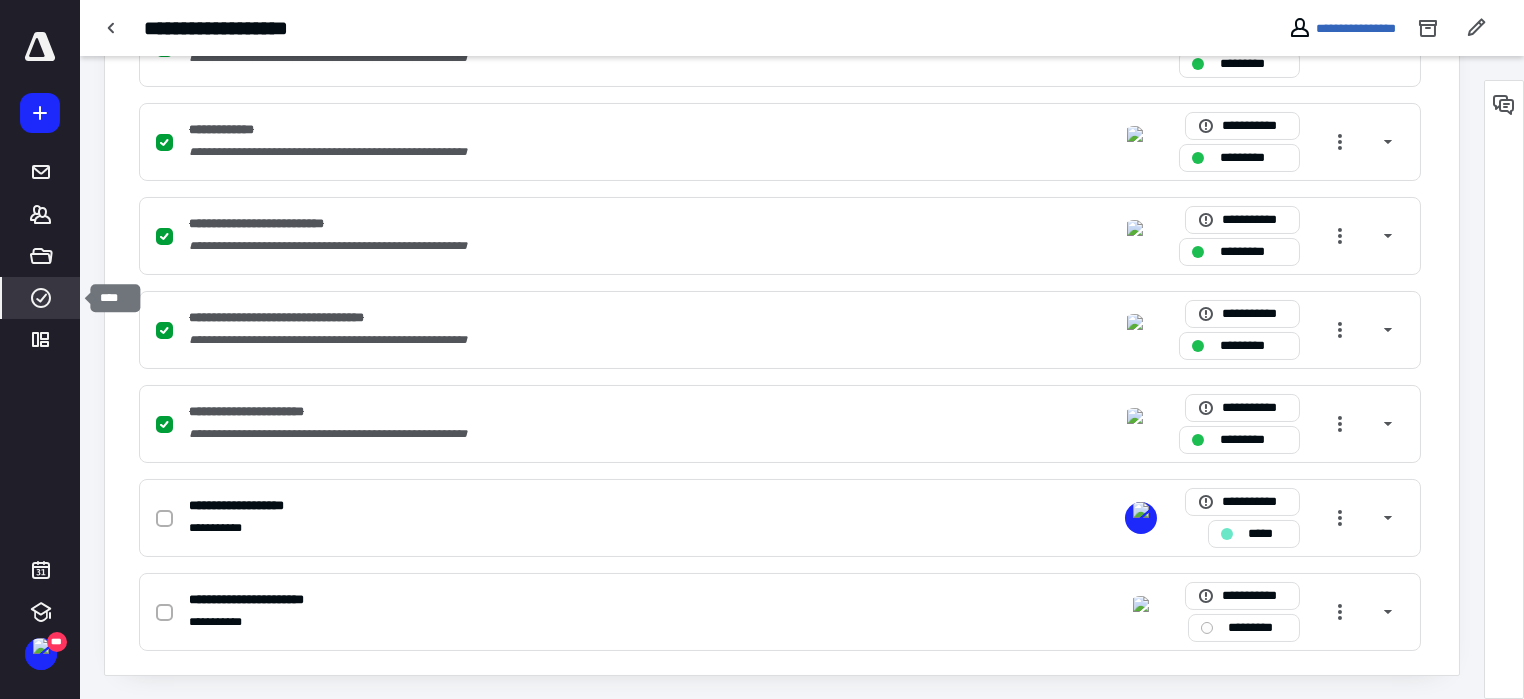 click 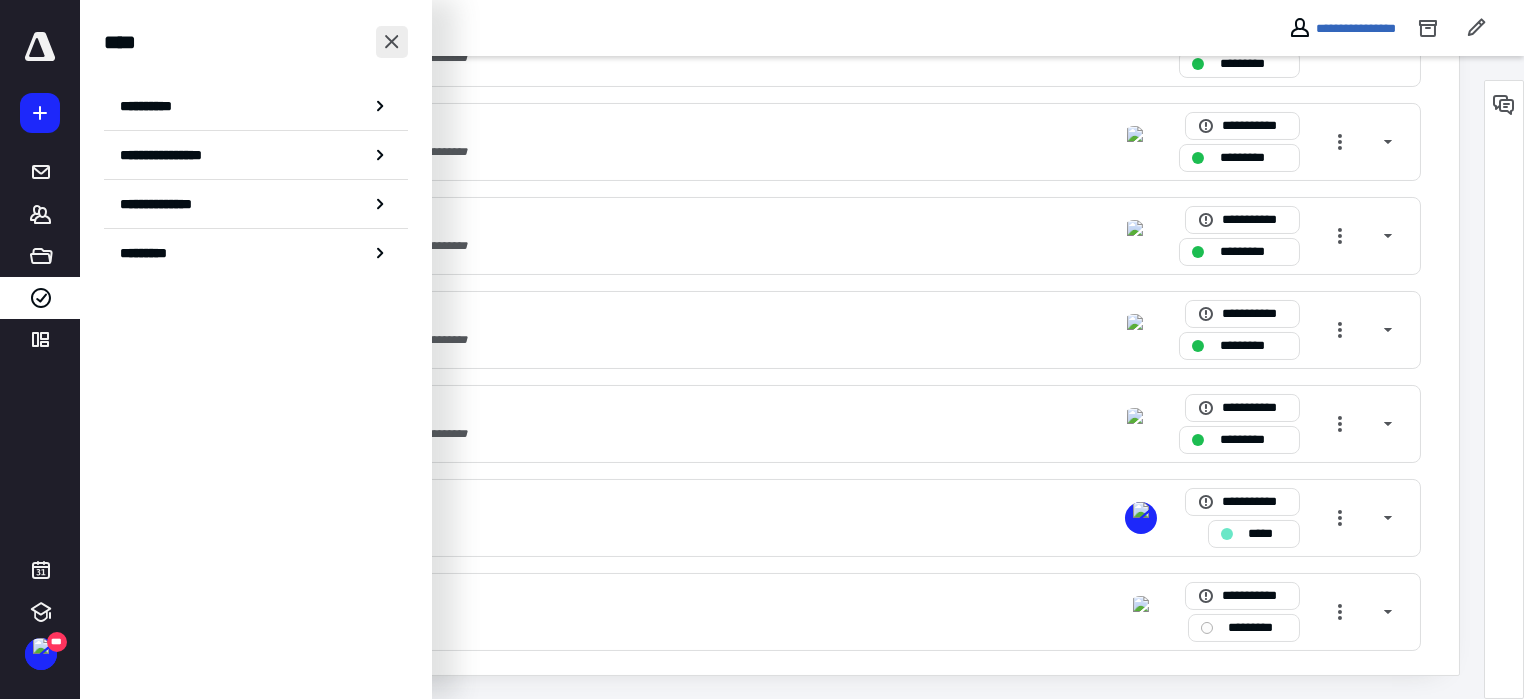 click at bounding box center (392, 42) 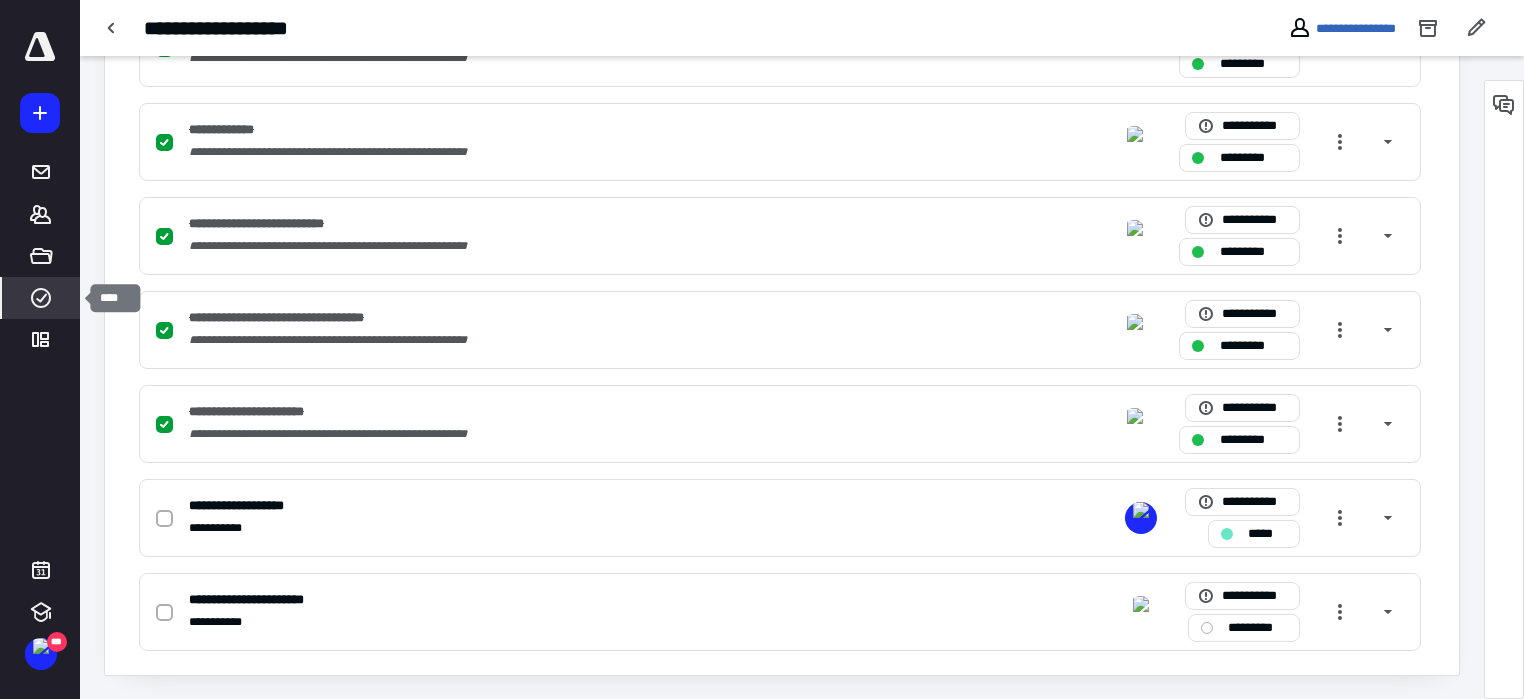 click on "****" at bounding box center [41, 298] 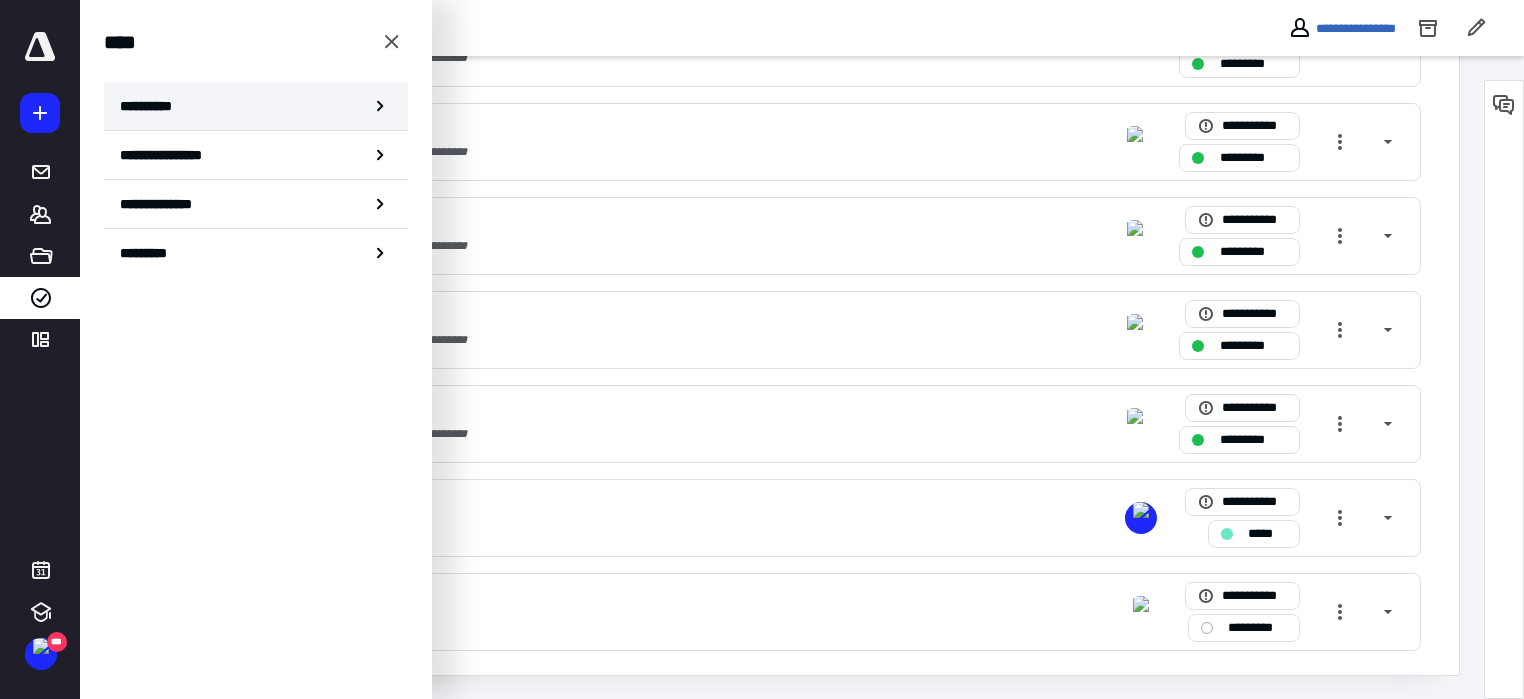 click on "**********" at bounding box center [153, 106] 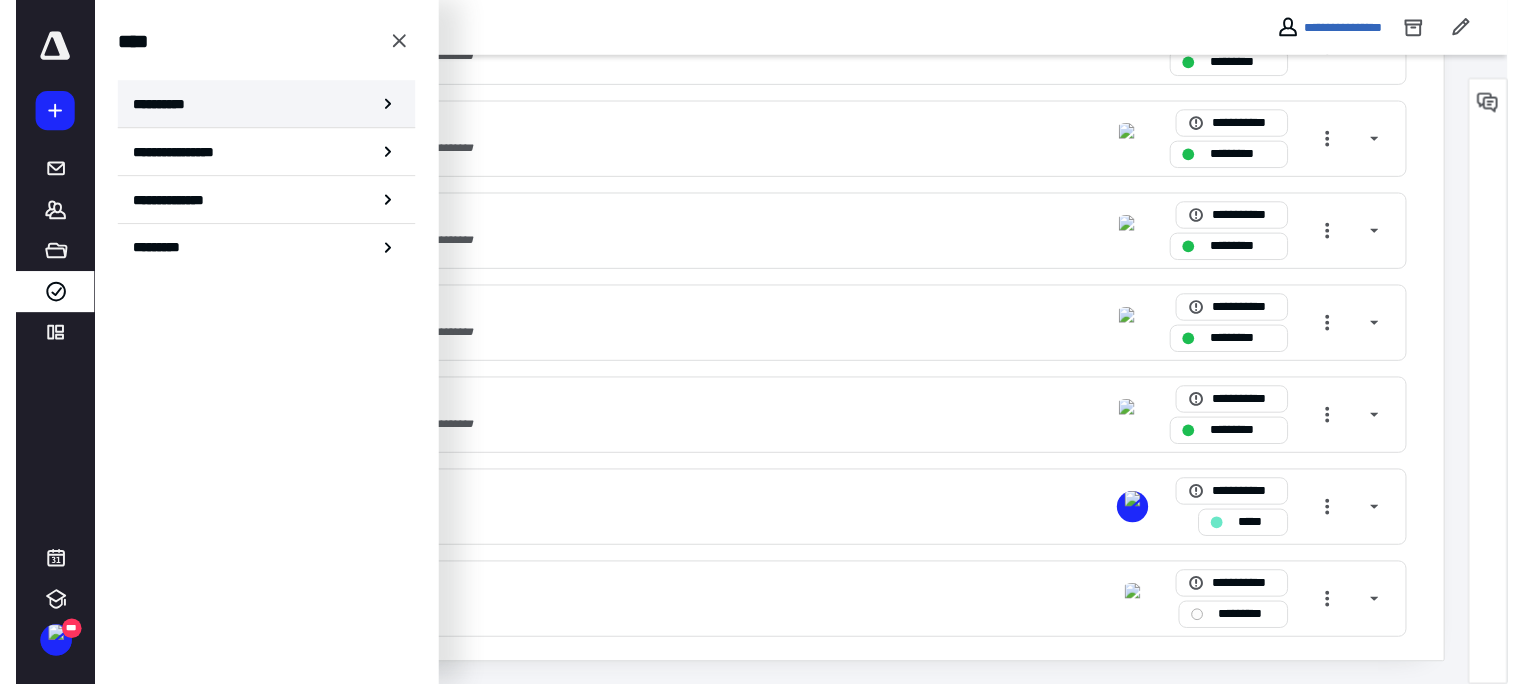 scroll, scrollTop: 0, scrollLeft: 0, axis: both 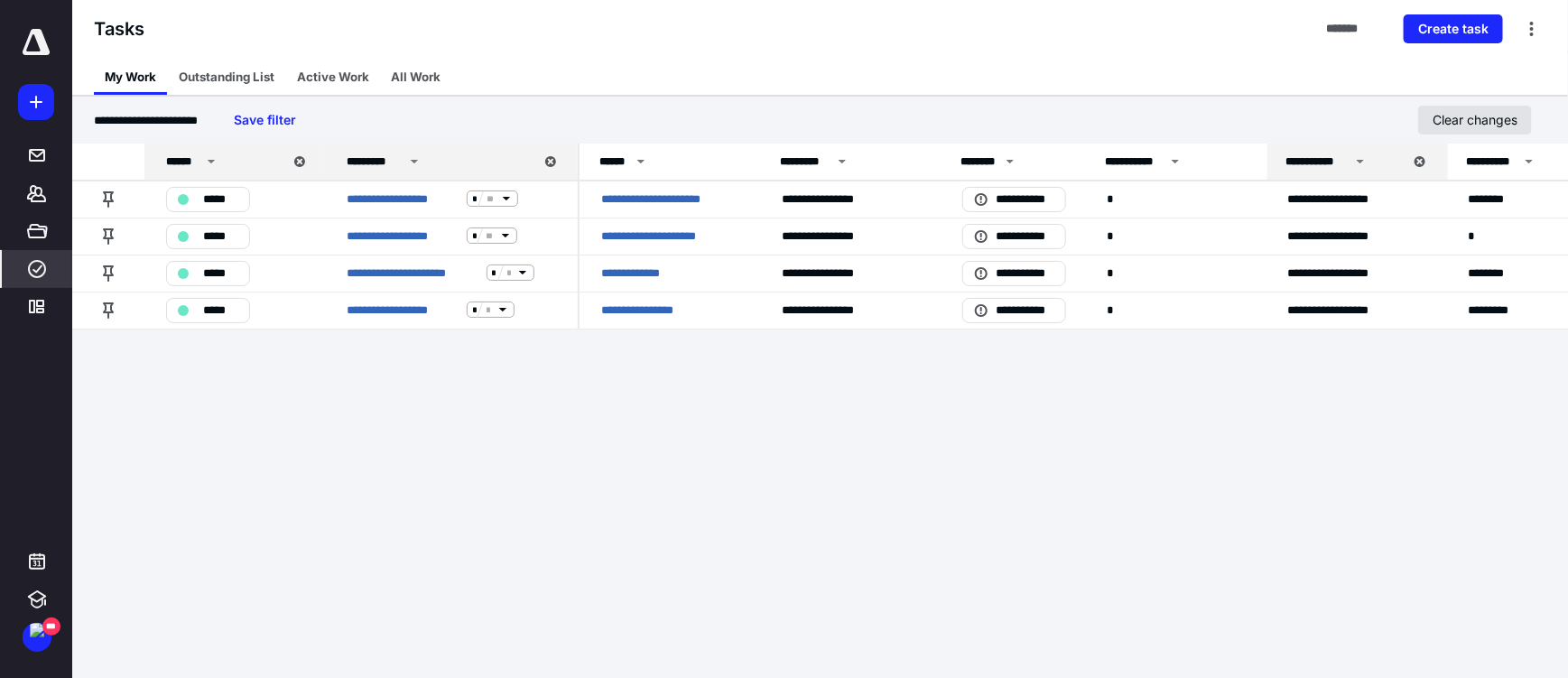 click on "Clear changes" at bounding box center (1475, 120) 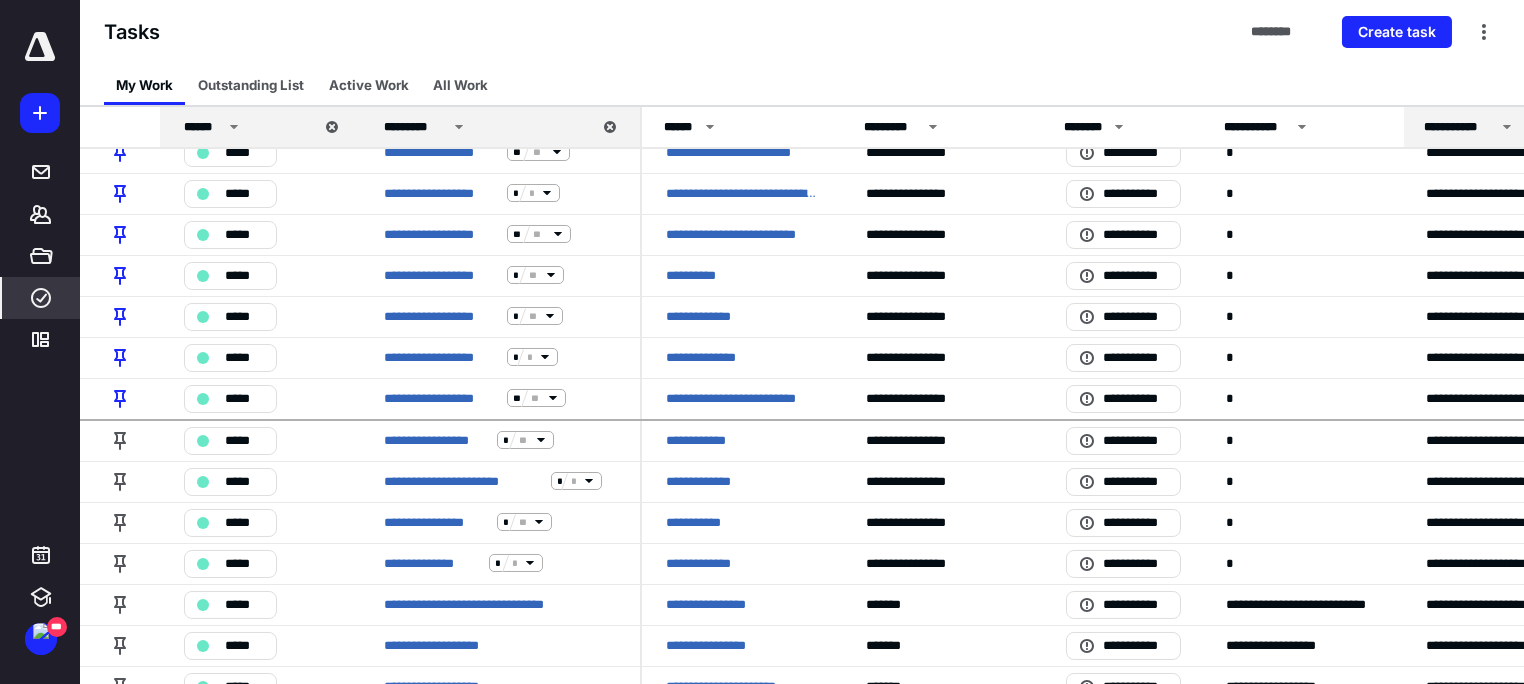 scroll, scrollTop: 0, scrollLeft: 0, axis: both 